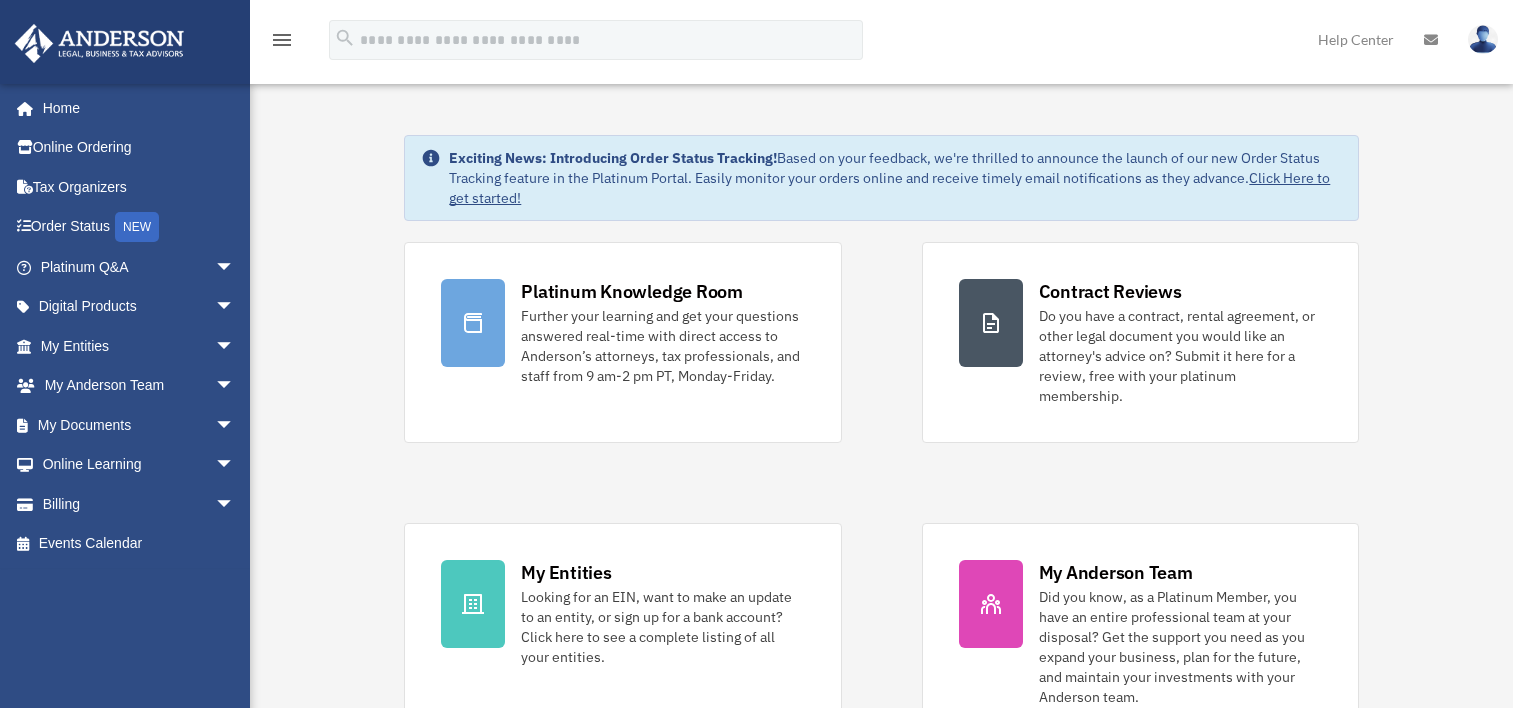 scroll, scrollTop: 0, scrollLeft: 0, axis: both 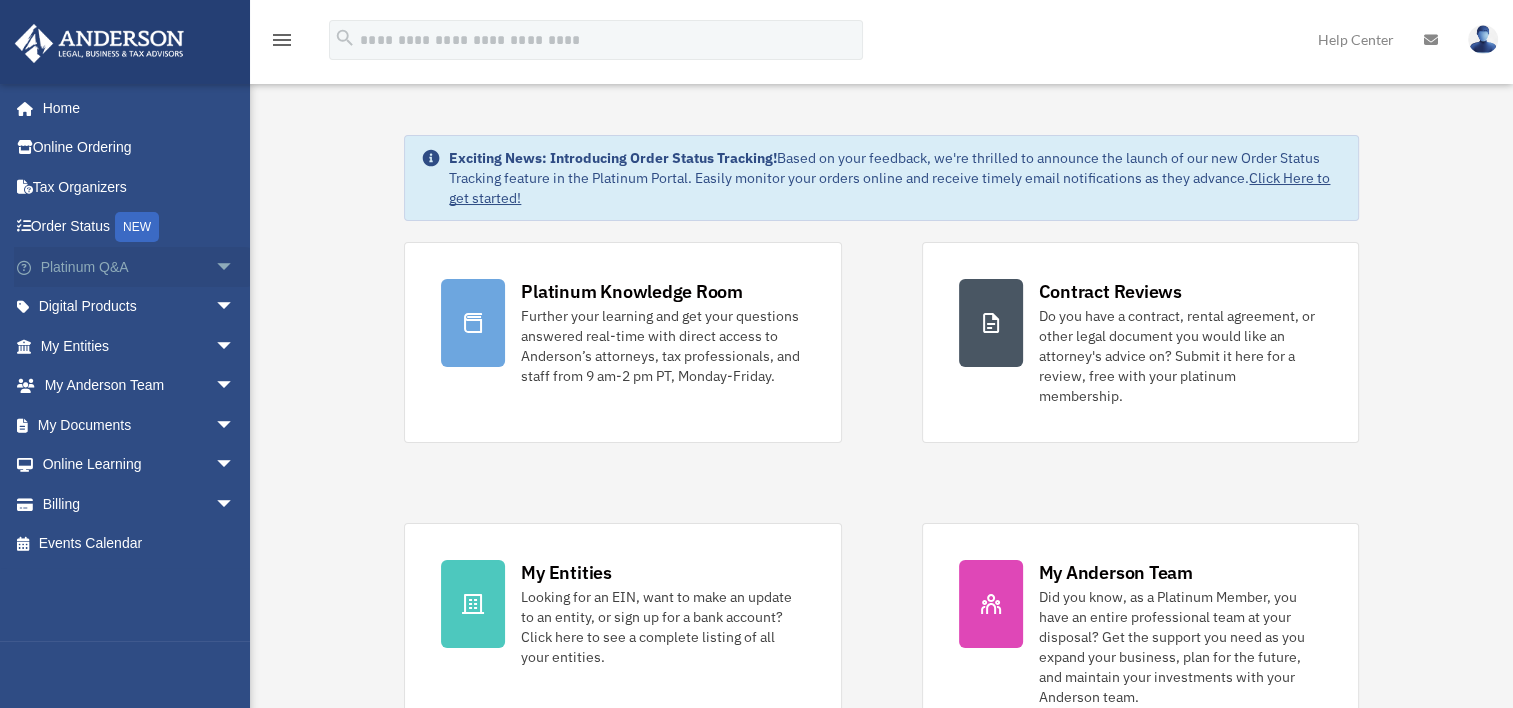 click on "arrow_drop_down" at bounding box center (235, 267) 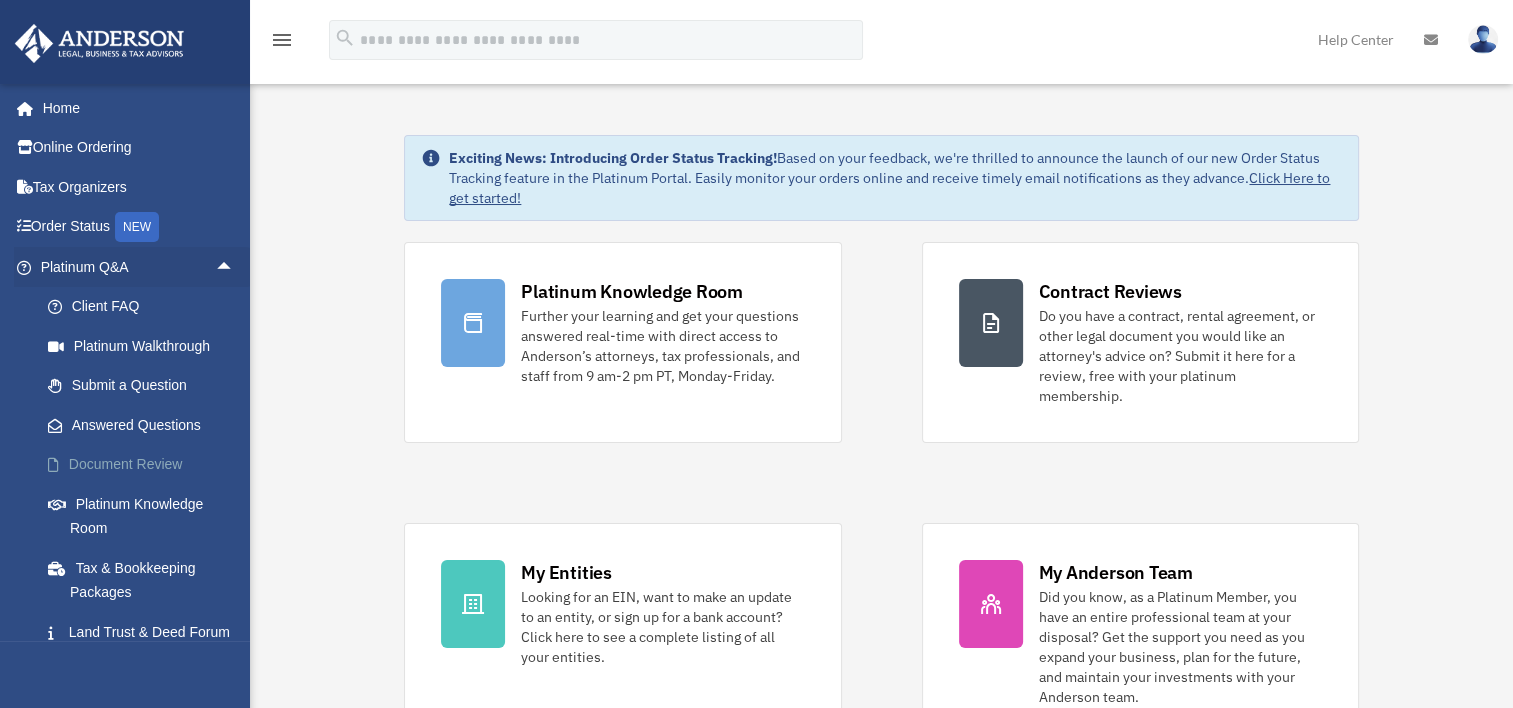 click on "Document Review" at bounding box center [146, 465] 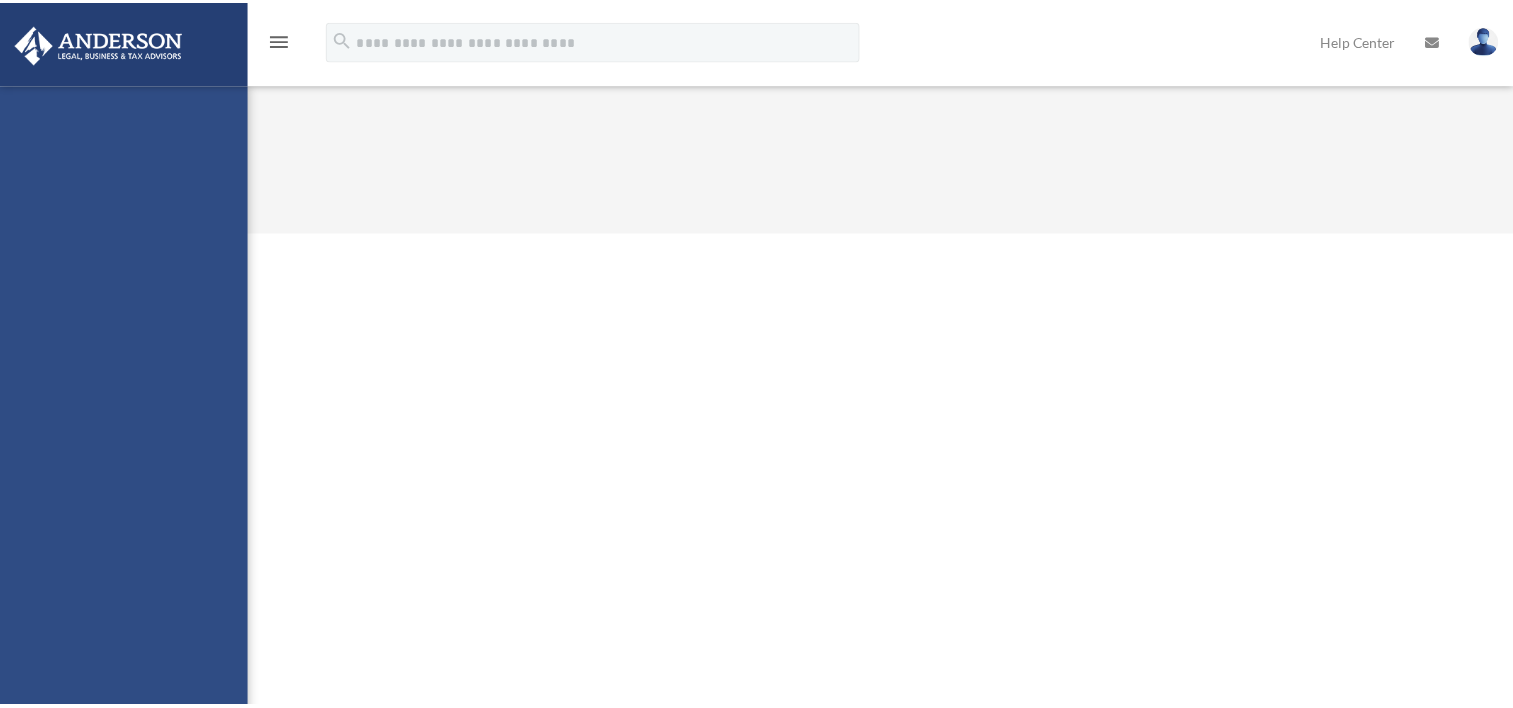 scroll, scrollTop: 0, scrollLeft: 0, axis: both 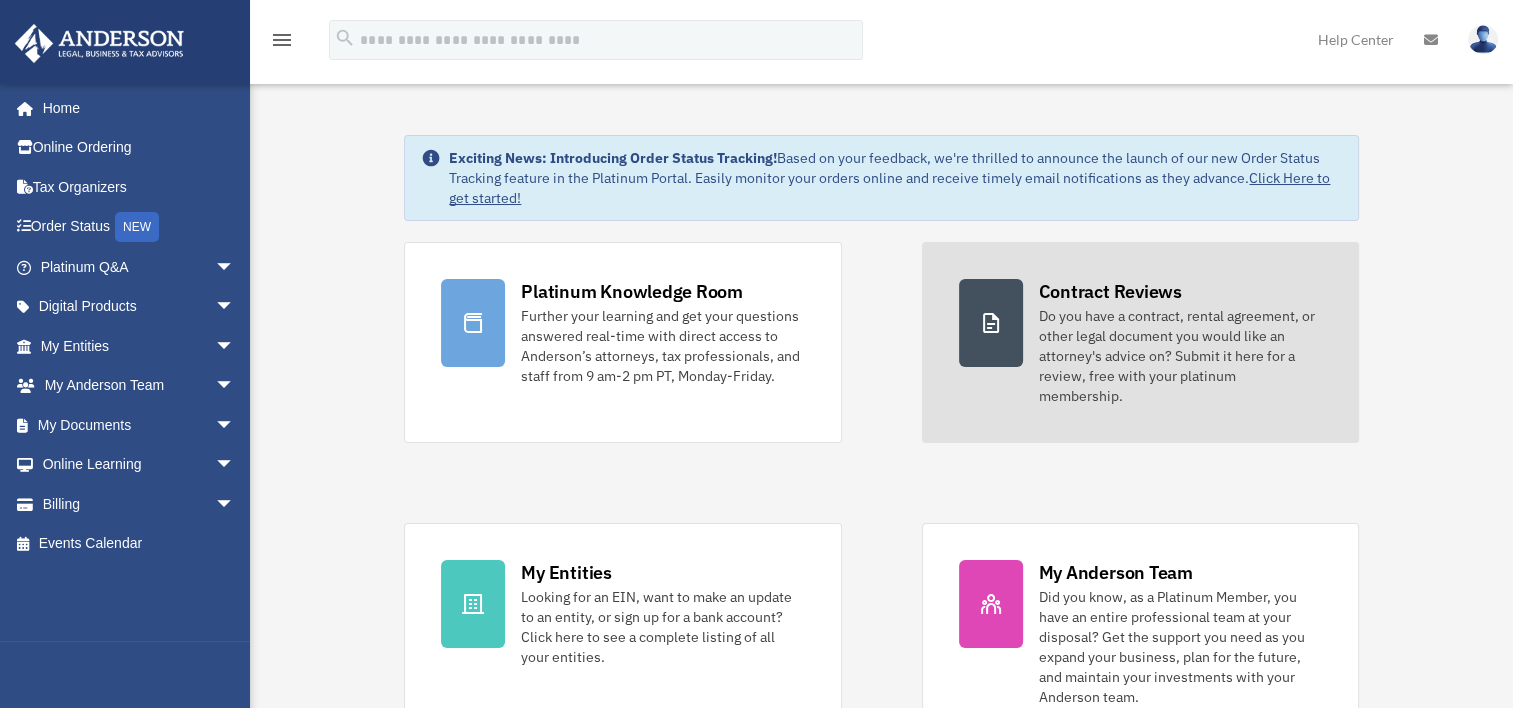 click on "Do you have a contract, rental agreement, or other legal document you would like an attorney's advice on?  Submit it here for a  review, free with your platinum membership." at bounding box center (1180, 356) 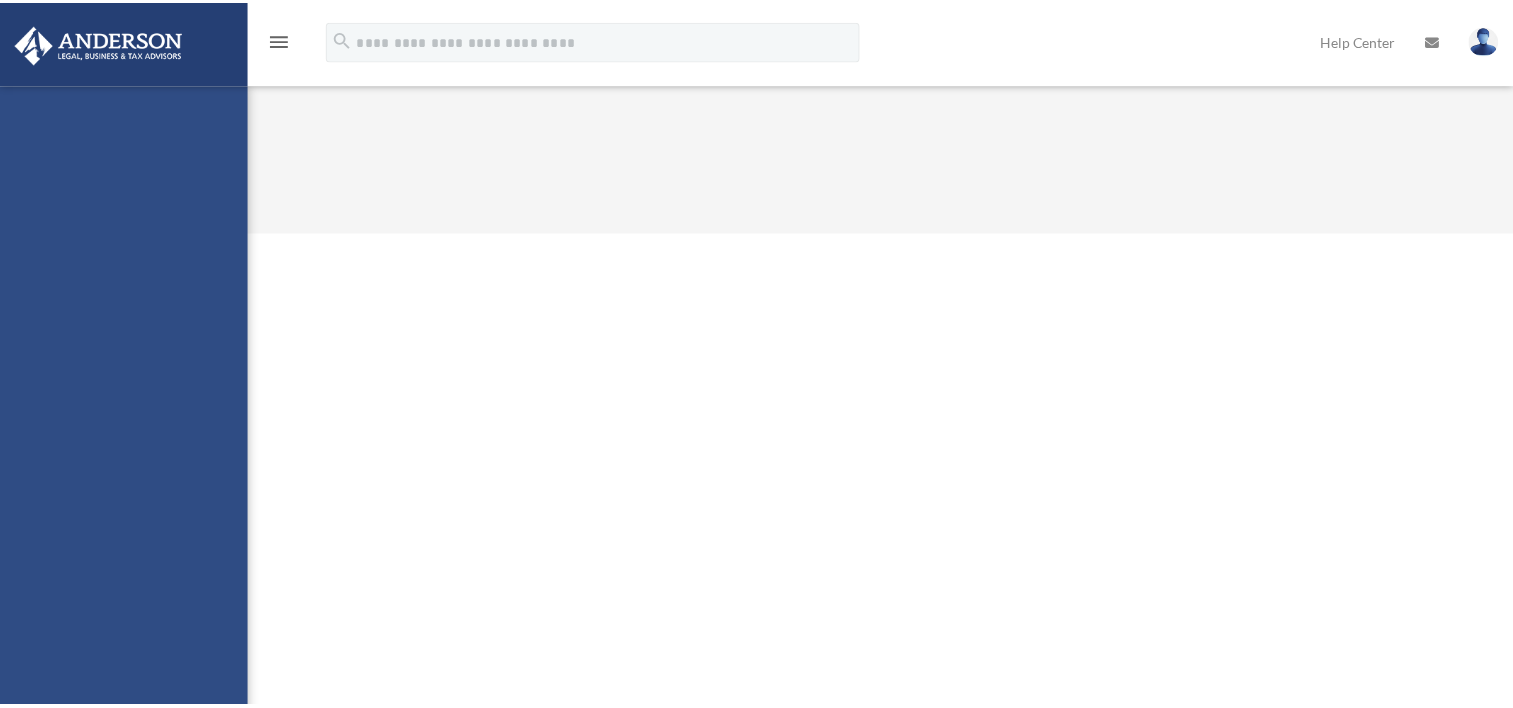 scroll, scrollTop: 0, scrollLeft: 0, axis: both 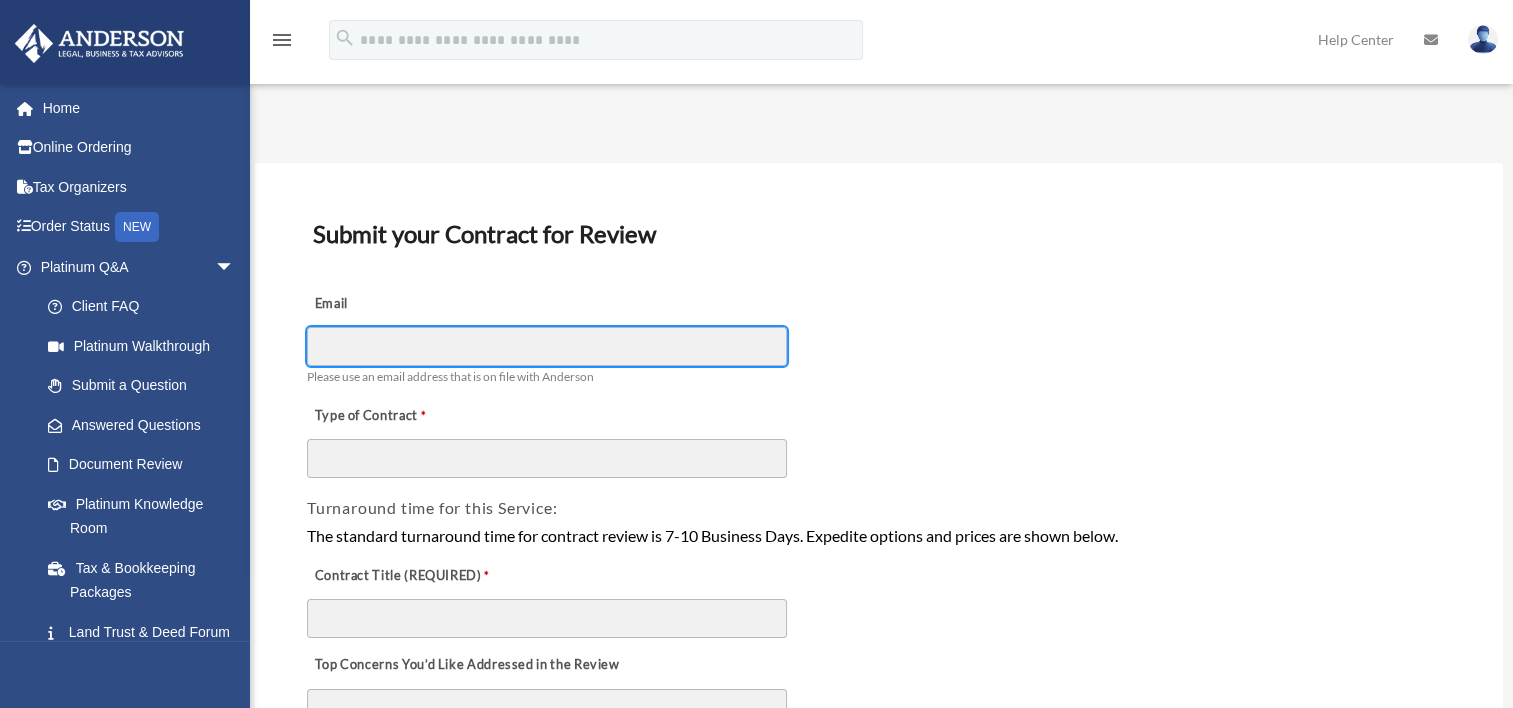 click on "Email" at bounding box center [547, 346] 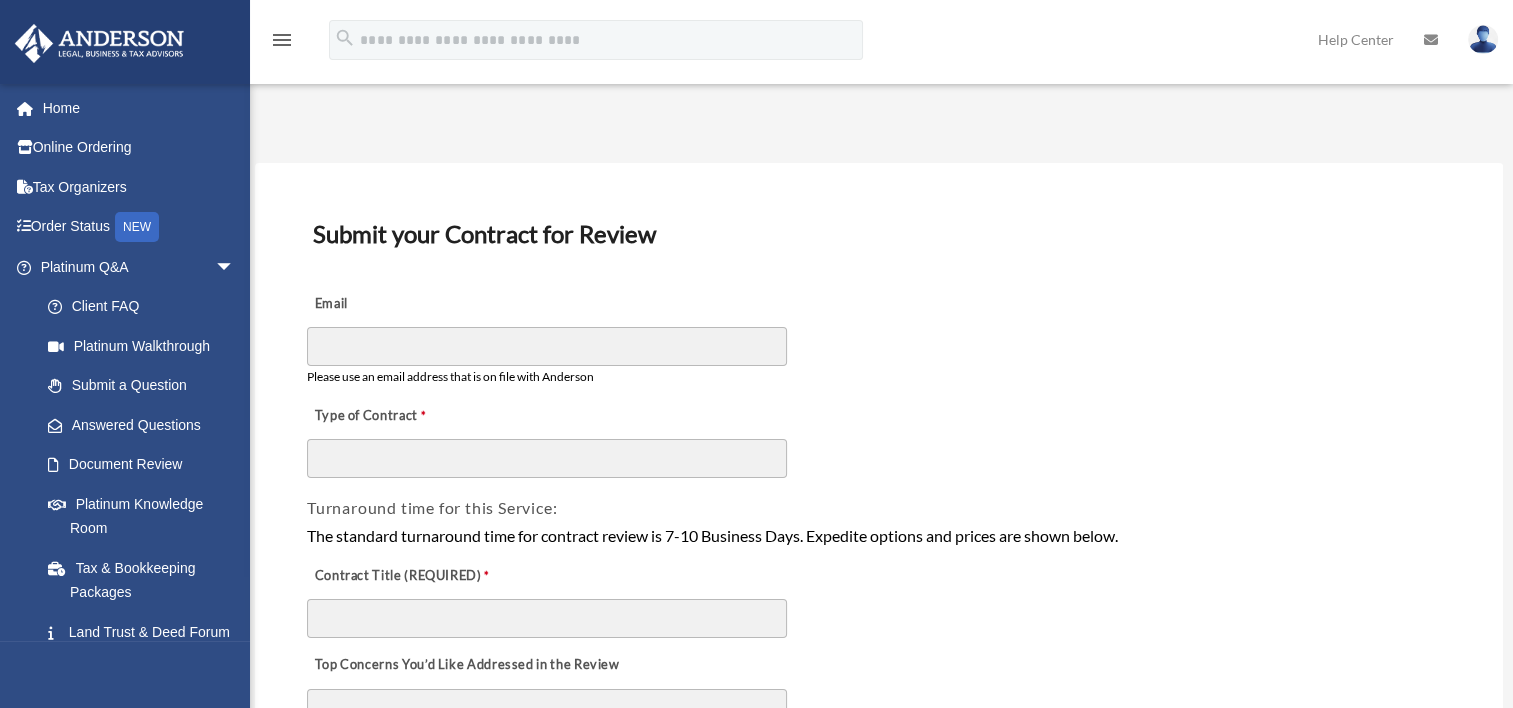 click on "Submit your Contract for Review" at bounding box center [879, 234] 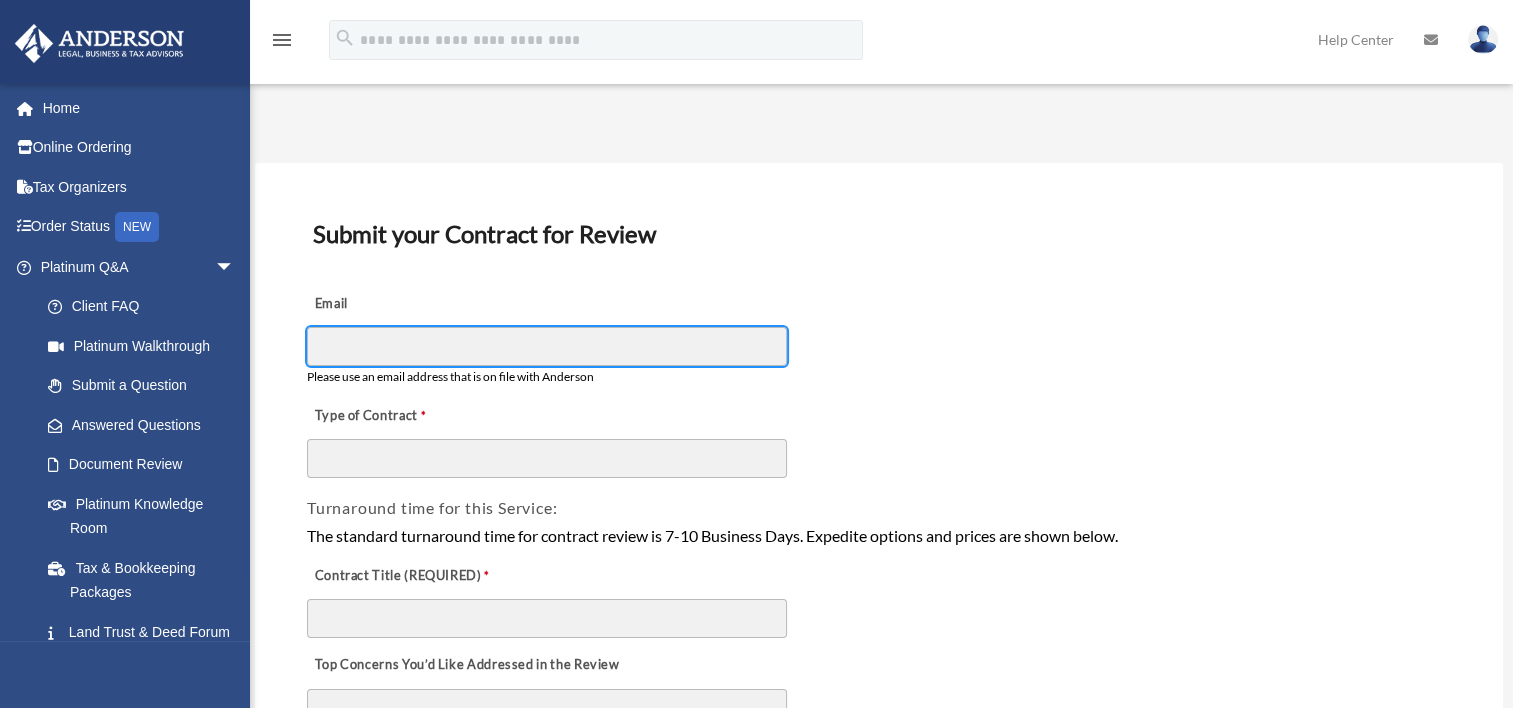 click on "Email" at bounding box center (547, 346) 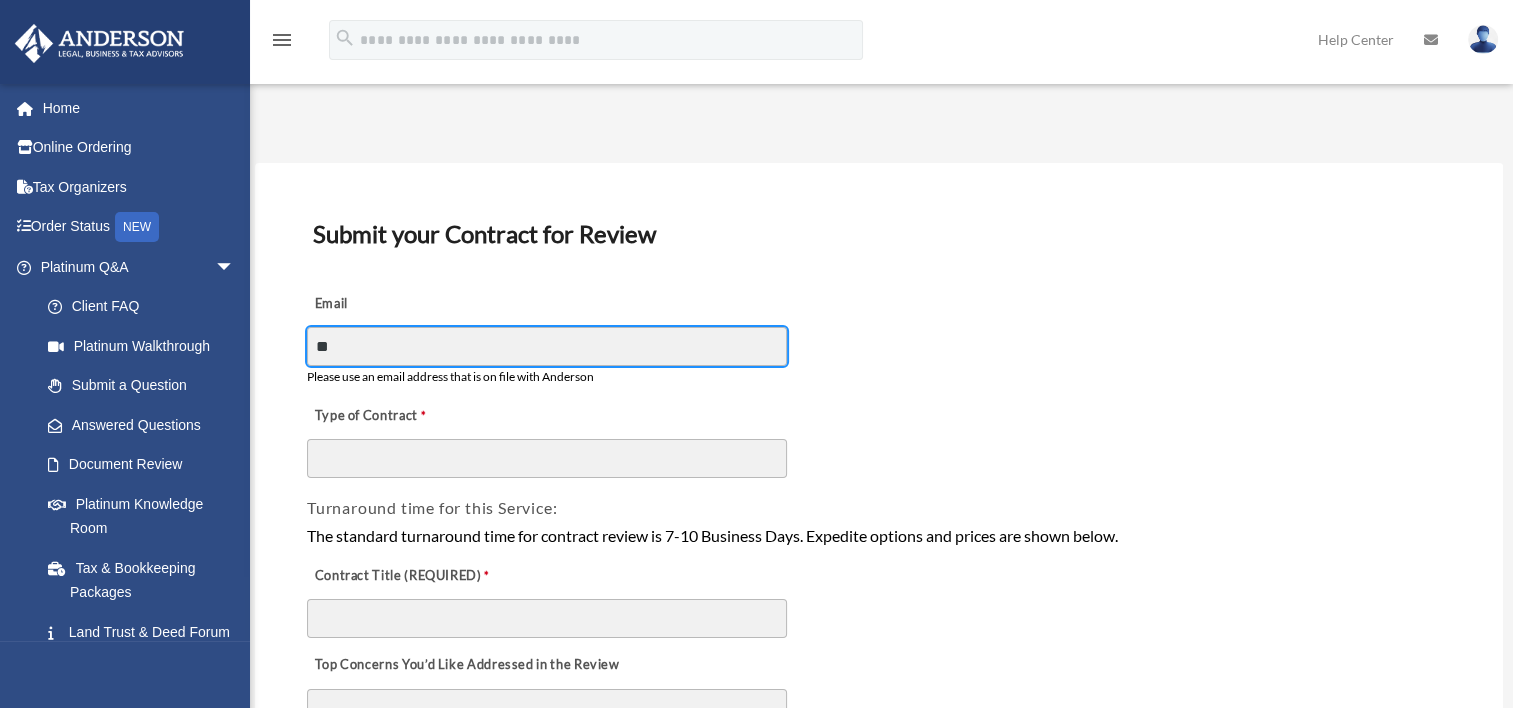 type on "**********" 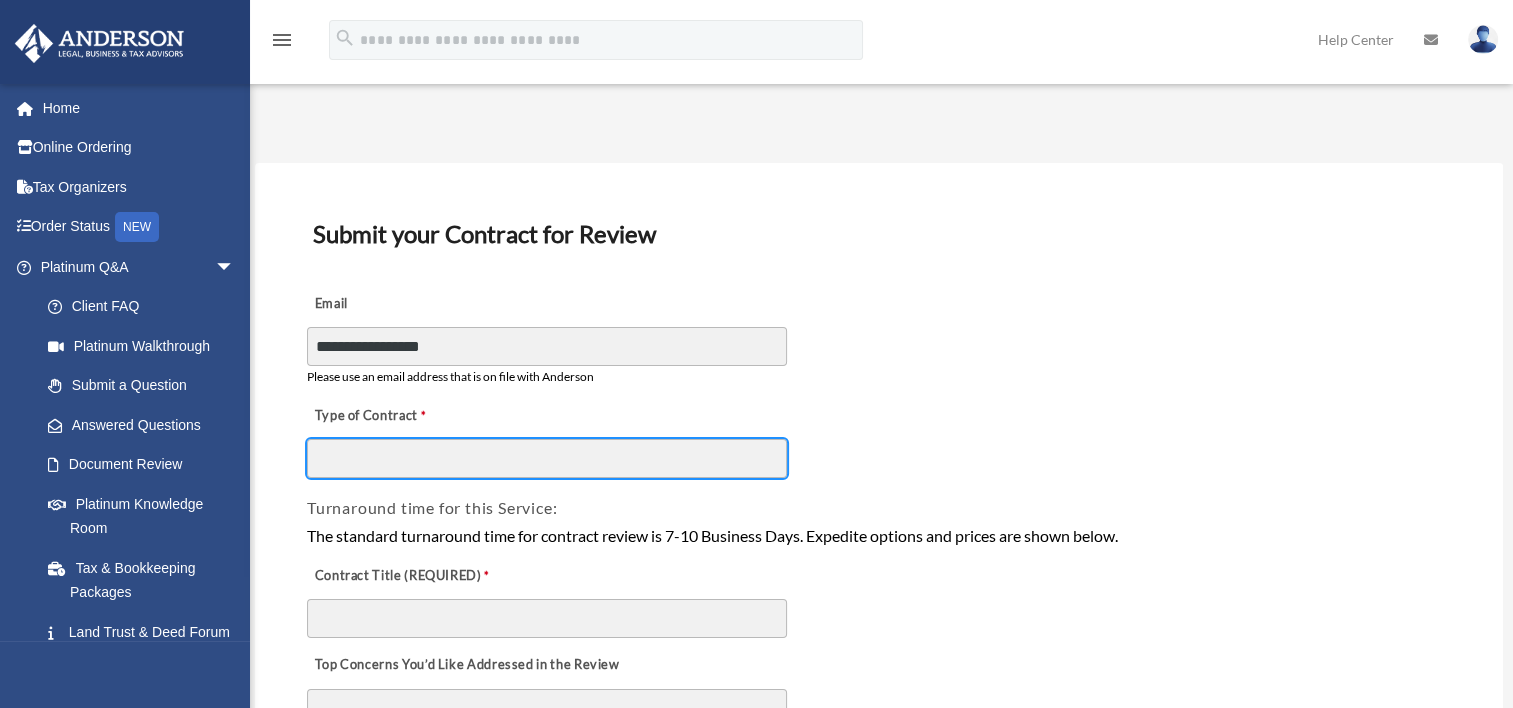 click on "Type of Contract" at bounding box center (547, 458) 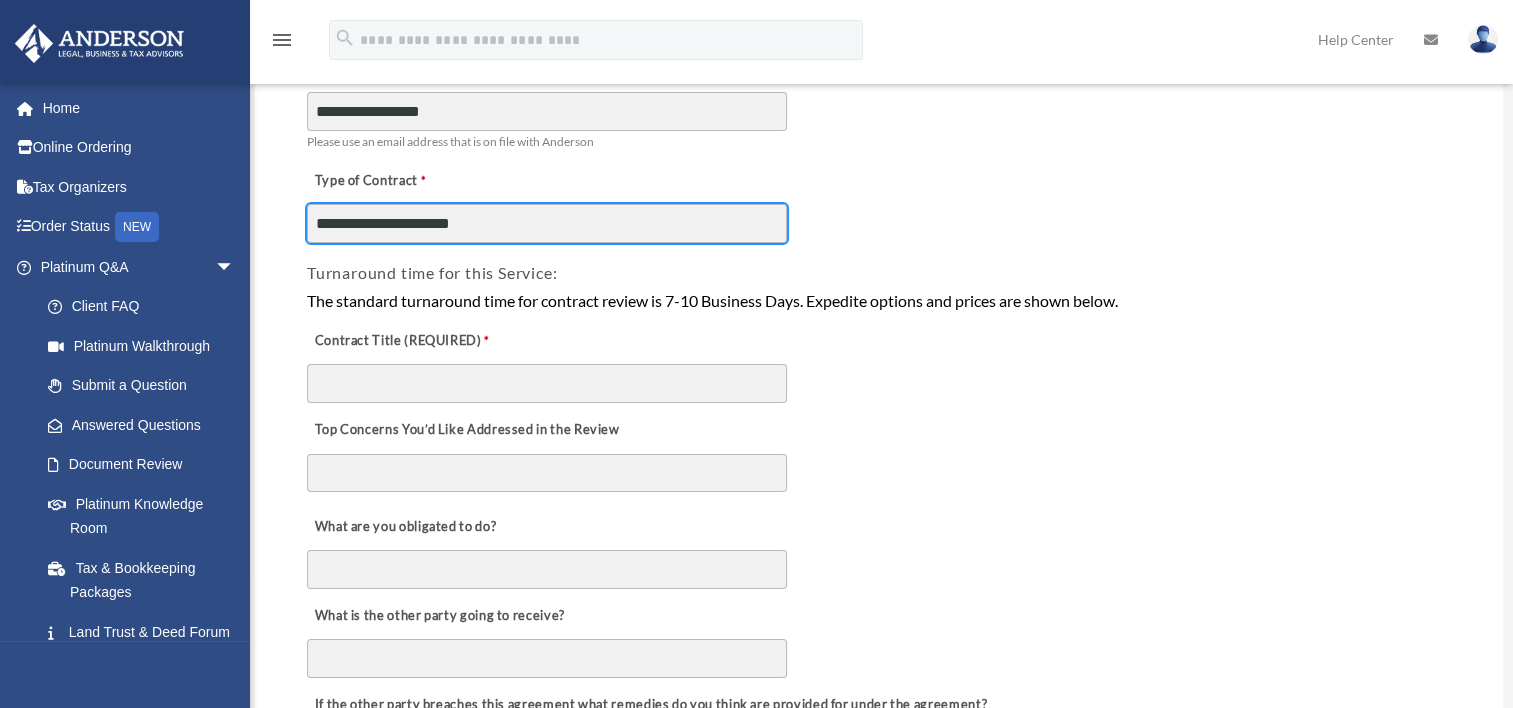 scroll, scrollTop: 236, scrollLeft: 0, axis: vertical 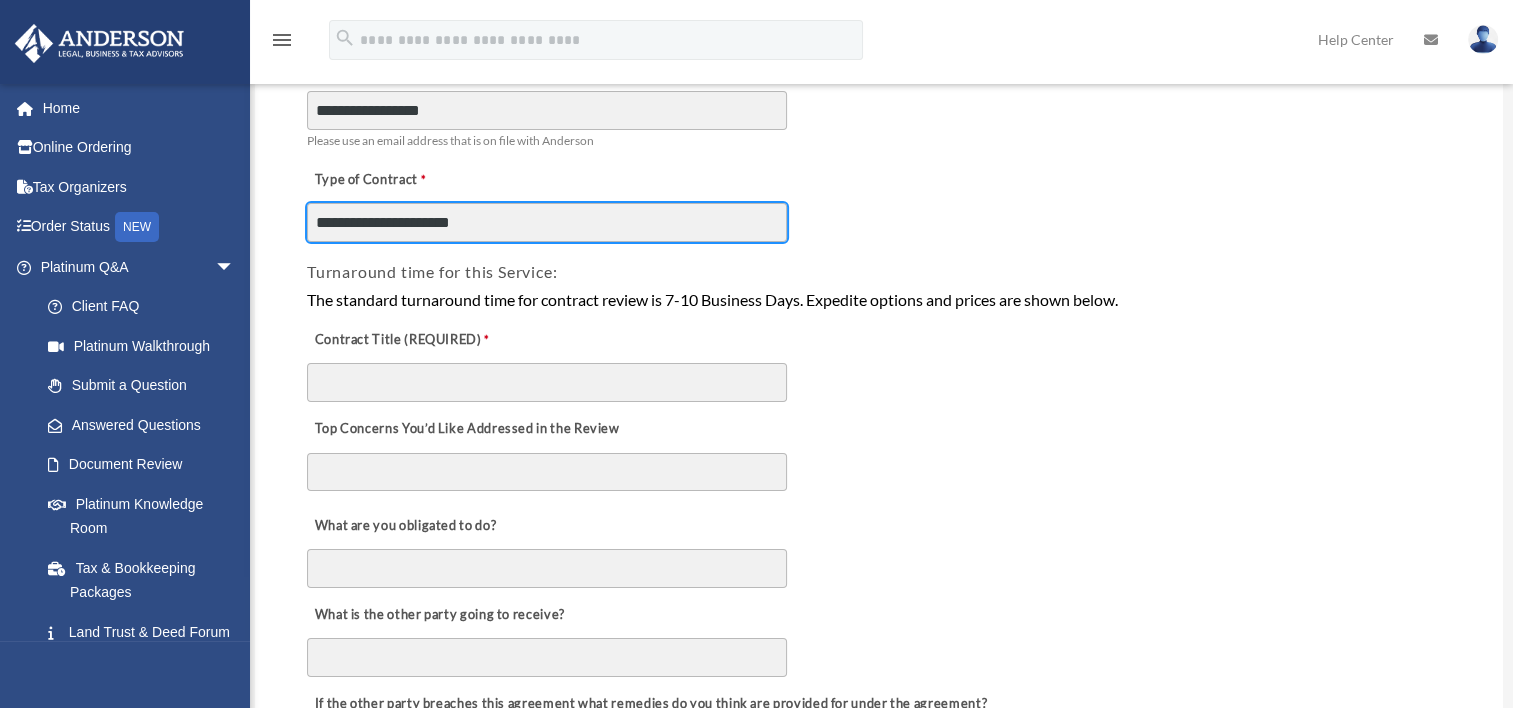 type on "**********" 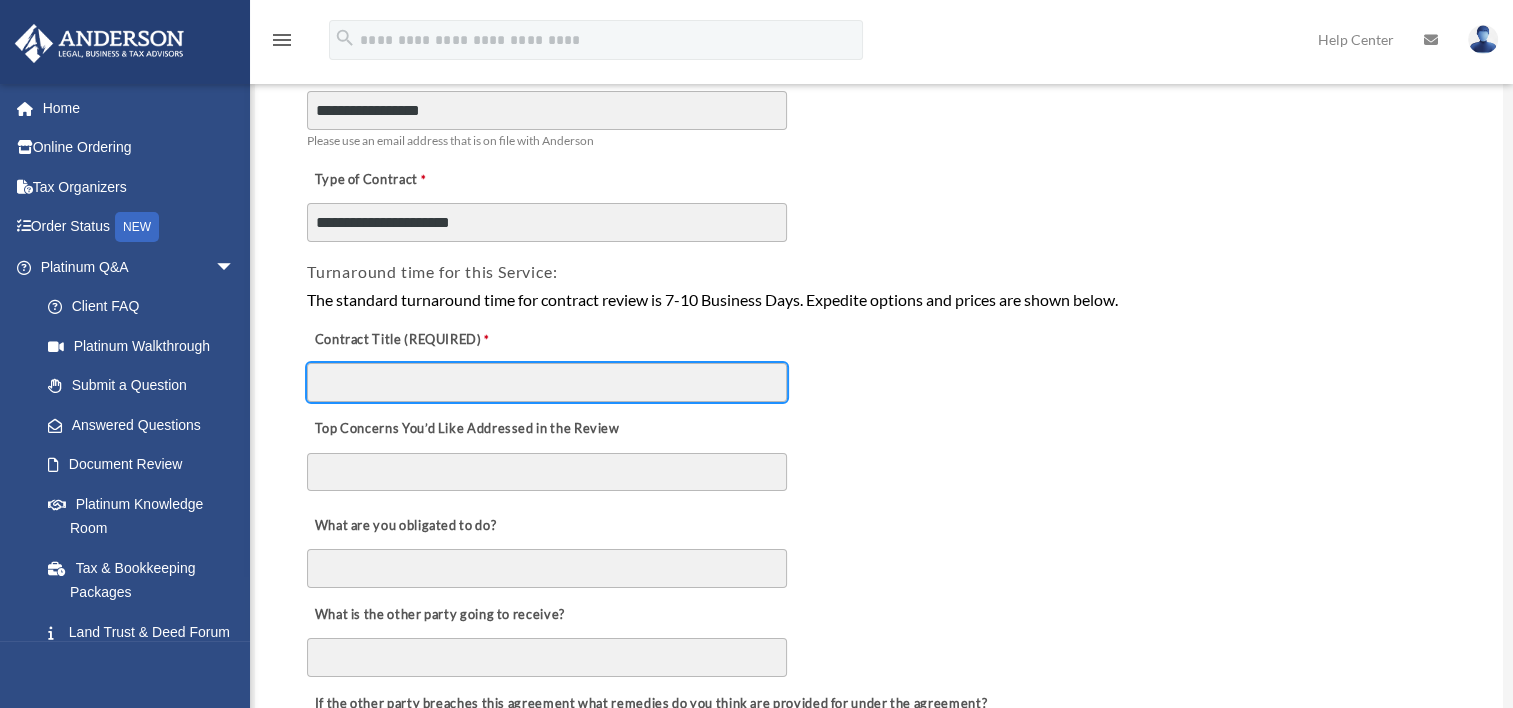 click on "Contract Title (REQUIRED)" at bounding box center [547, 382] 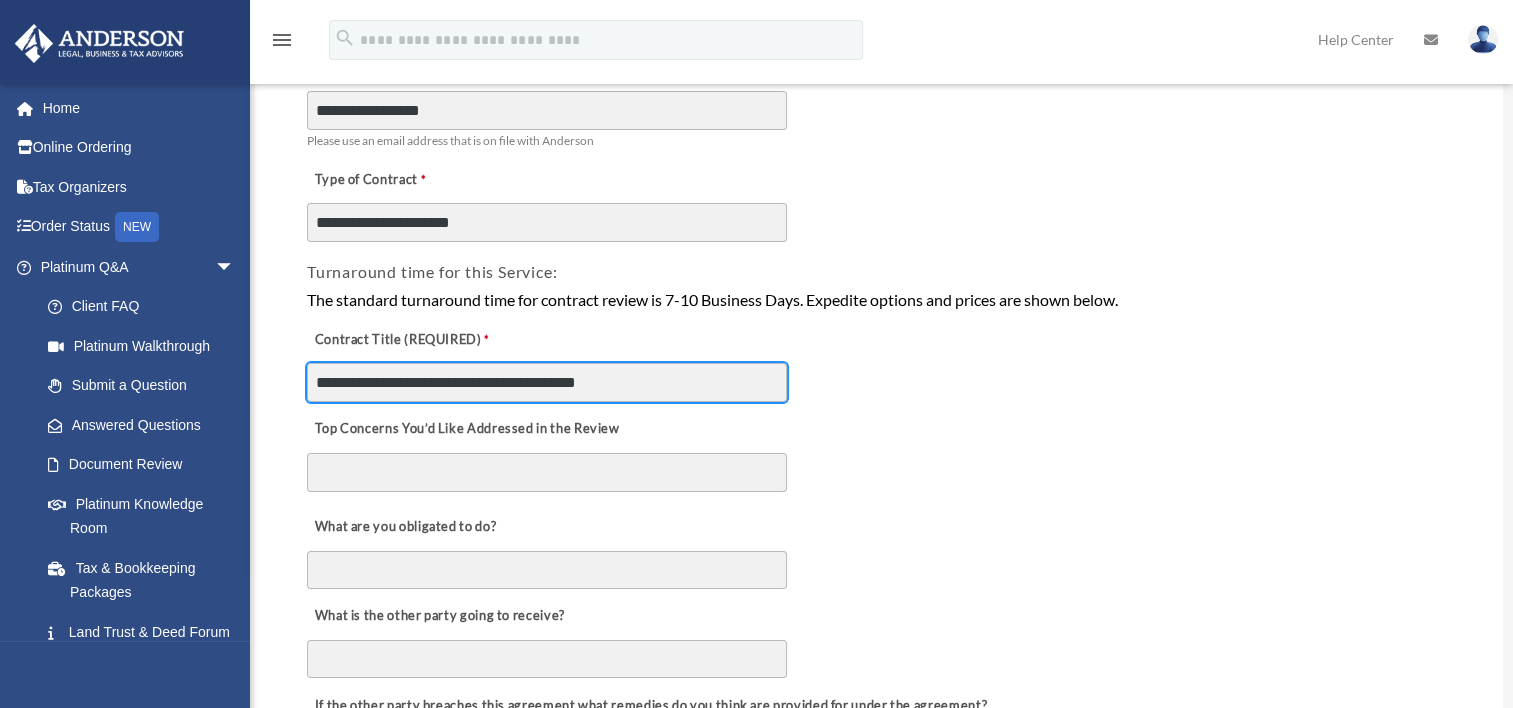 type on "**********" 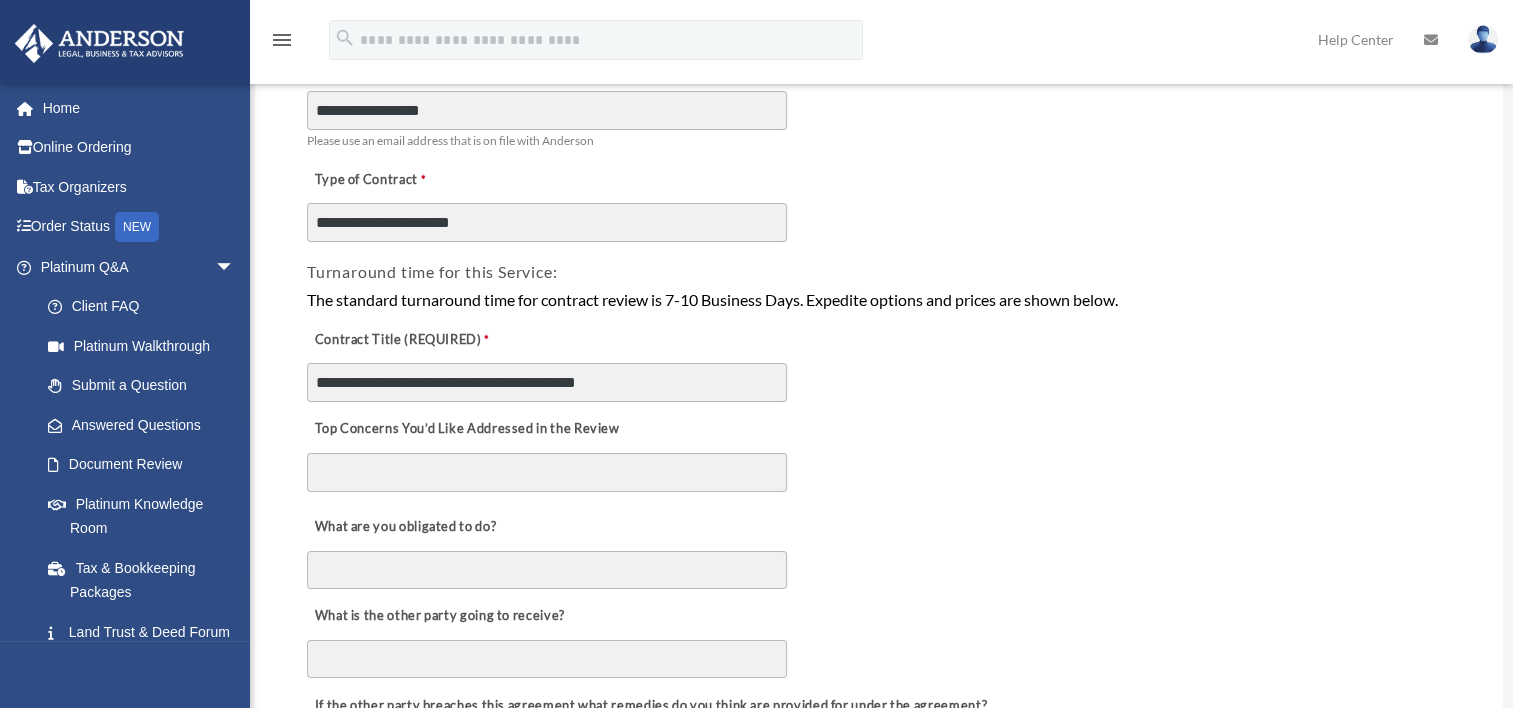 click on "Top Concerns You’d Like Addressed in the Review" at bounding box center [547, 473] 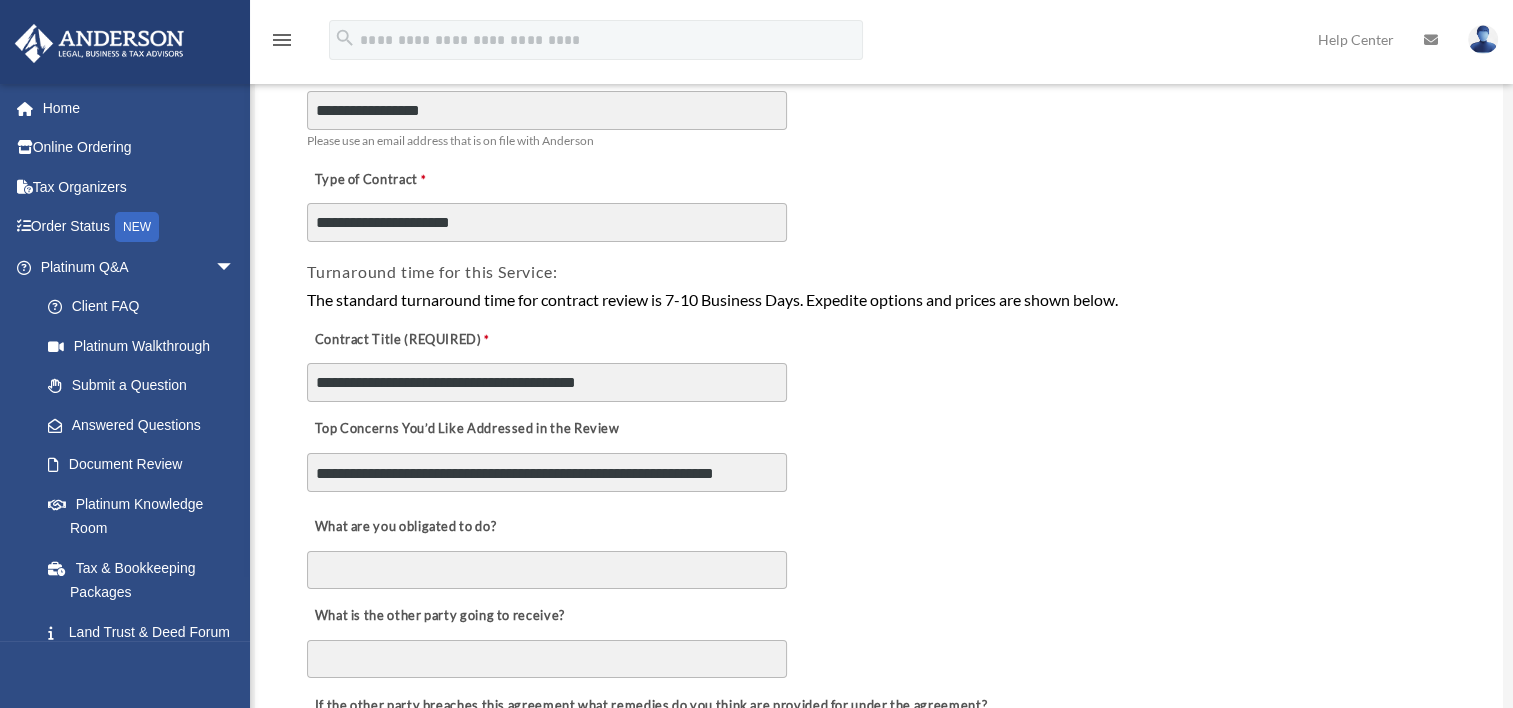 scroll, scrollTop: 16, scrollLeft: 0, axis: vertical 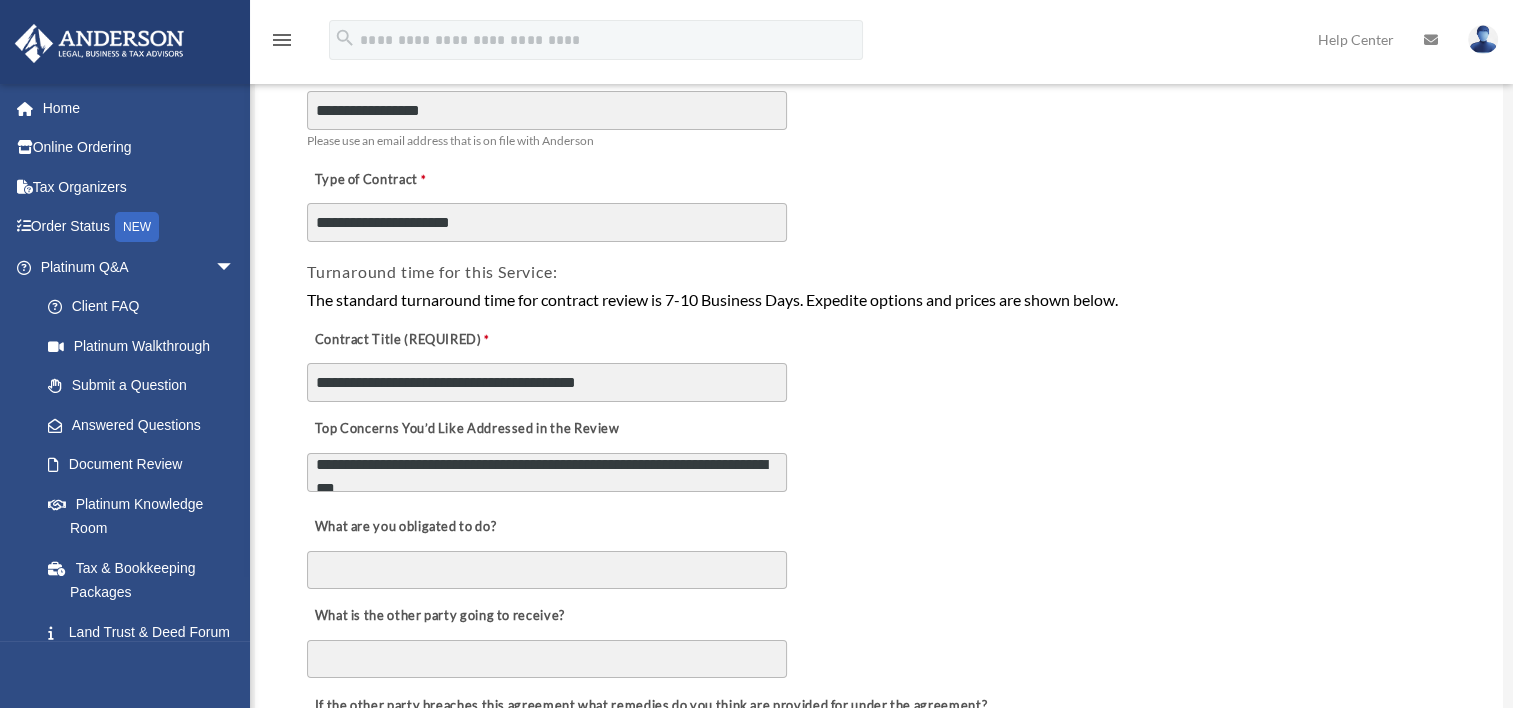 click on "**********" at bounding box center (547, 473) 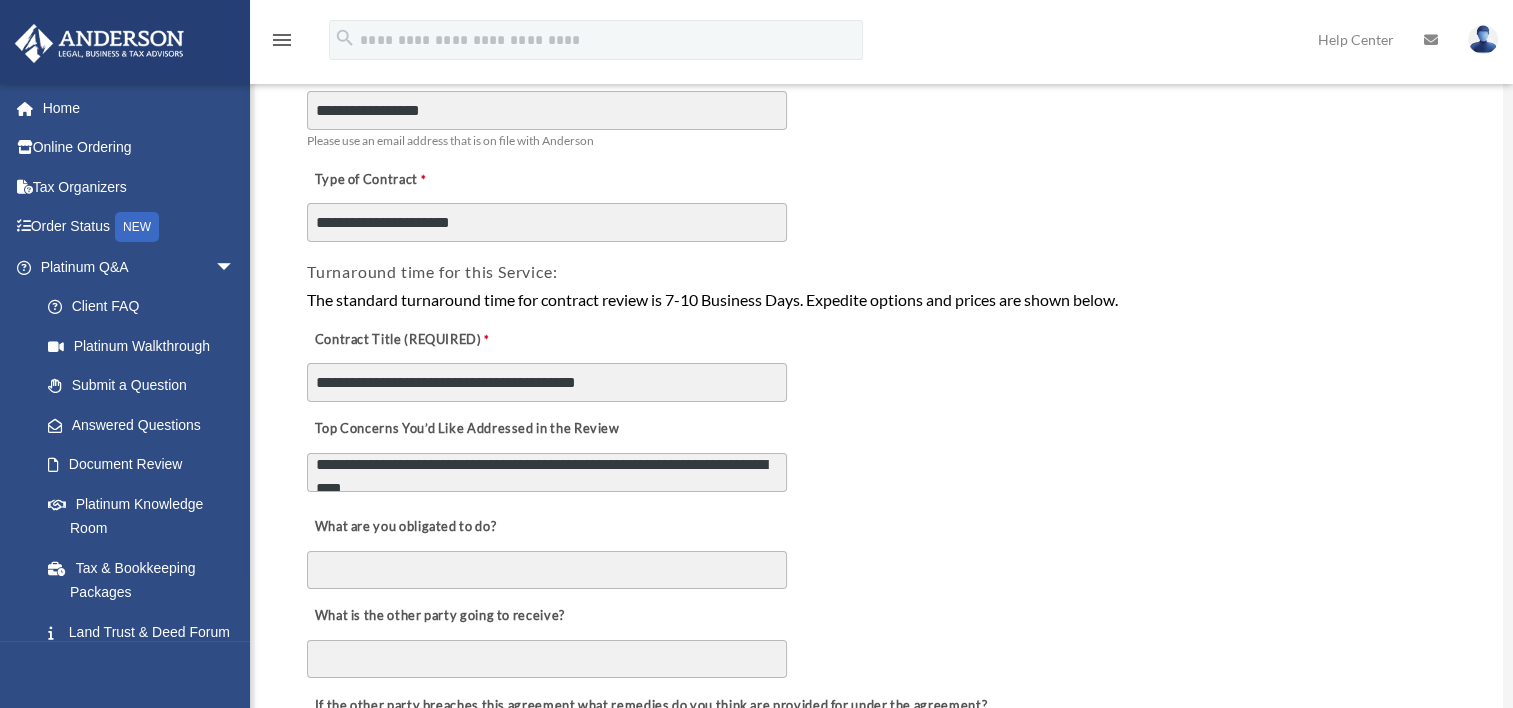 click on "**********" at bounding box center (547, 473) 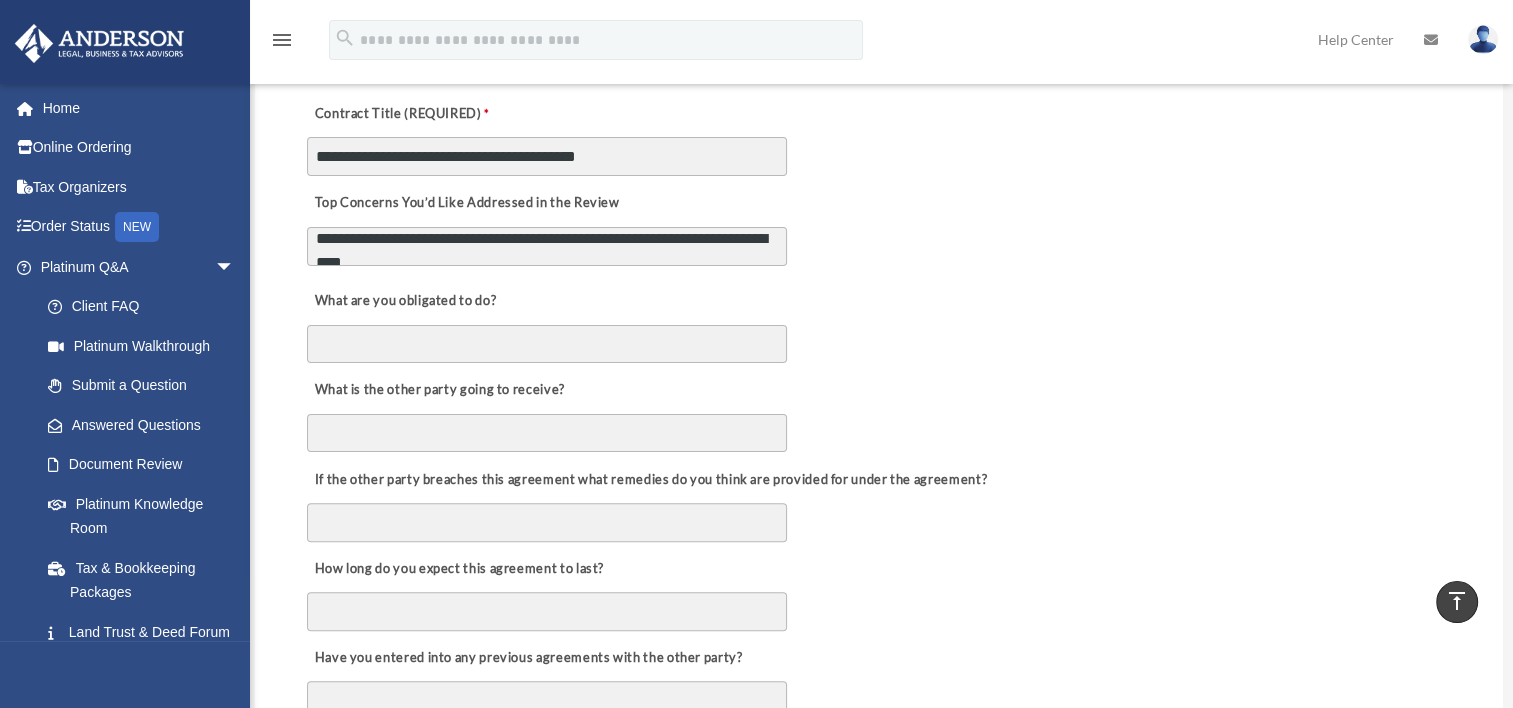 scroll, scrollTop: 463, scrollLeft: 0, axis: vertical 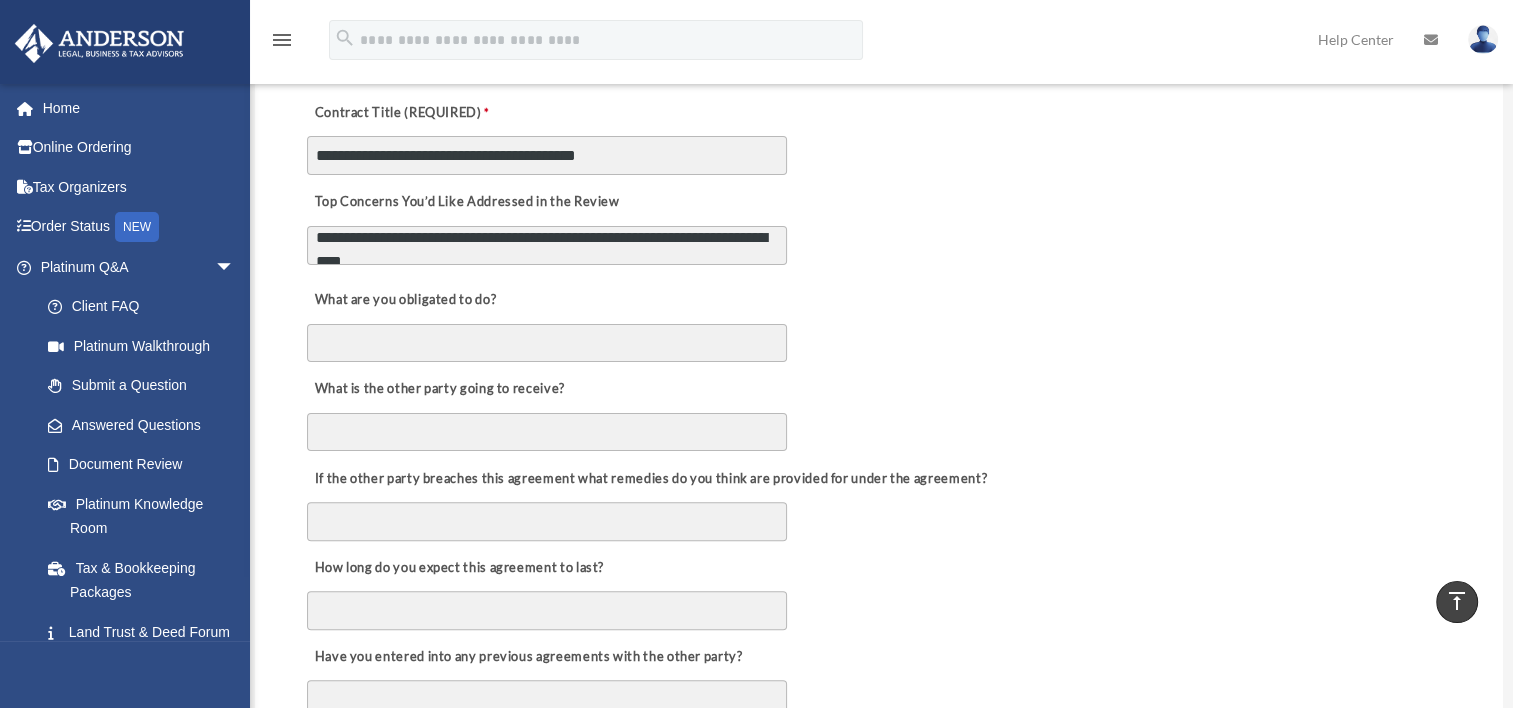 type on "**********" 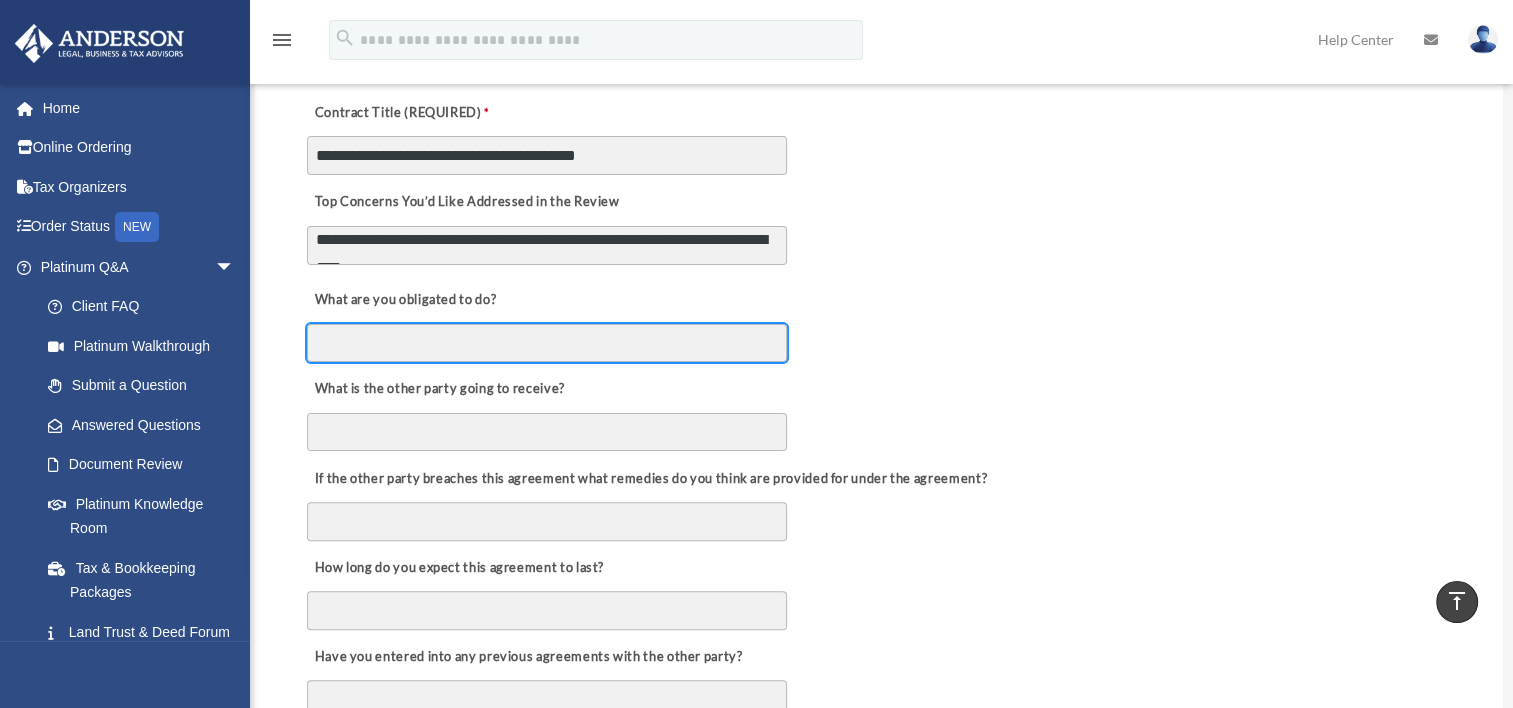 click on "What are you obligated to do?" at bounding box center (547, 343) 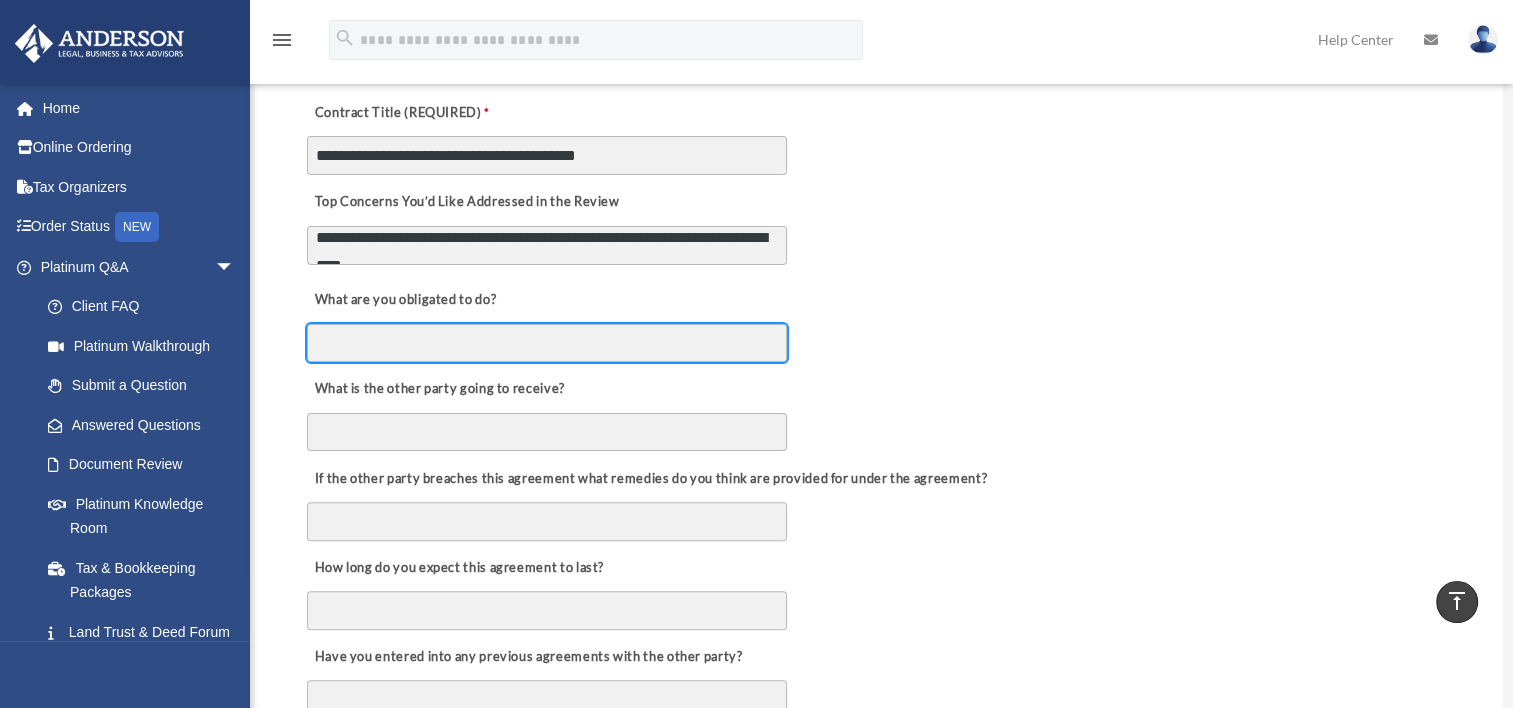 type on "*" 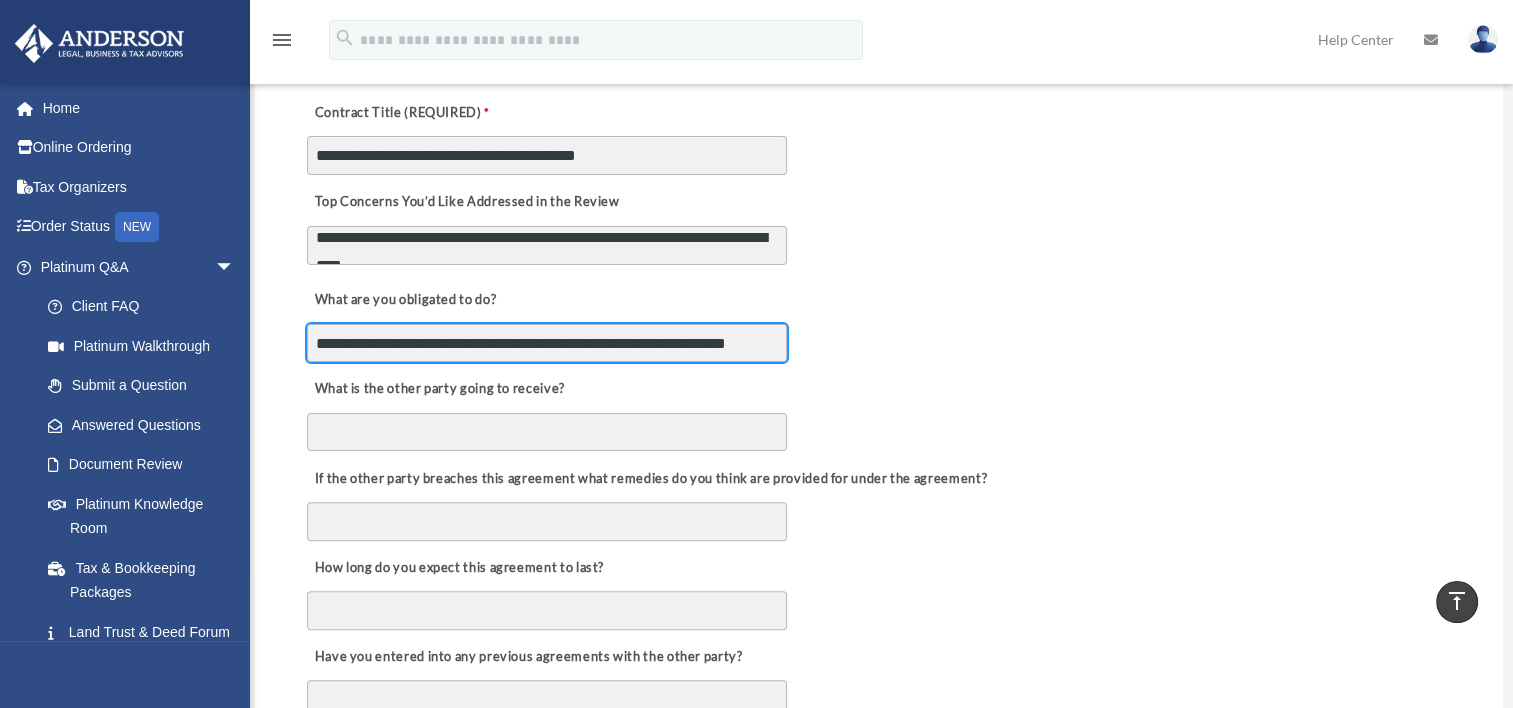 scroll, scrollTop: 0, scrollLeft: 9, axis: horizontal 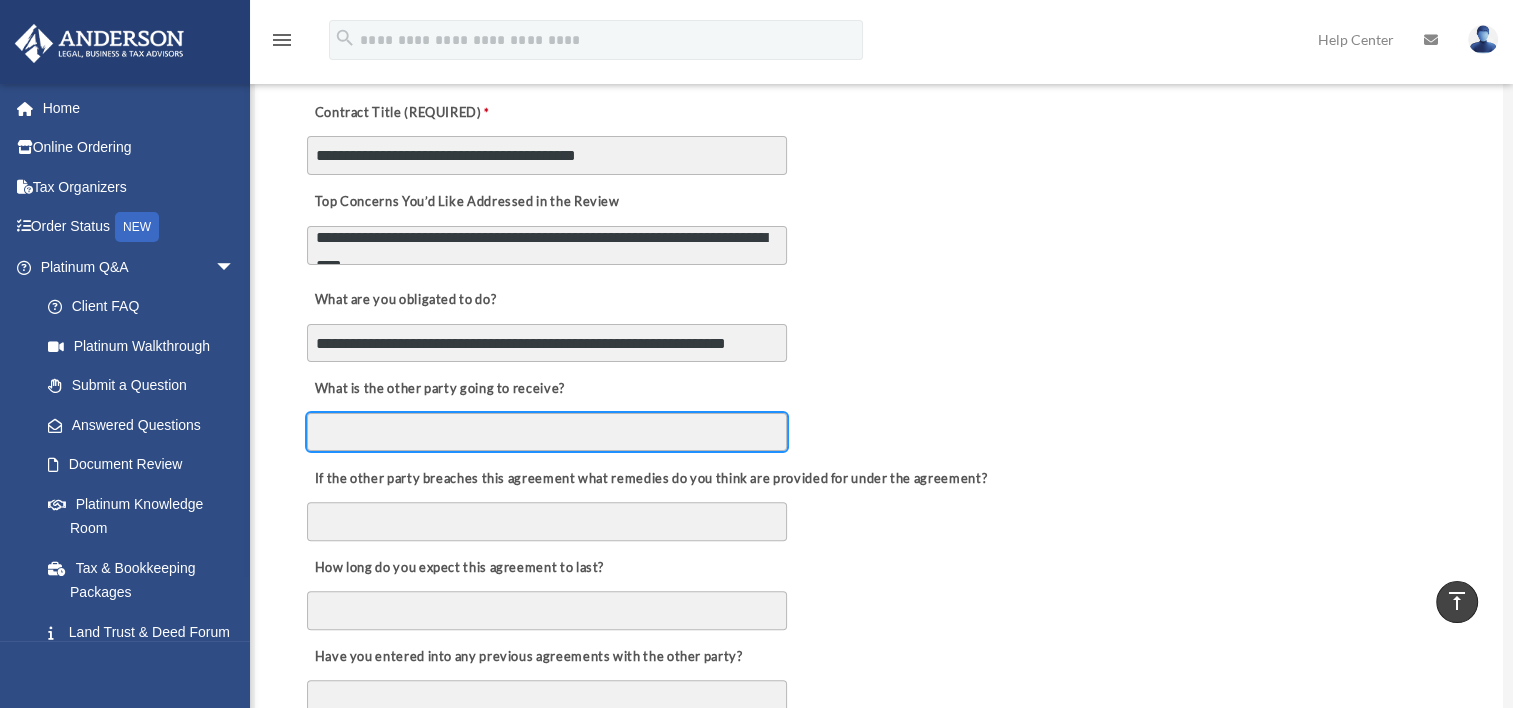 click on "What is the other party going to receive?" at bounding box center (547, 432) 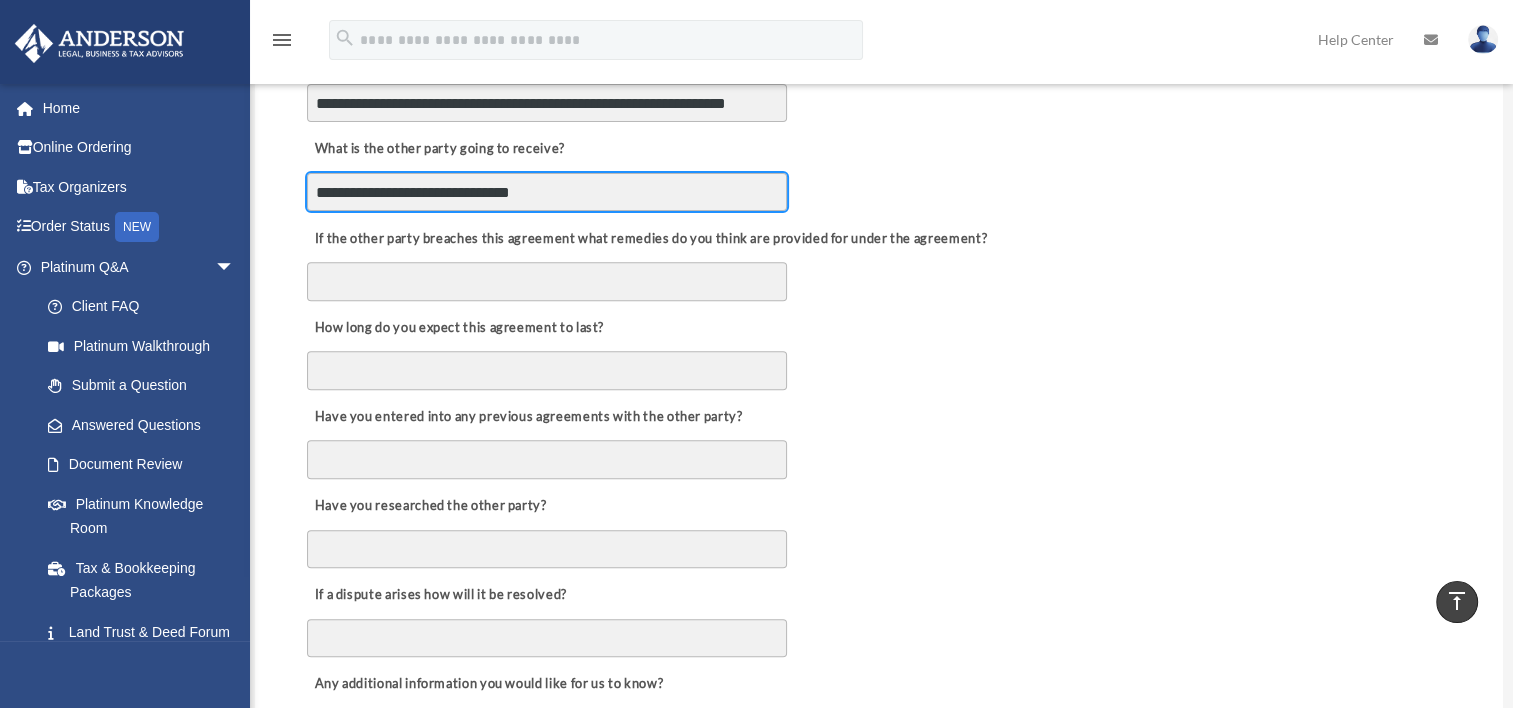 scroll, scrollTop: 704, scrollLeft: 0, axis: vertical 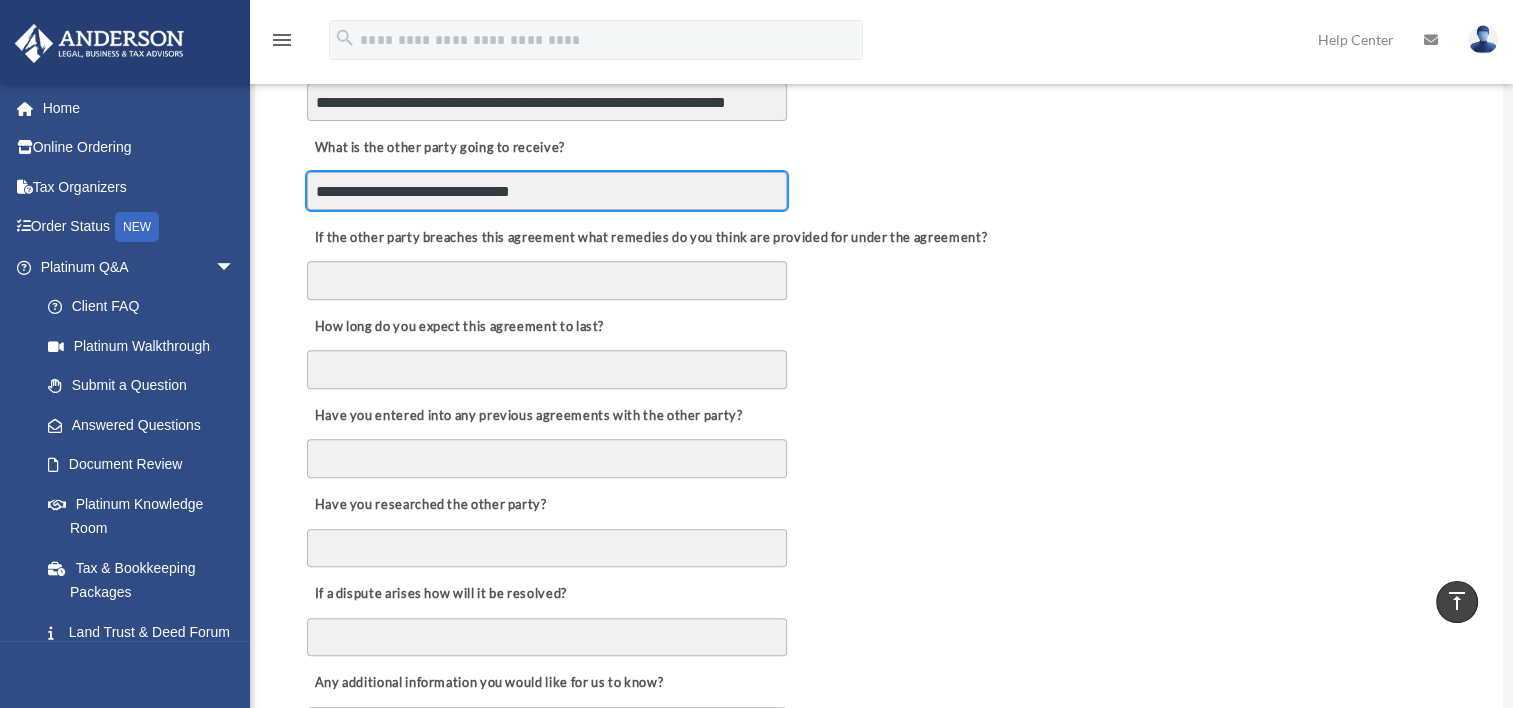 type on "**********" 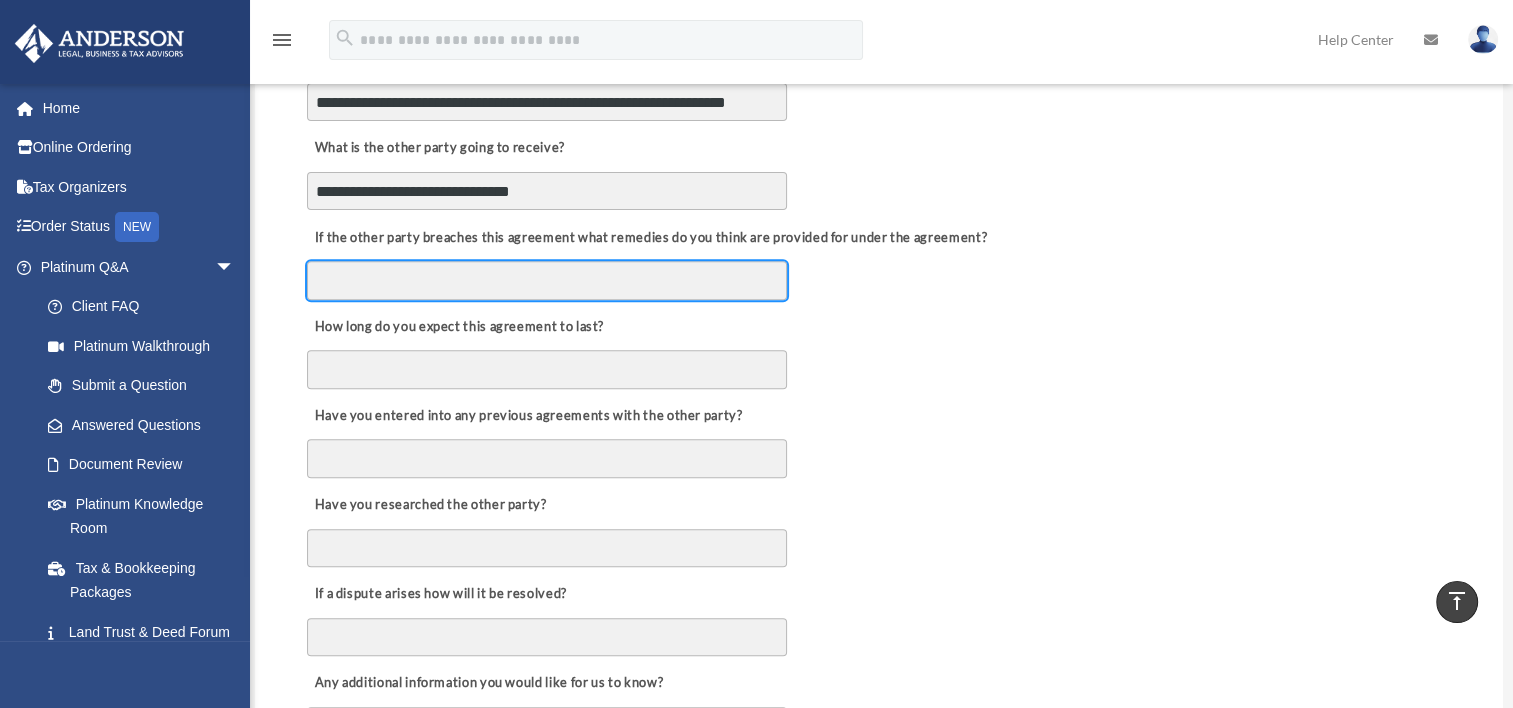click on "If the other party breaches this agreement what remedies do you think are provided for under the agreement?" at bounding box center [547, 280] 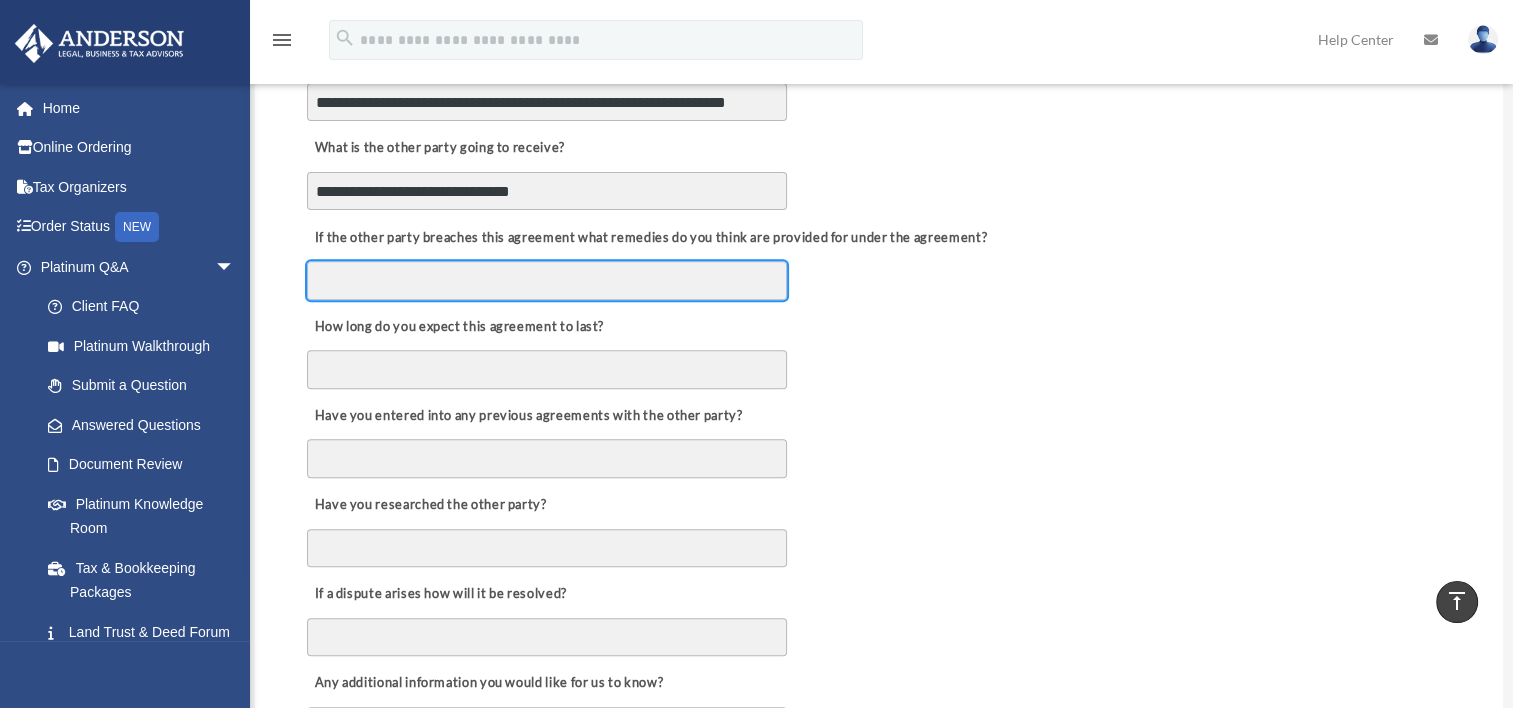 click on "If the other party breaches this agreement what remedies do you think are provided for under the agreement?" at bounding box center [547, 280] 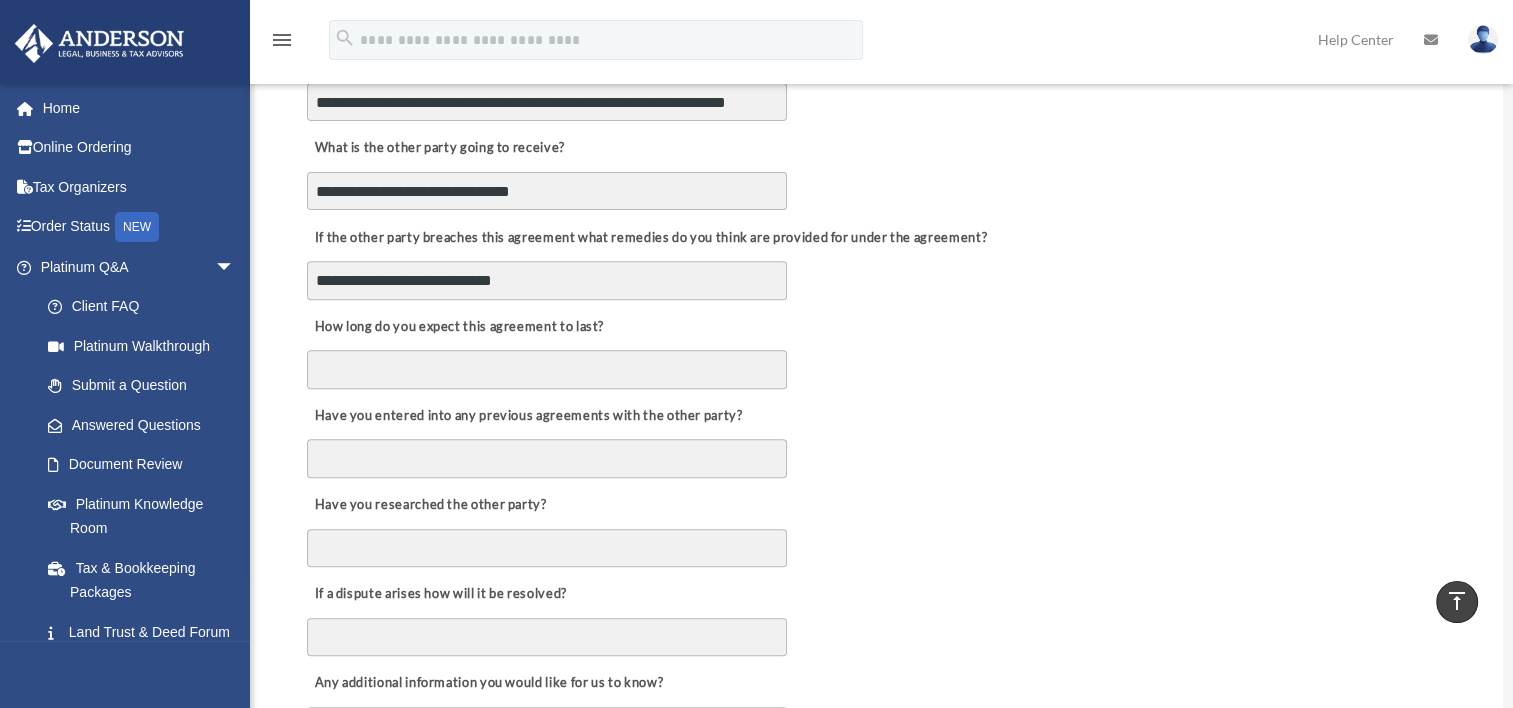 click on "Have you entered into any previous agreements with the other party?" at bounding box center [879, 435] 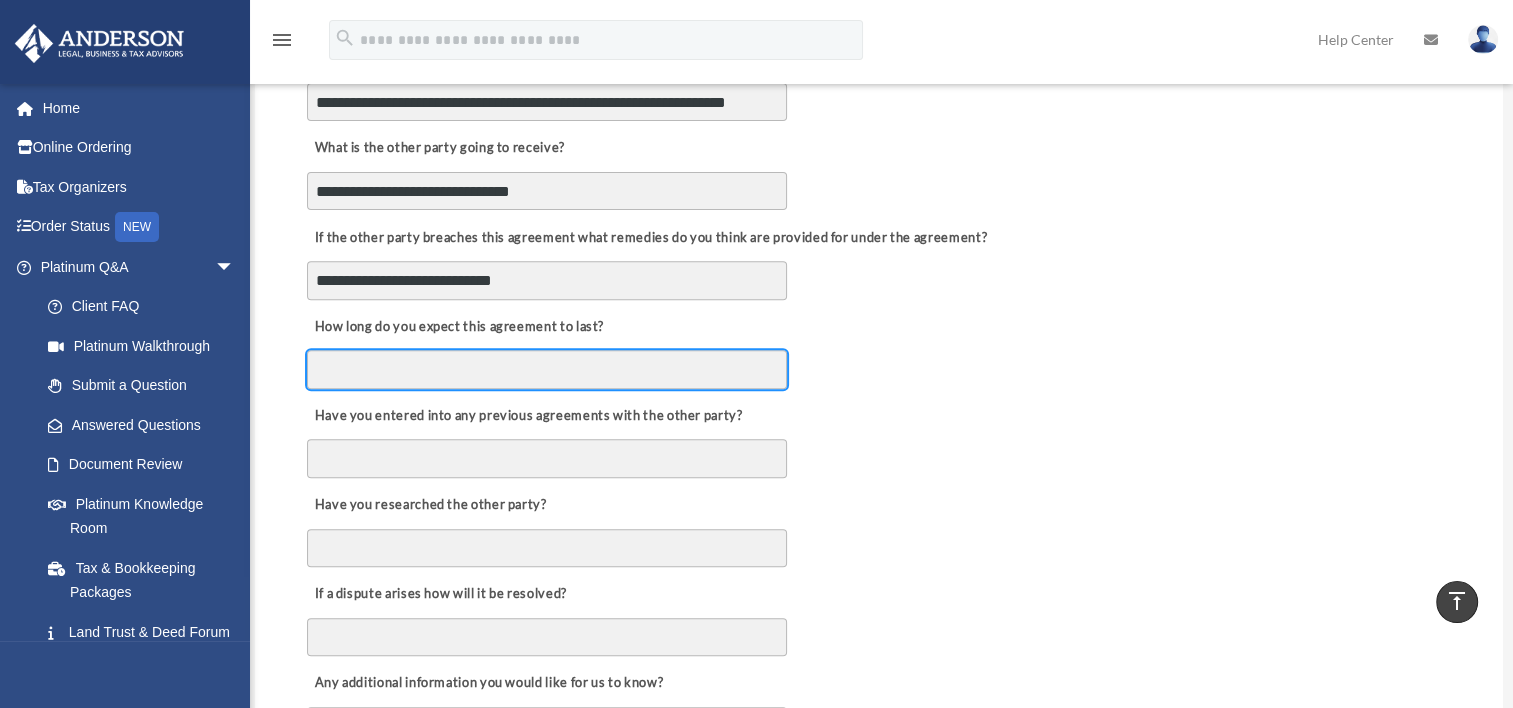 click on "How long do you expect this agreement to last?" at bounding box center [547, 369] 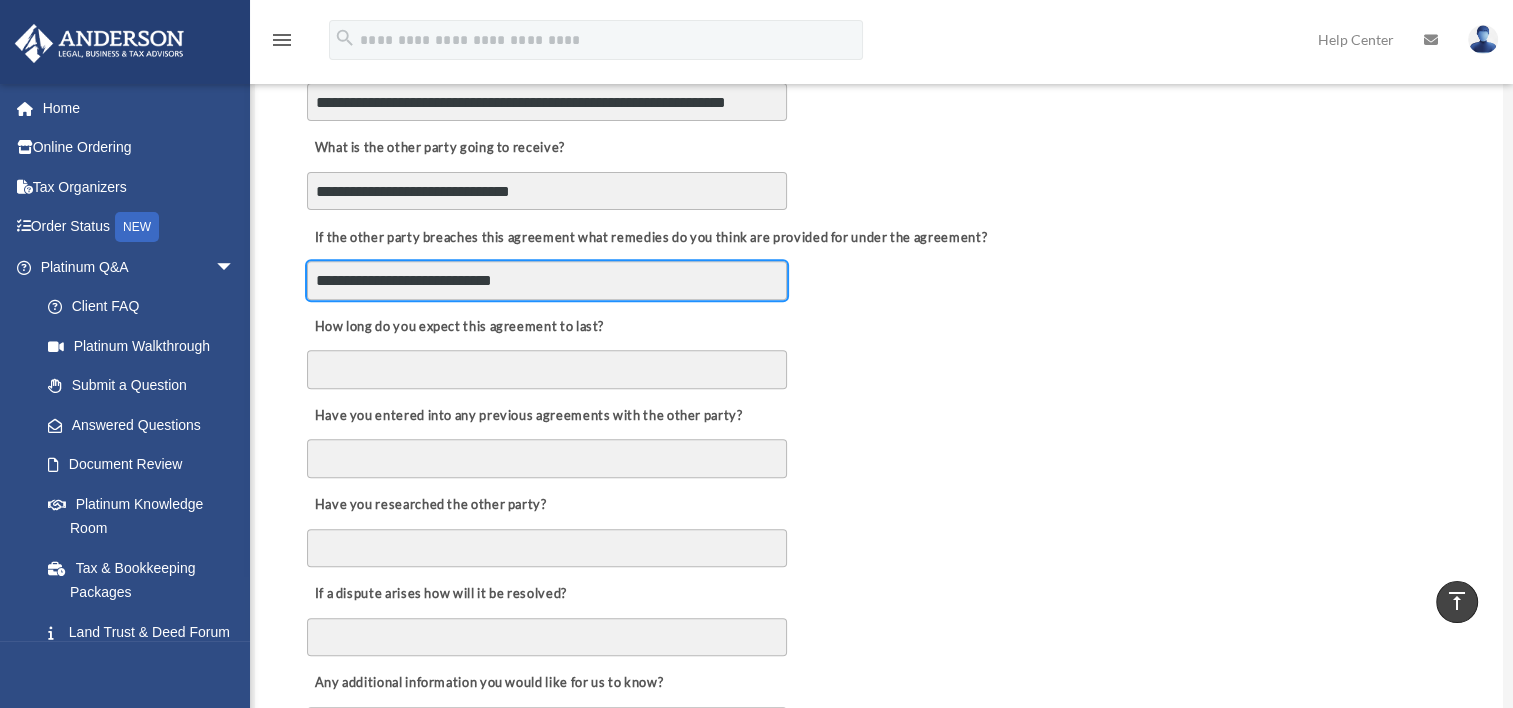click on "**********" at bounding box center [547, 280] 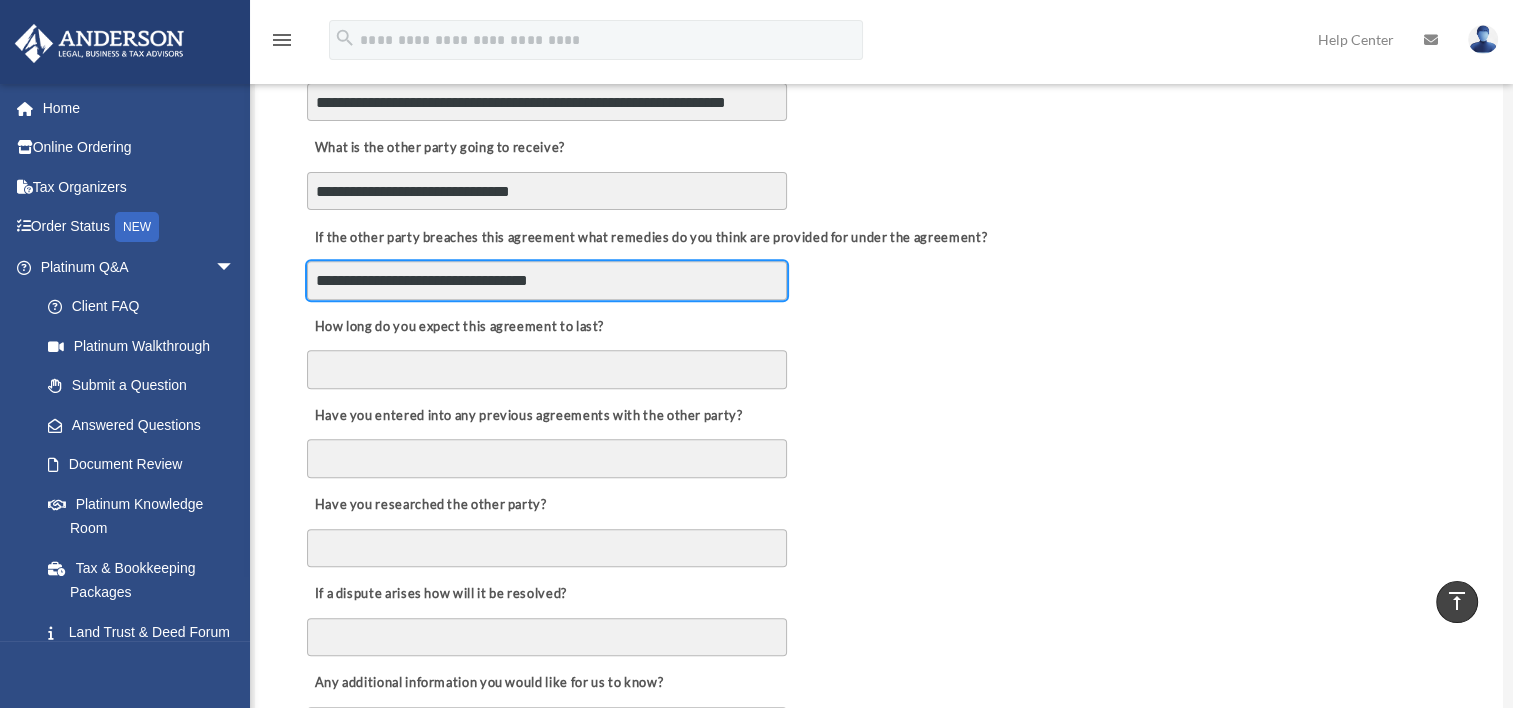 click on "**********" at bounding box center (547, 280) 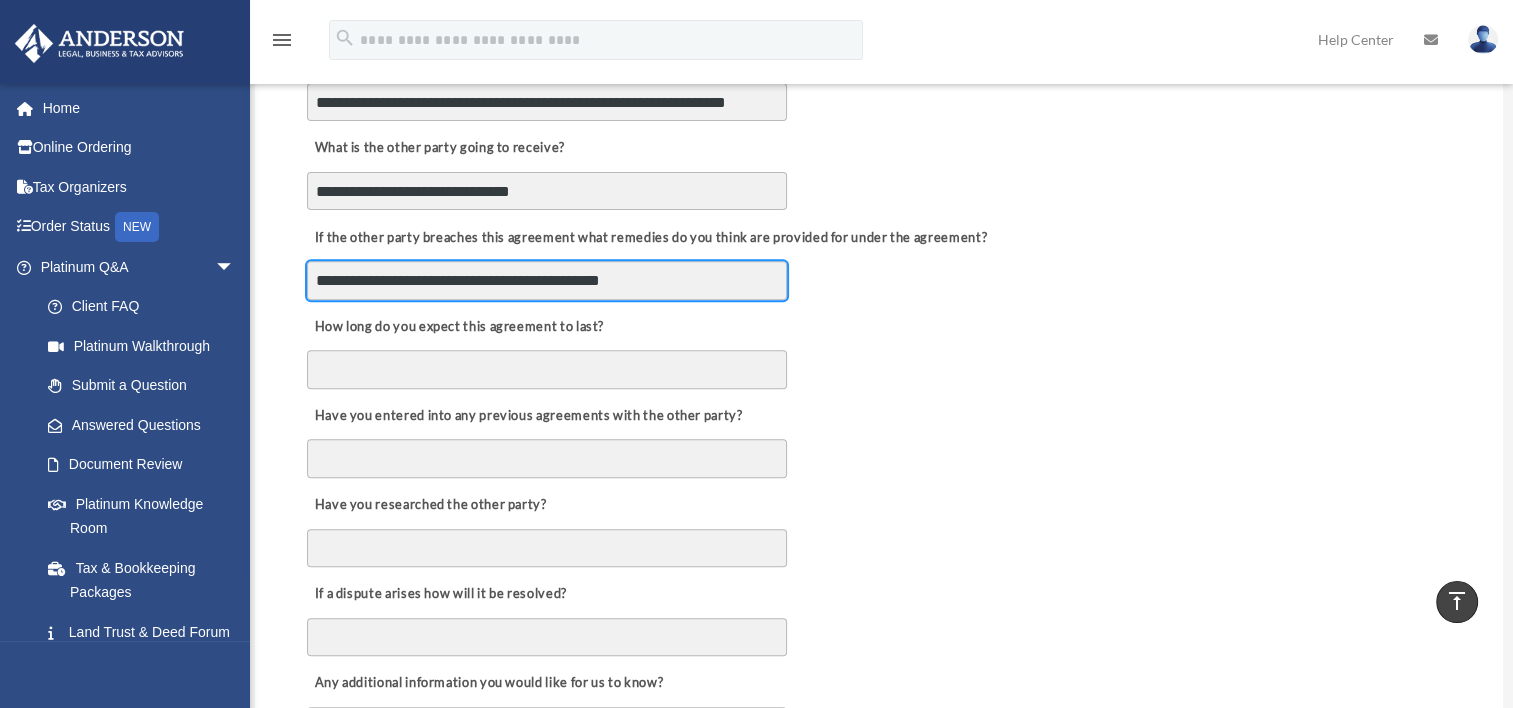 type on "**********" 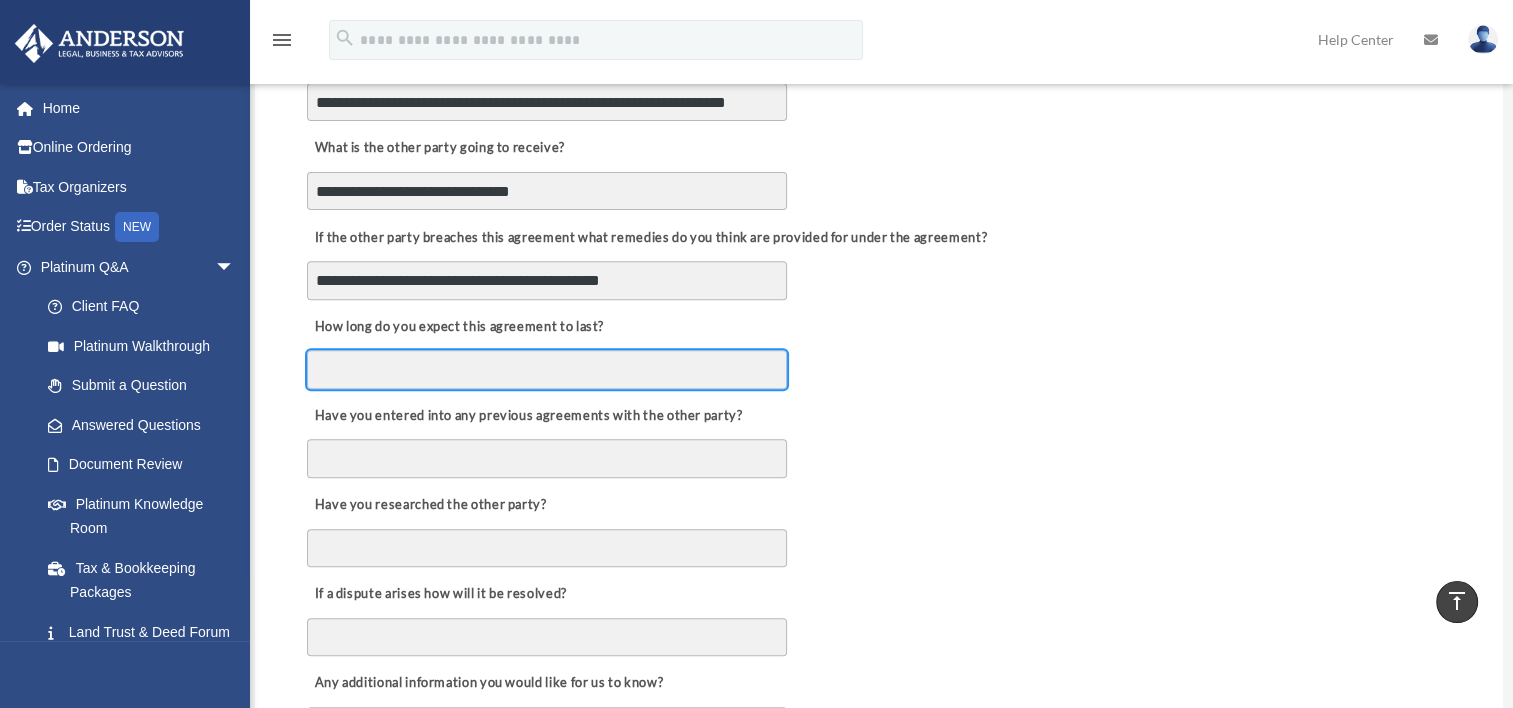click on "How long do you expect this agreement to last?" at bounding box center [547, 369] 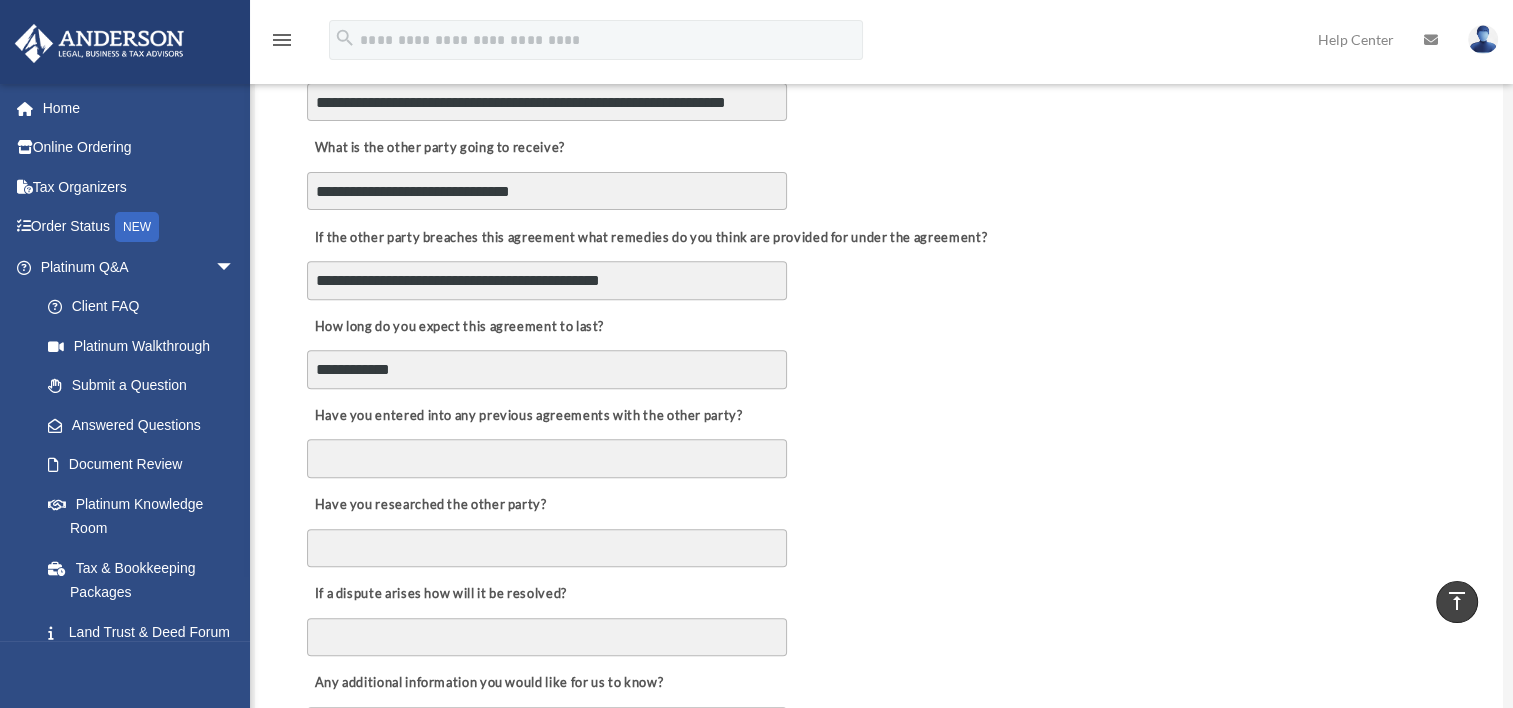 click on "Have you entered into any previous agreements with the other party?" at bounding box center (527, 416) 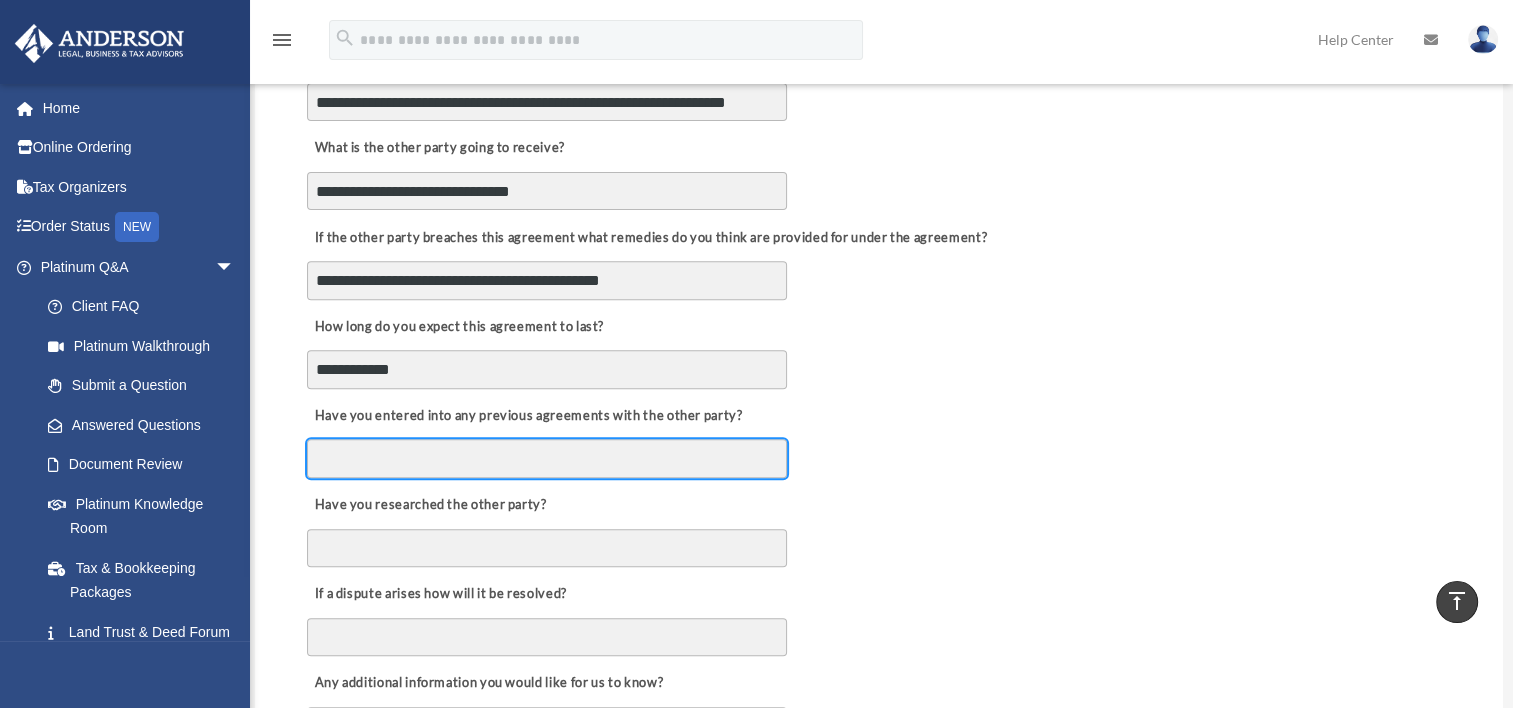 click on "Have you entered into any previous agreements with the other party?" at bounding box center (547, 458) 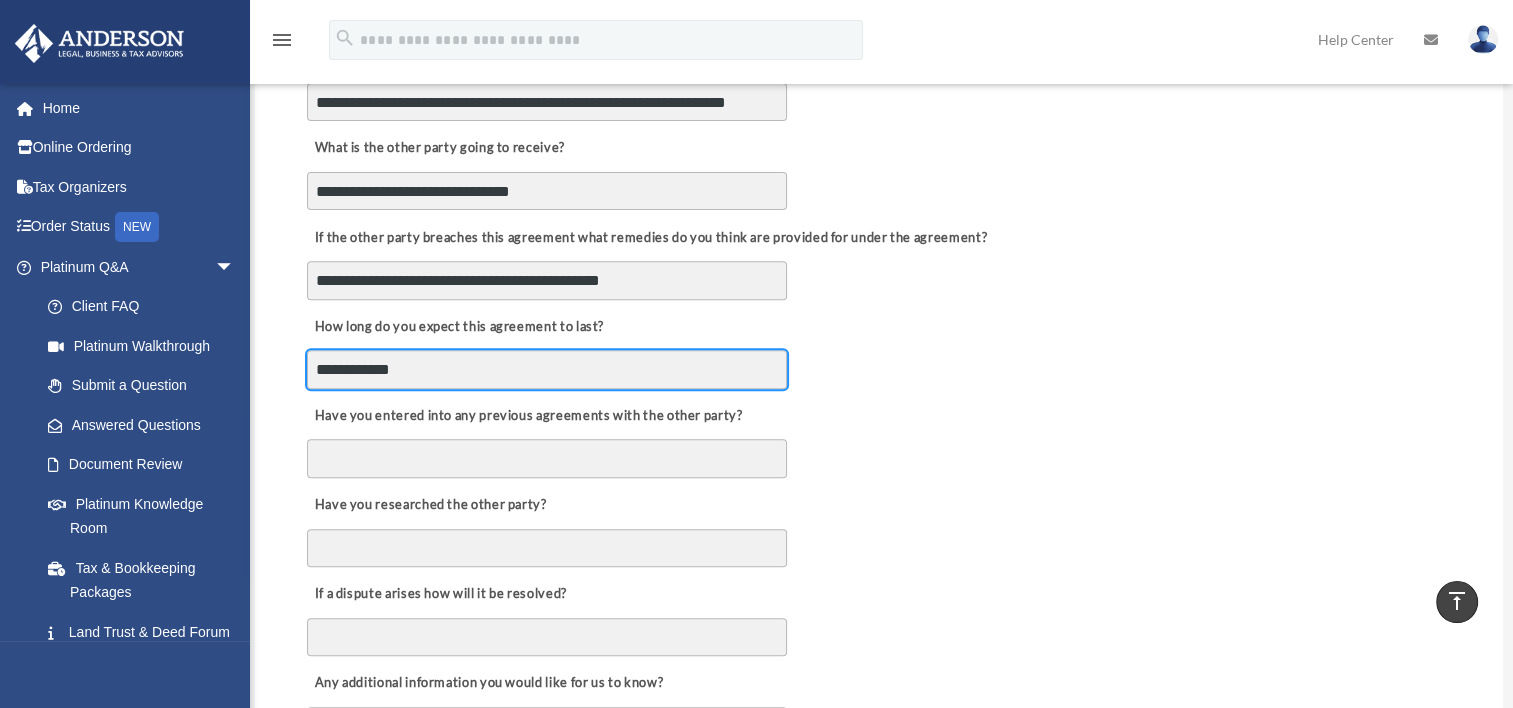 click on "**********" at bounding box center [547, 369] 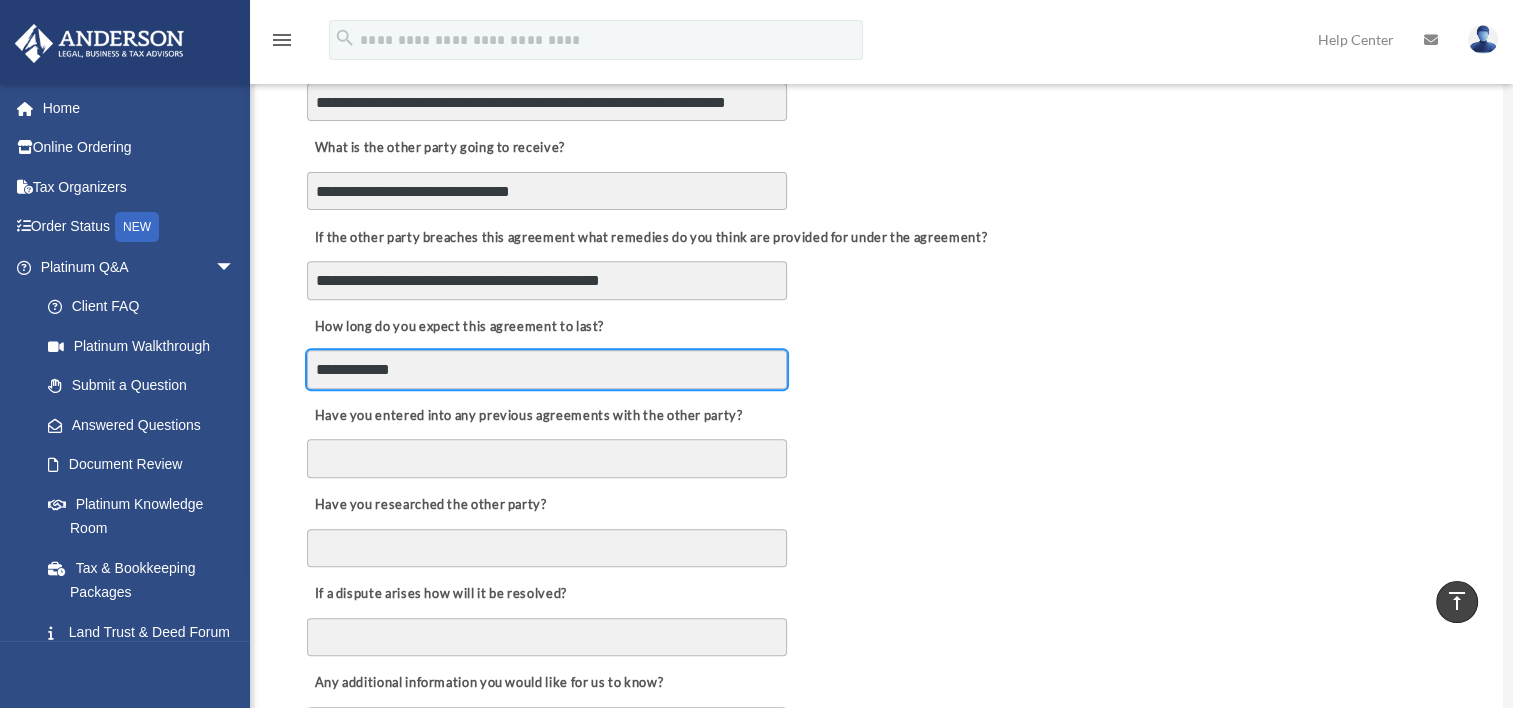 click on "**********" at bounding box center [547, 369] 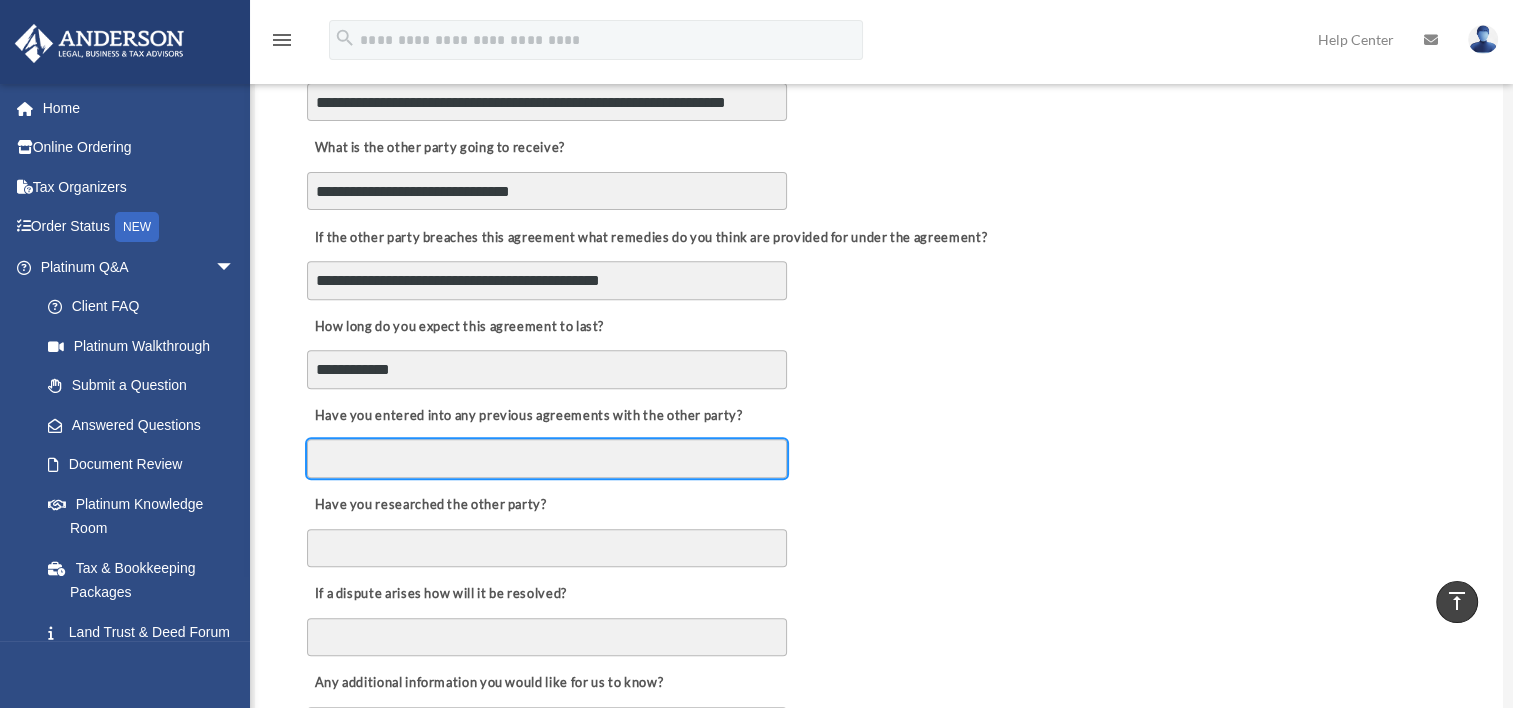 click on "Have you entered into any previous agreements with the other party?" at bounding box center [547, 458] 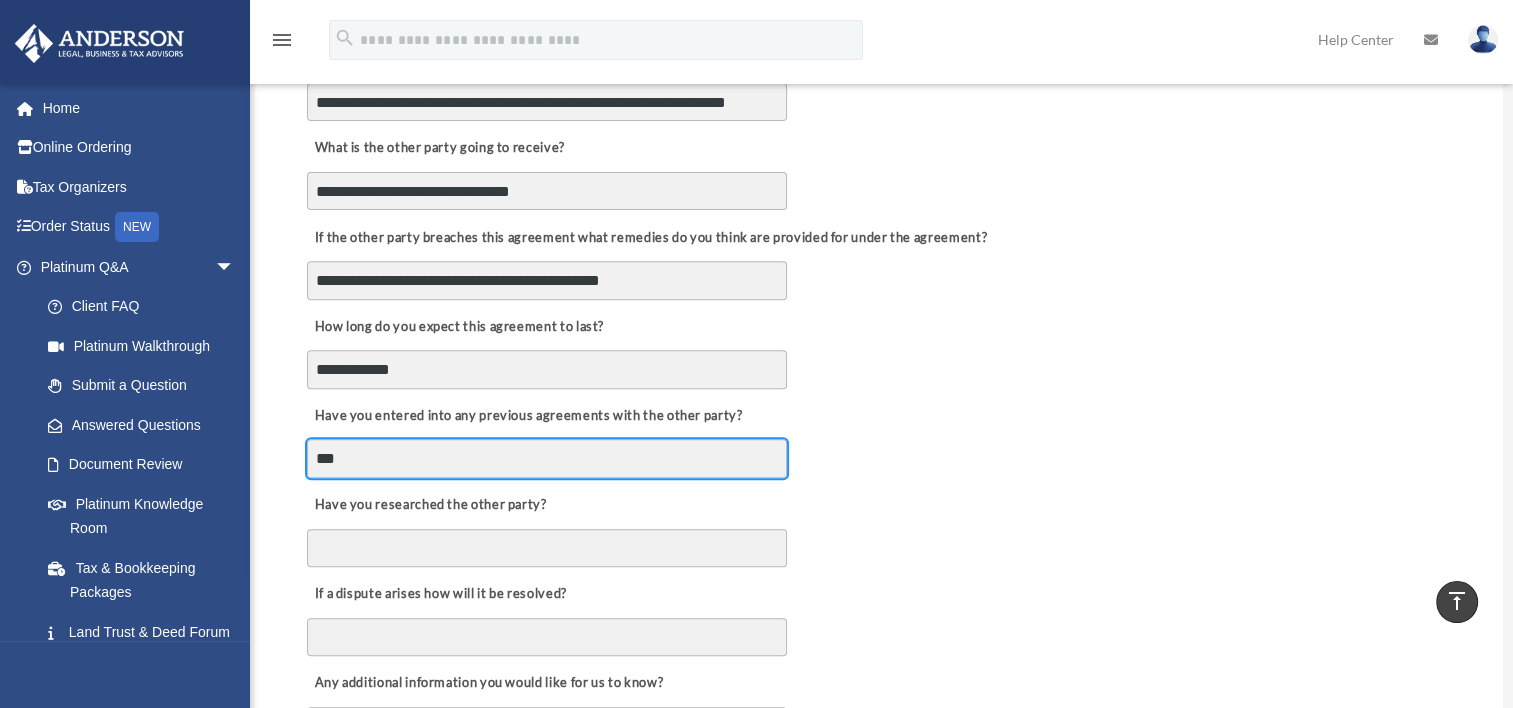 type on "***" 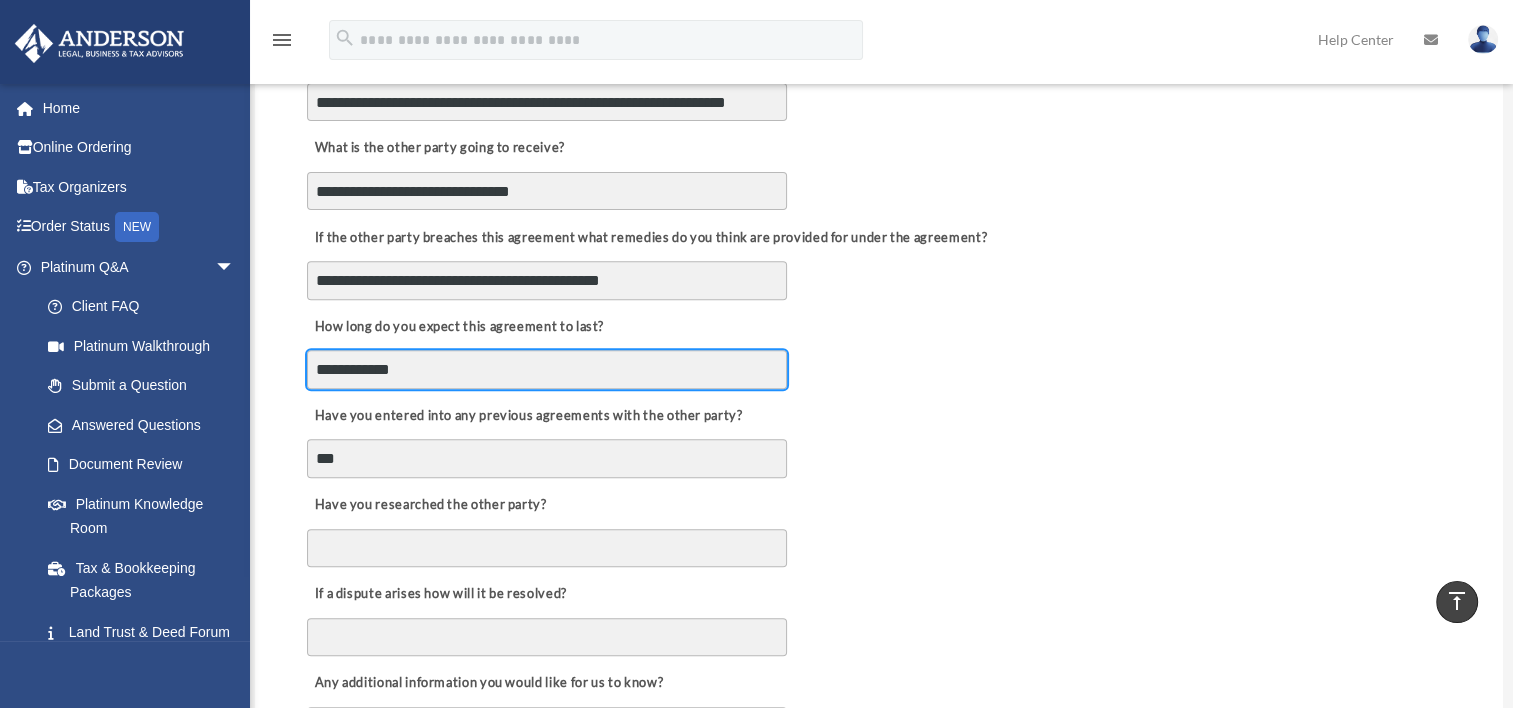click on "**********" at bounding box center (547, 369) 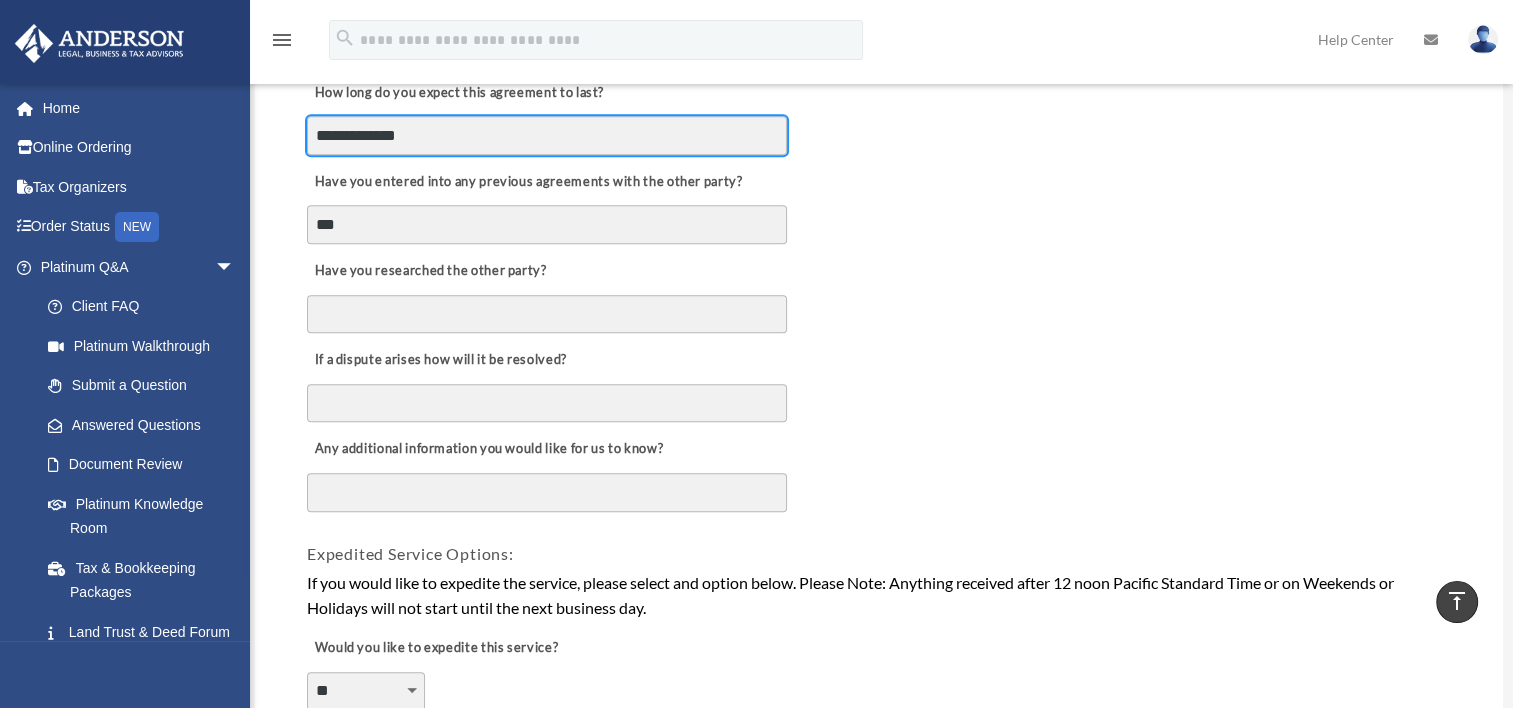 scroll, scrollTop: 940, scrollLeft: 0, axis: vertical 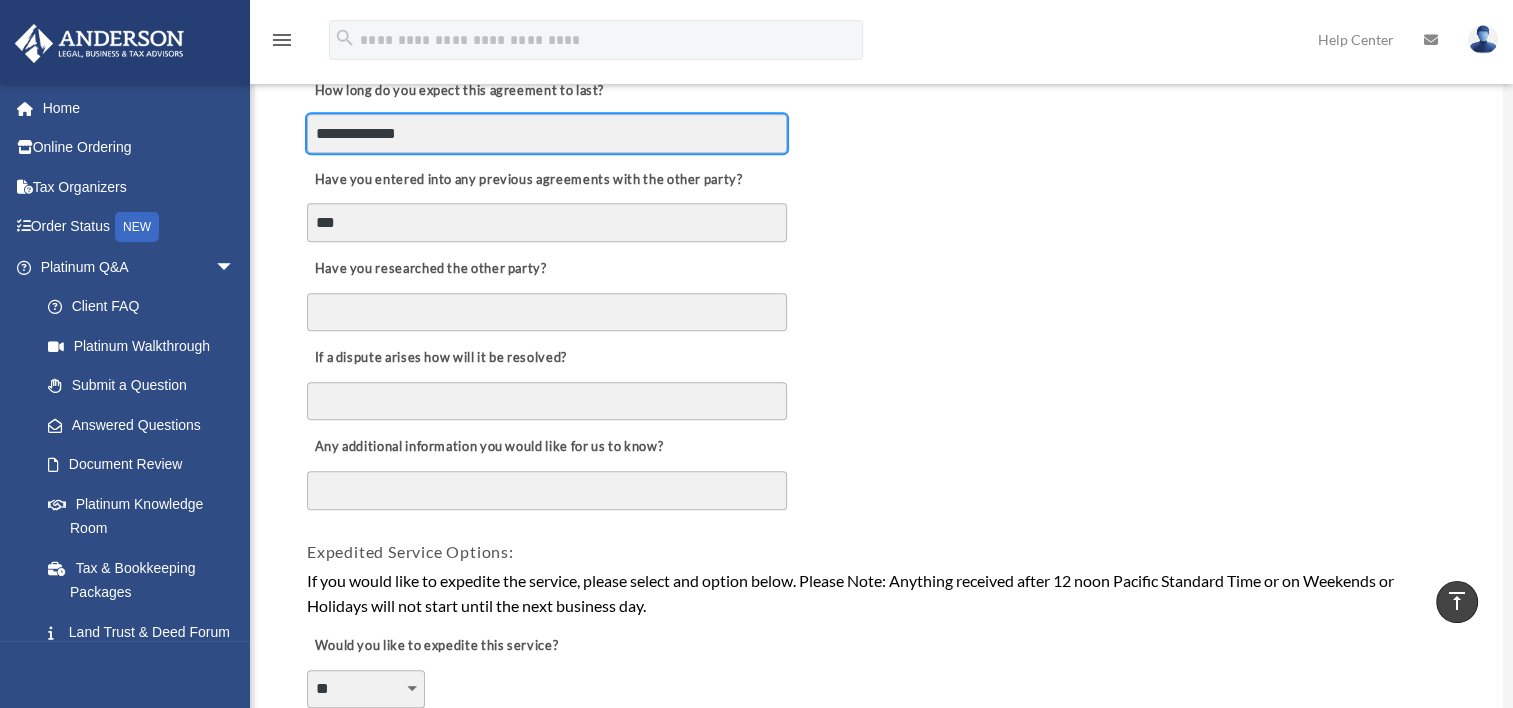 type on "**********" 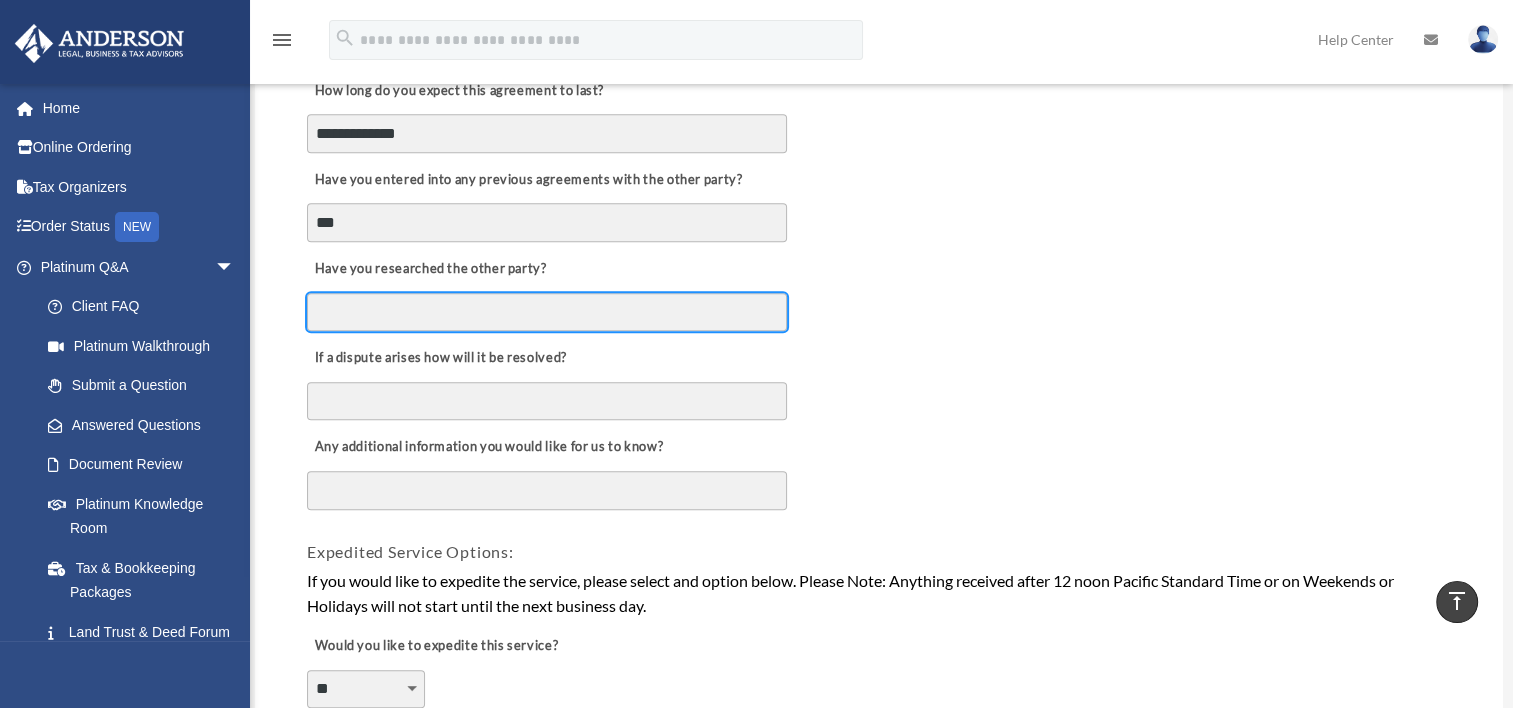 click on "Have you researched the other party?" at bounding box center [547, 312] 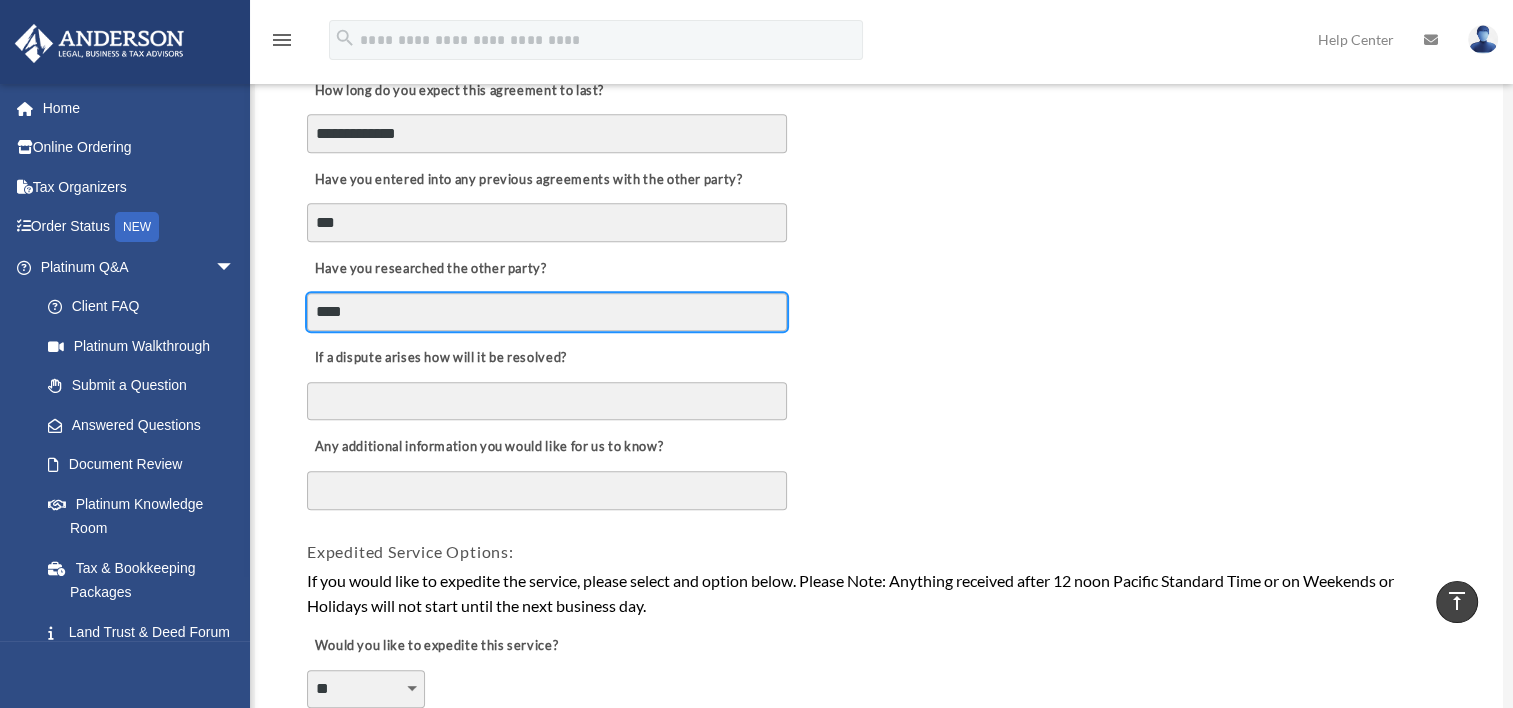 type on "****" 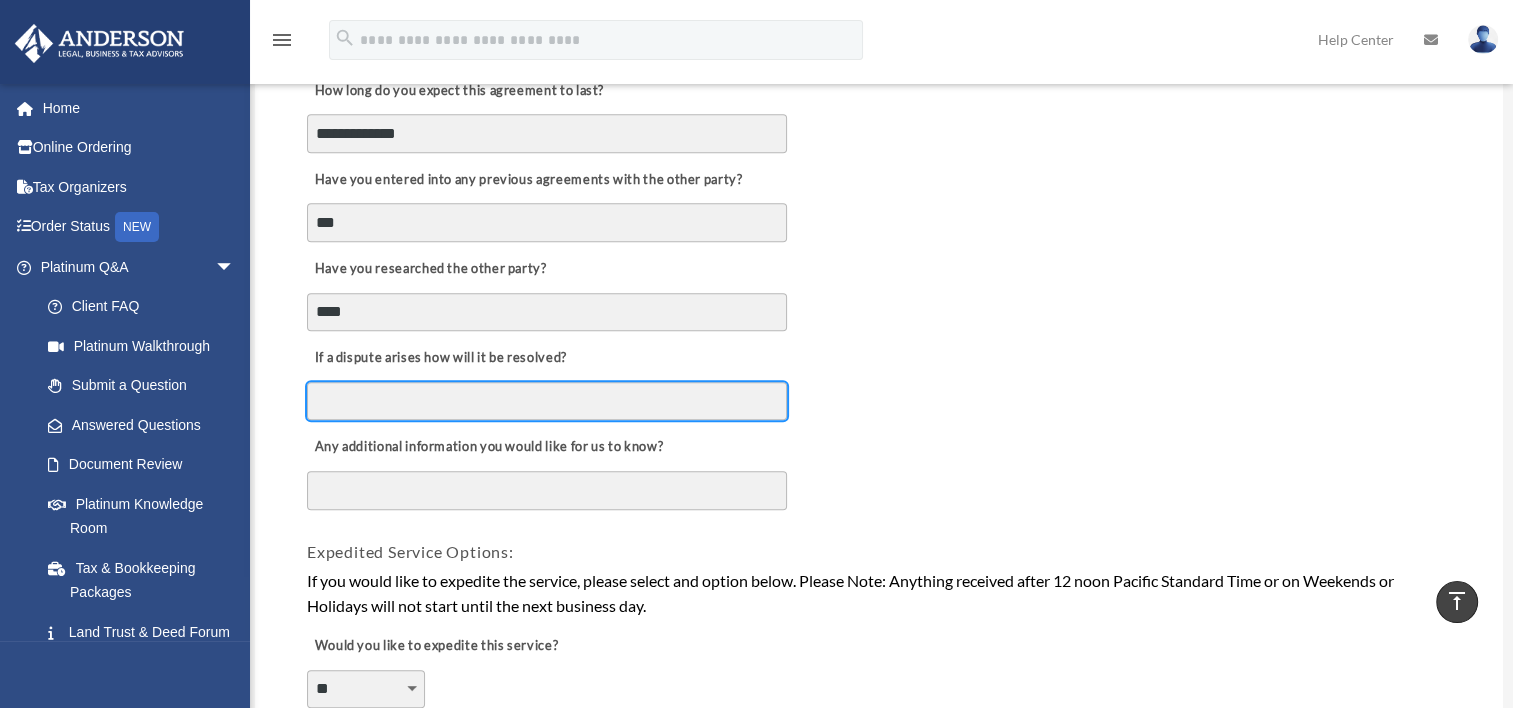 click on "If a dispute arises how will it be resolved?" at bounding box center (547, 401) 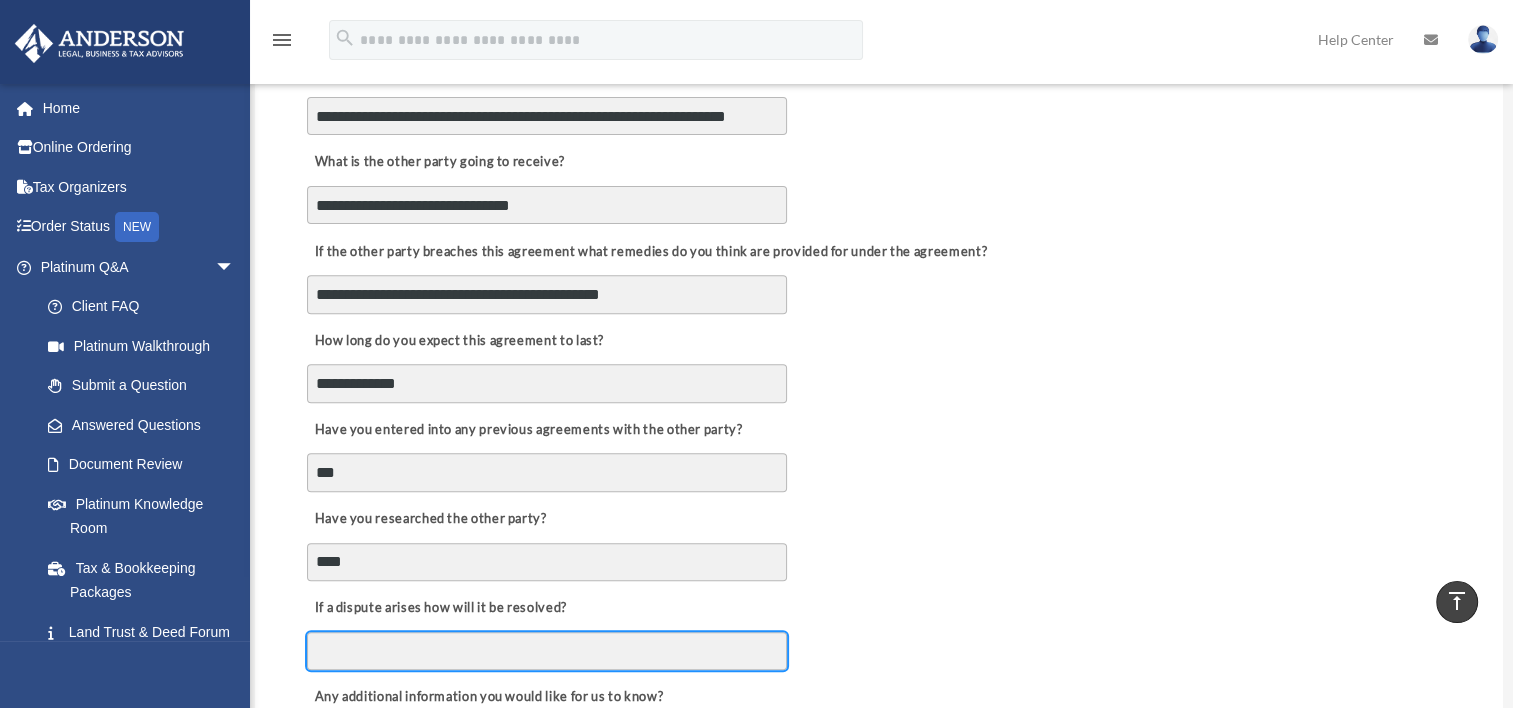 scroll, scrollTop: 679, scrollLeft: 0, axis: vertical 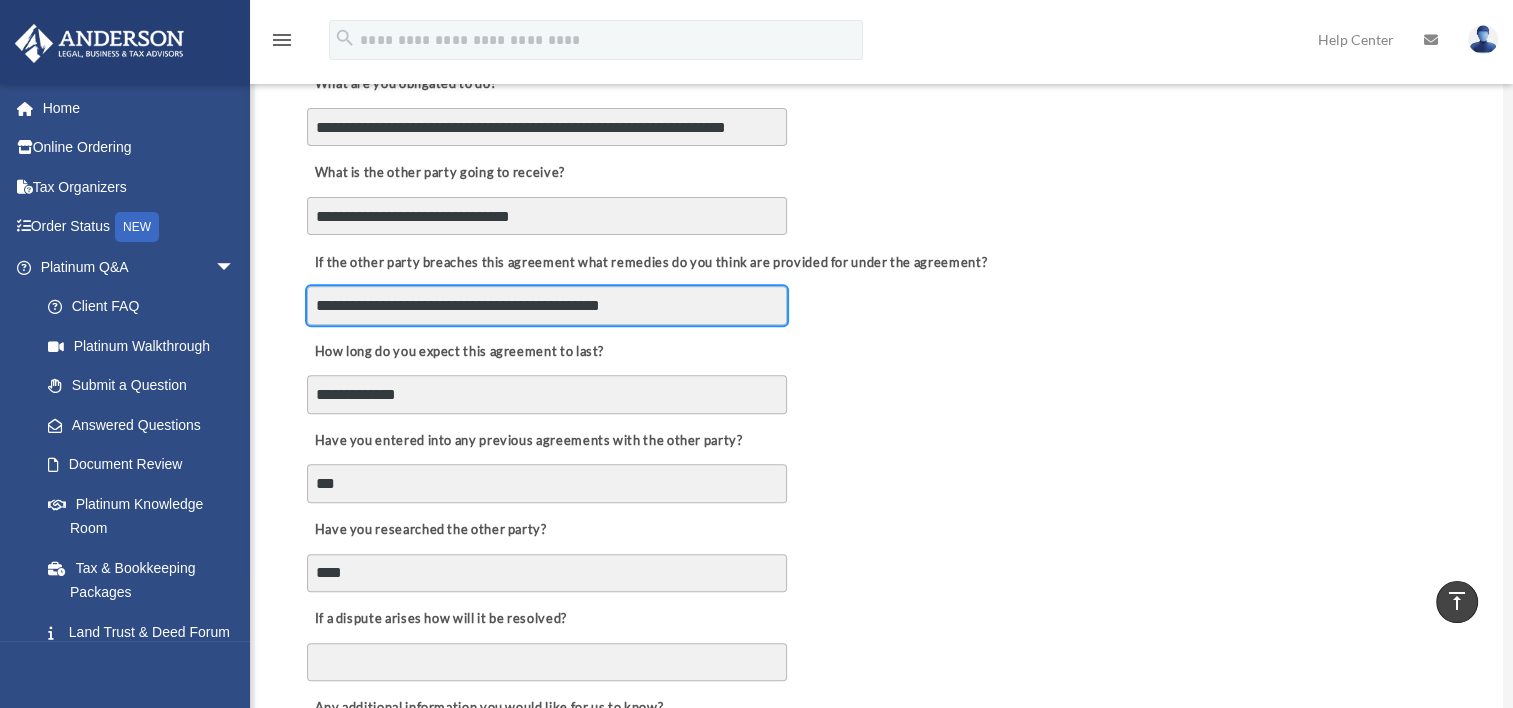 drag, startPoint x: 684, startPoint y: 294, endPoint x: 287, endPoint y: 310, distance: 397.3223 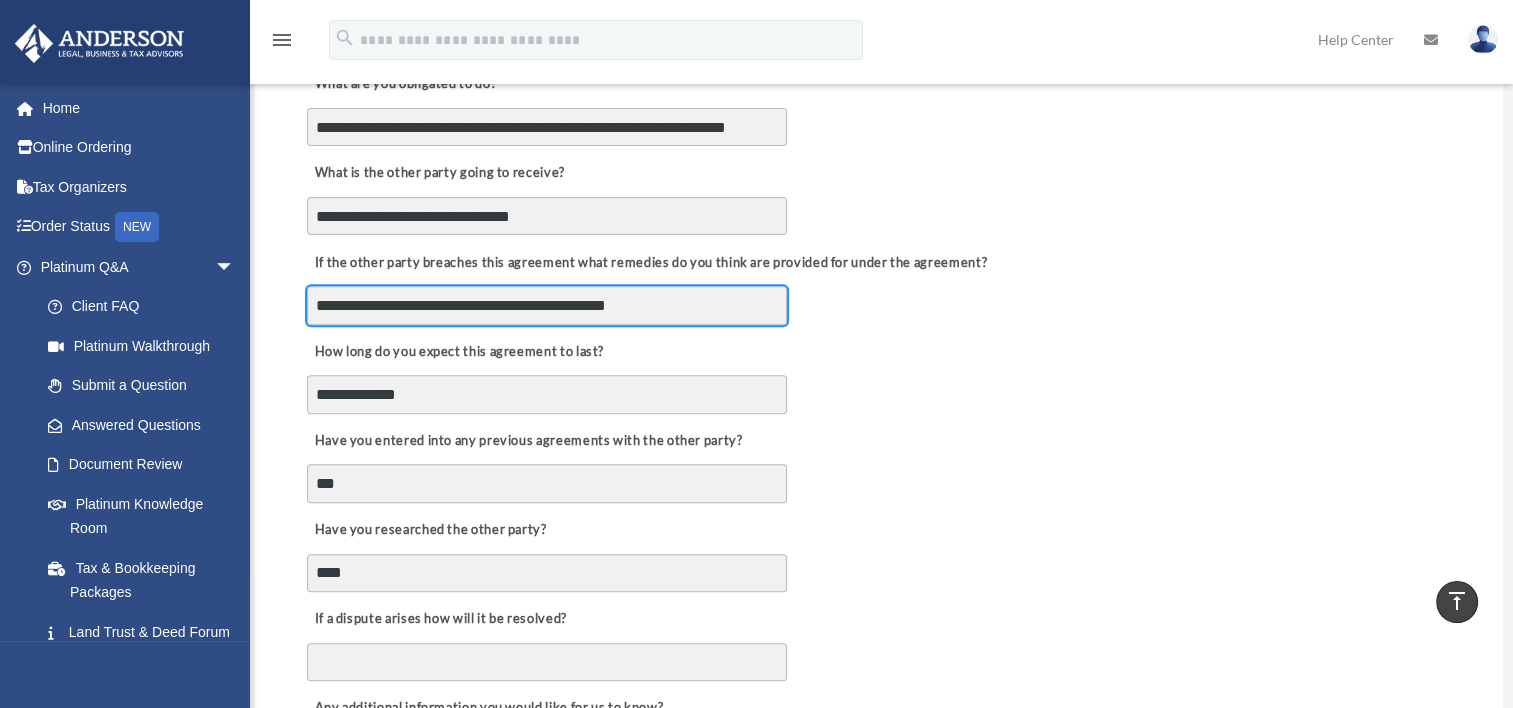 type on "**********" 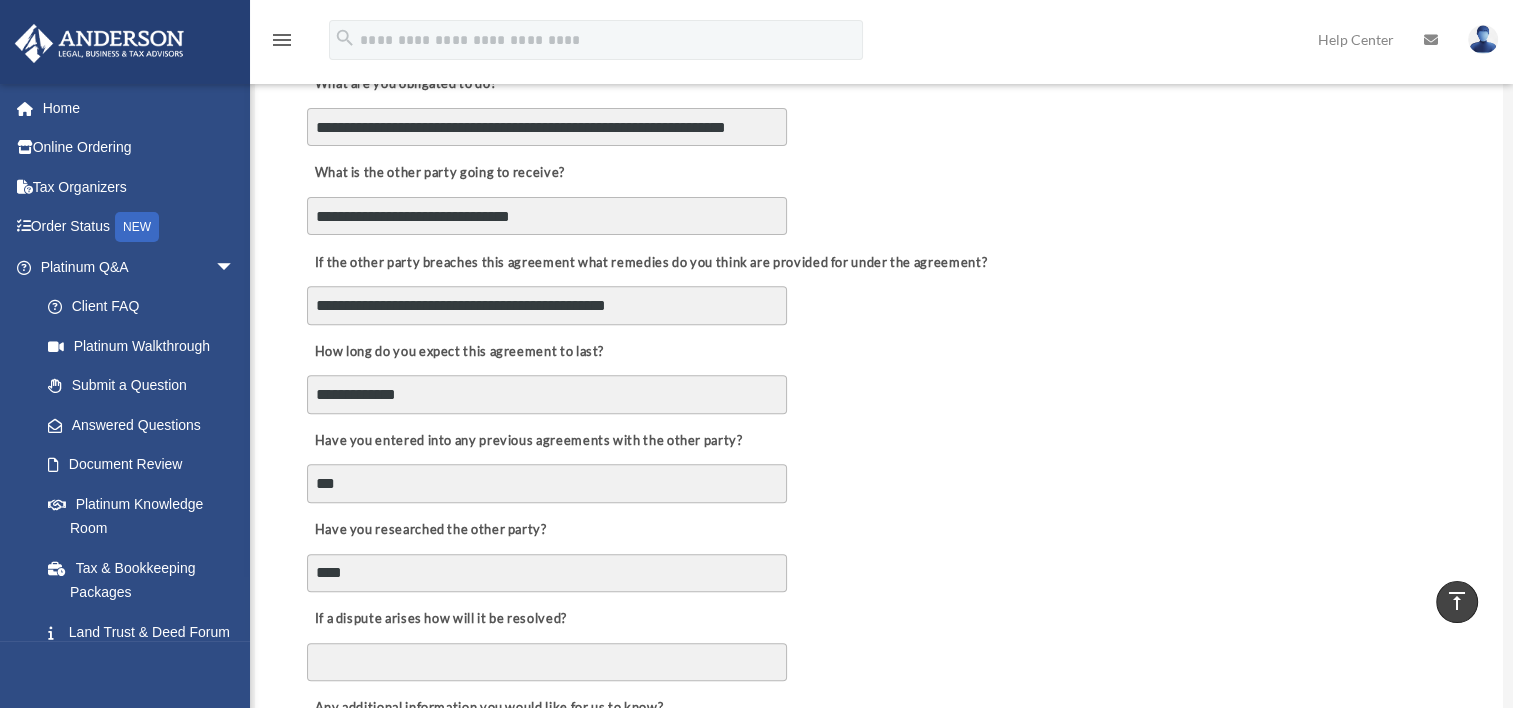click on "**********" at bounding box center (879, 281) 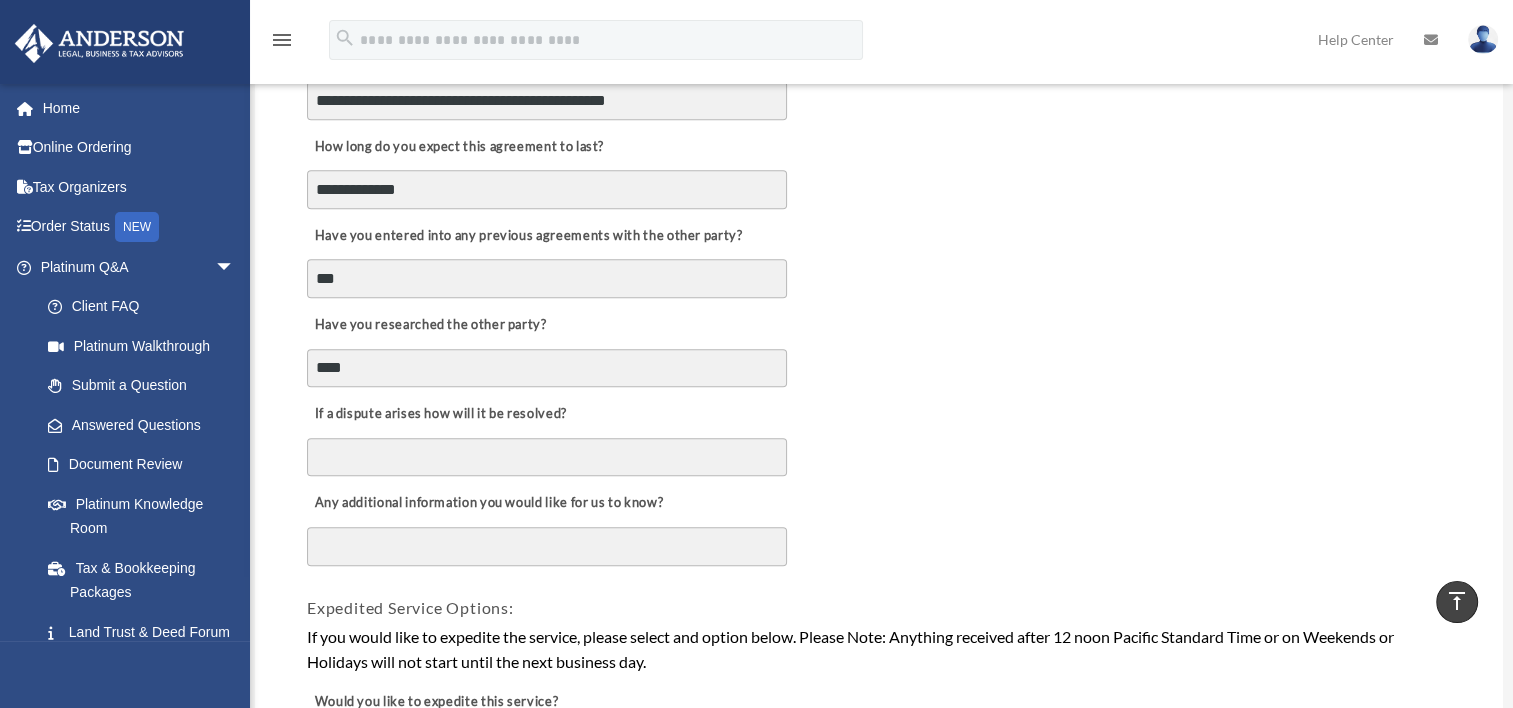 scroll, scrollTop: 887, scrollLeft: 0, axis: vertical 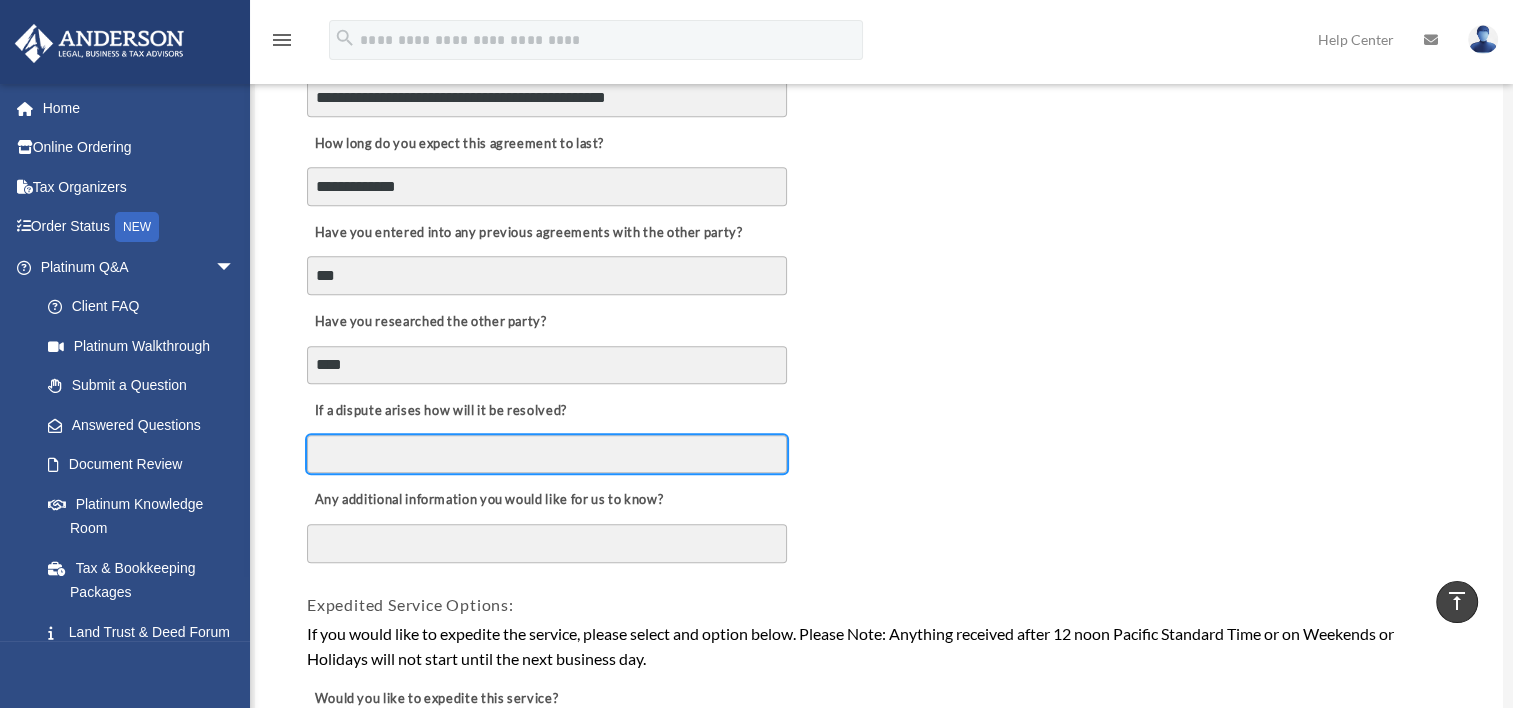 click on "If a dispute arises how will it be resolved?" at bounding box center (547, 454) 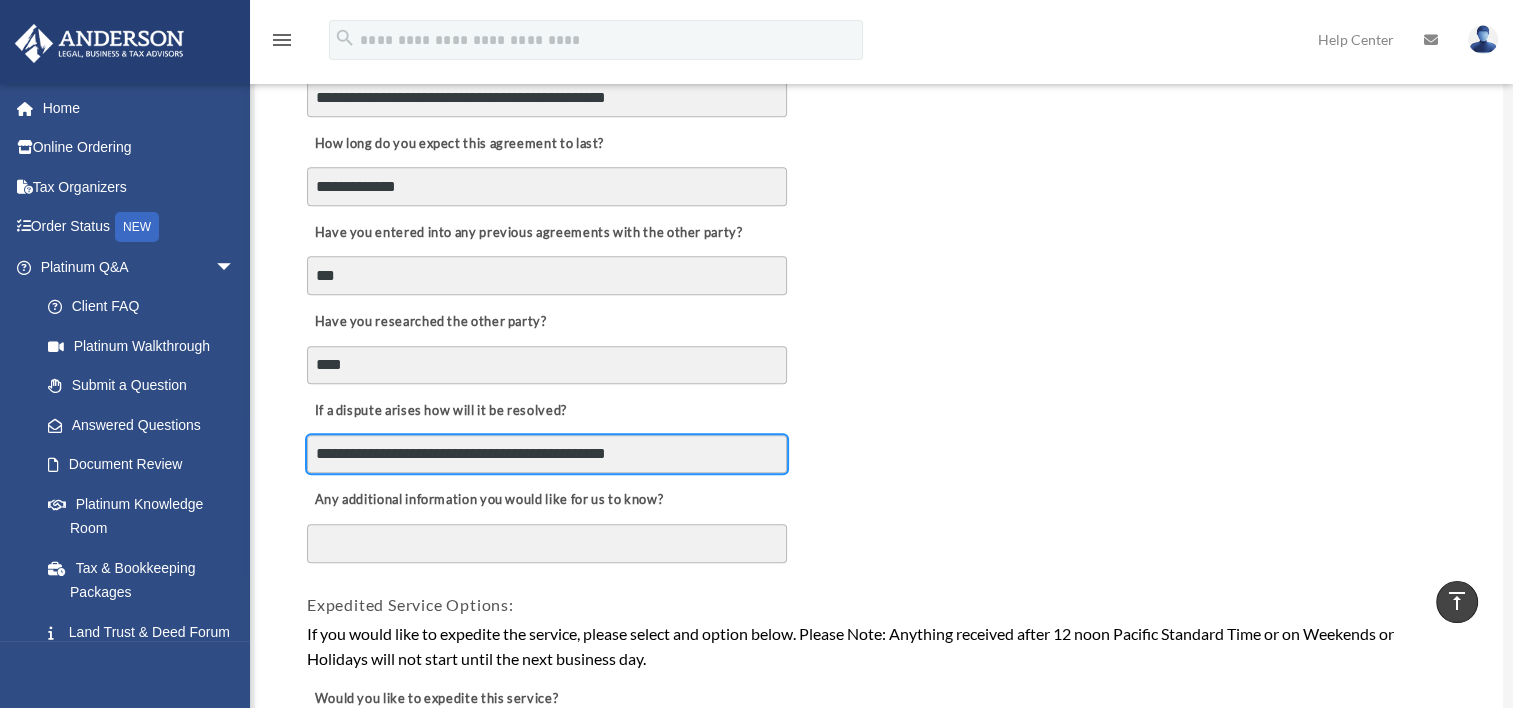 type on "**********" 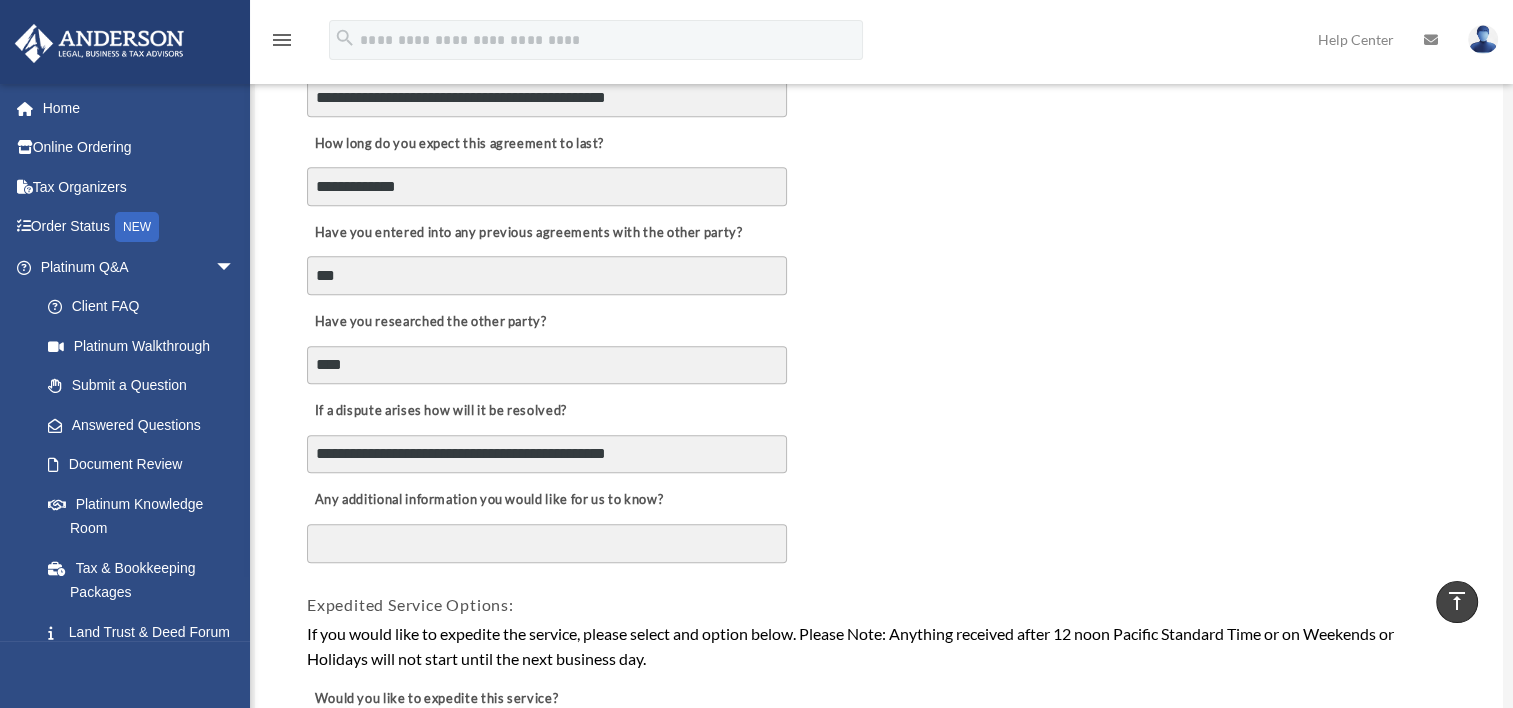 click on "Any additional information you would like for us to know?" at bounding box center (547, 544) 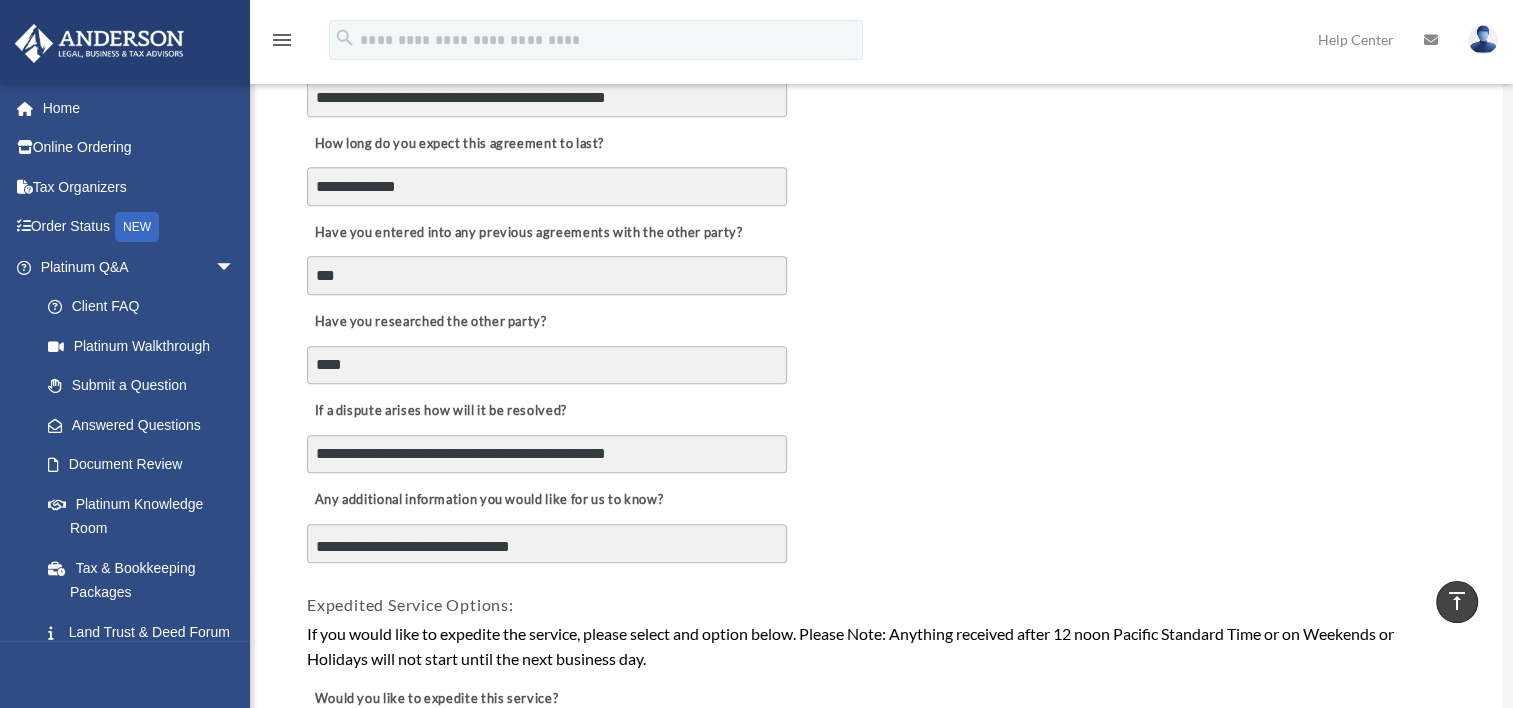click on "**********" at bounding box center [879, 524] 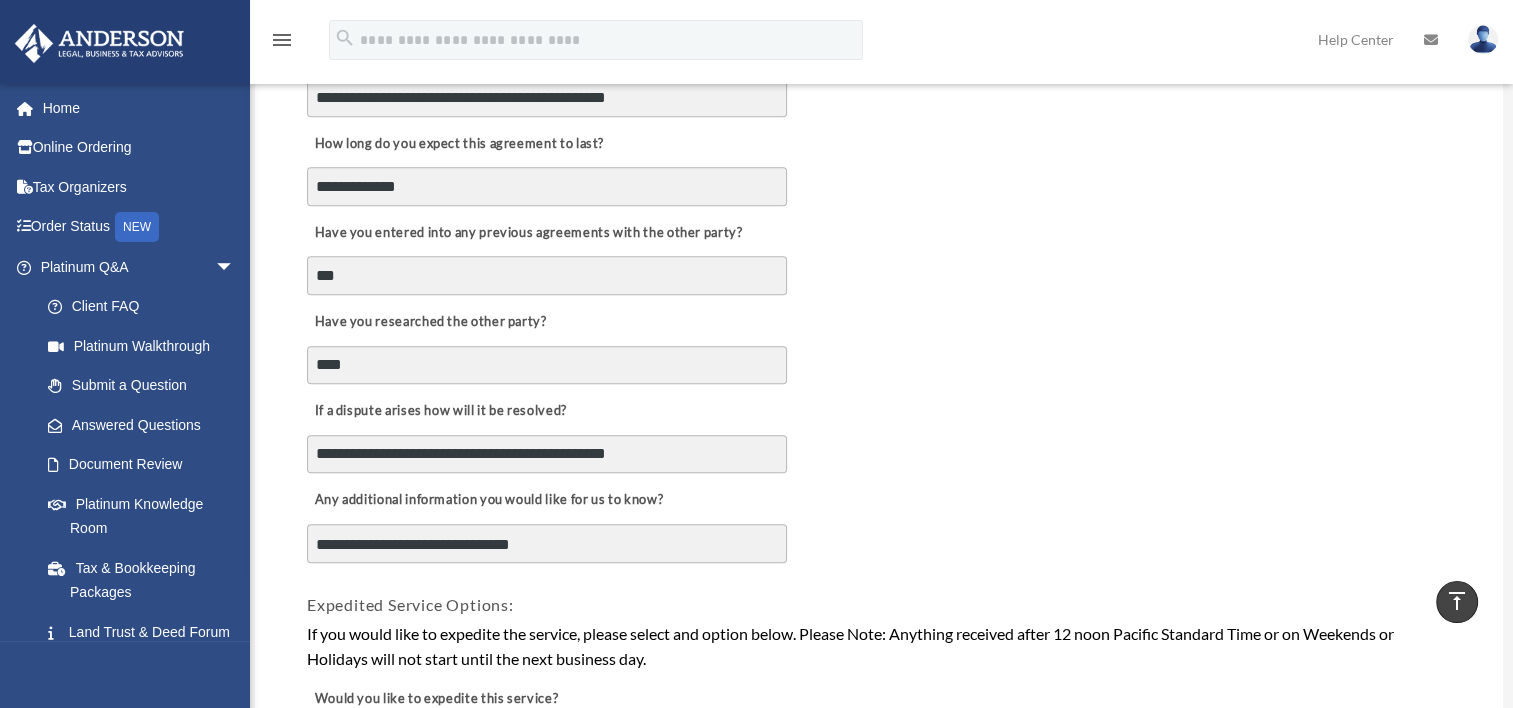 click on "**********" at bounding box center (547, 544) 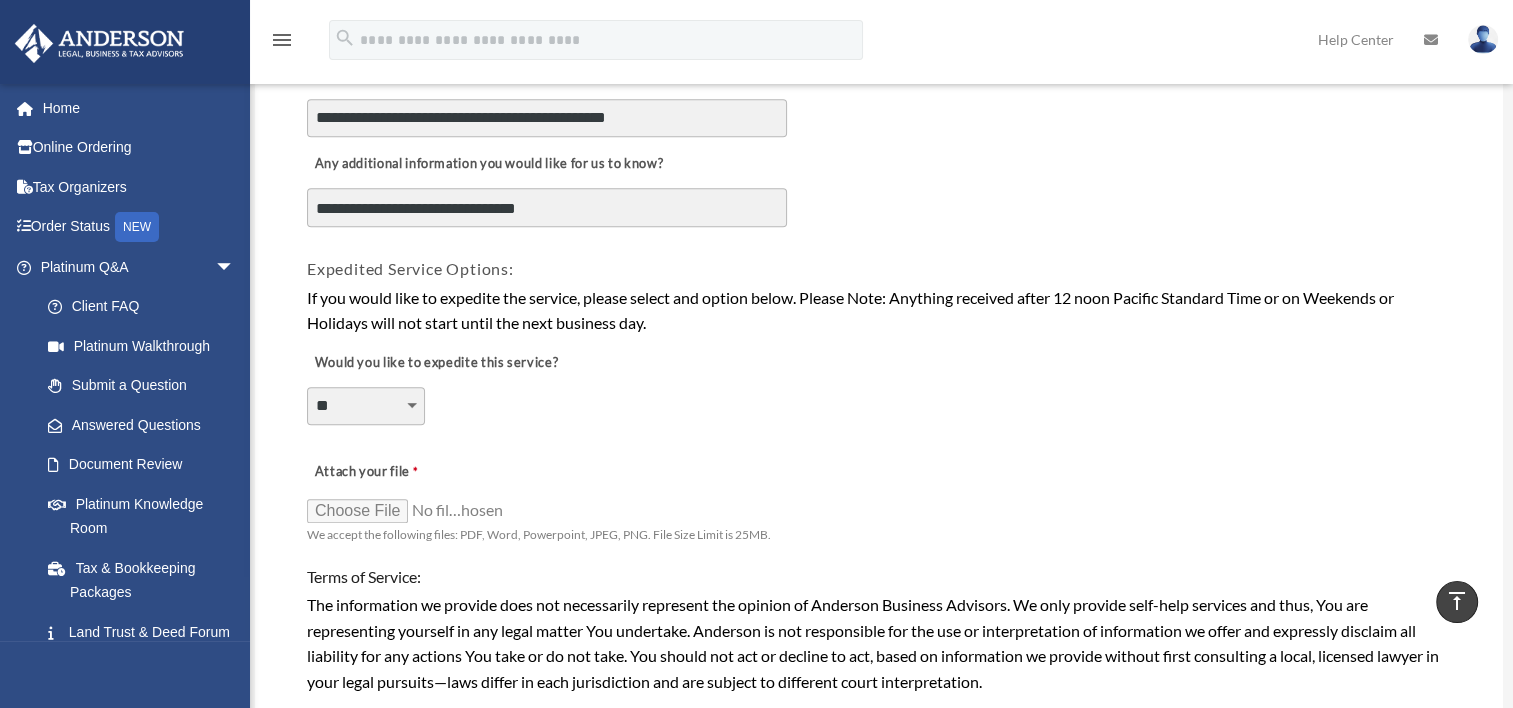 scroll, scrollTop: 1224, scrollLeft: 0, axis: vertical 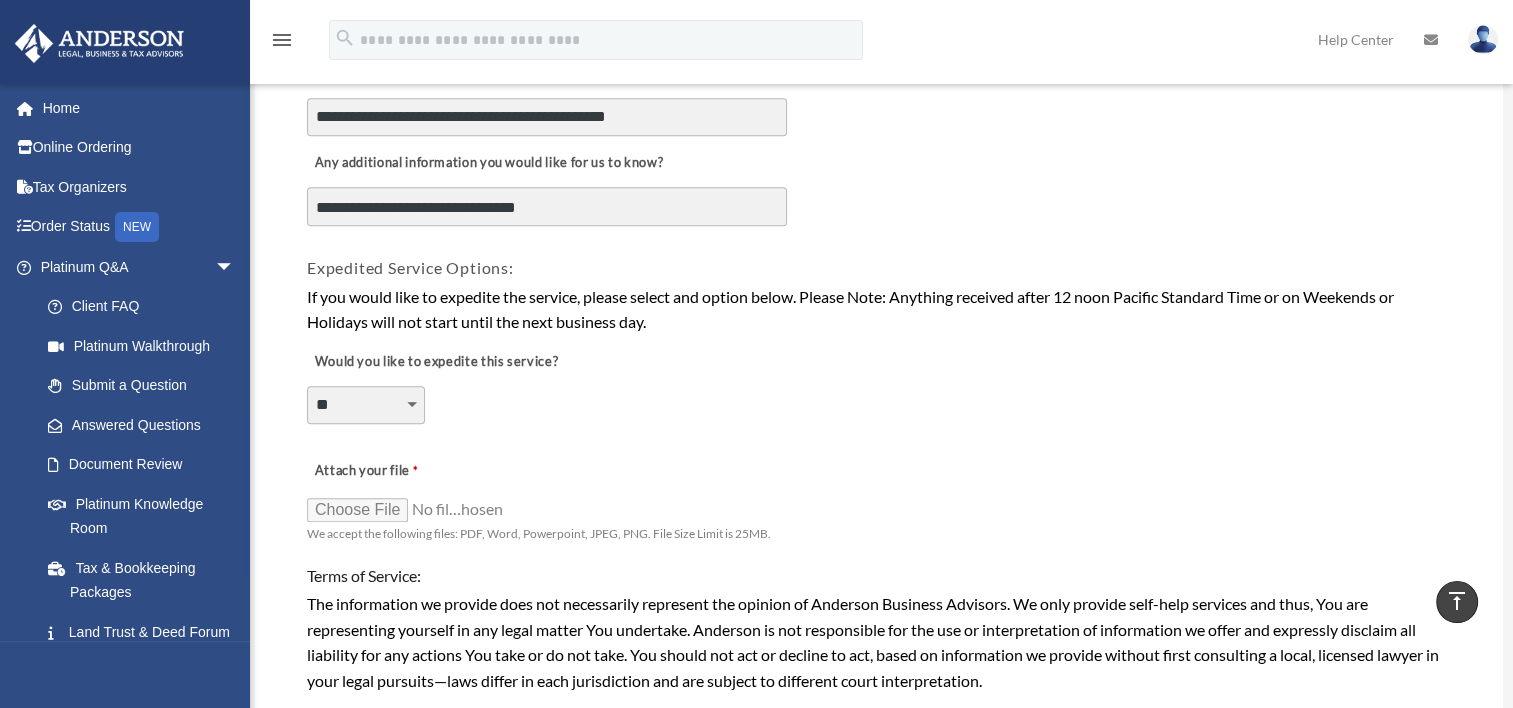 type on "**********" 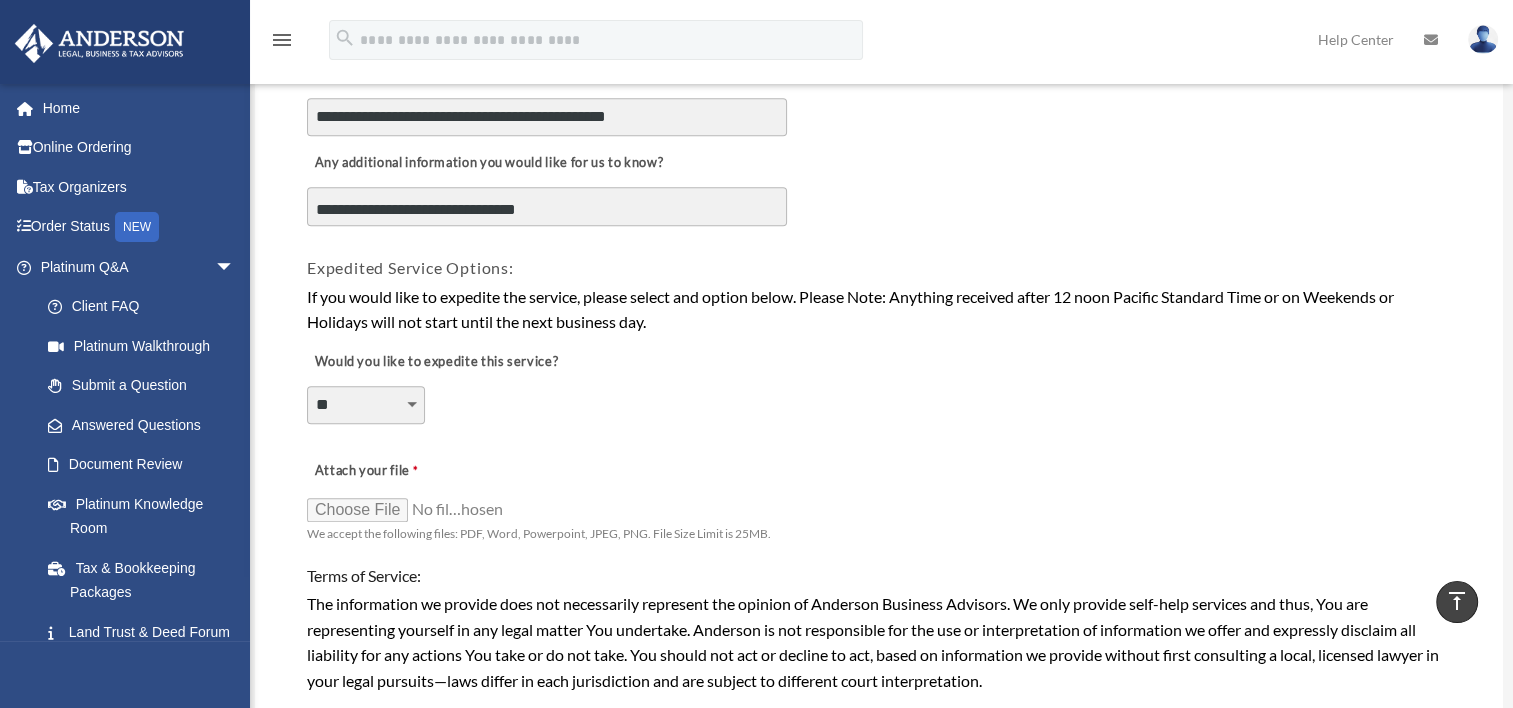 click on "**********" at bounding box center (366, 405) 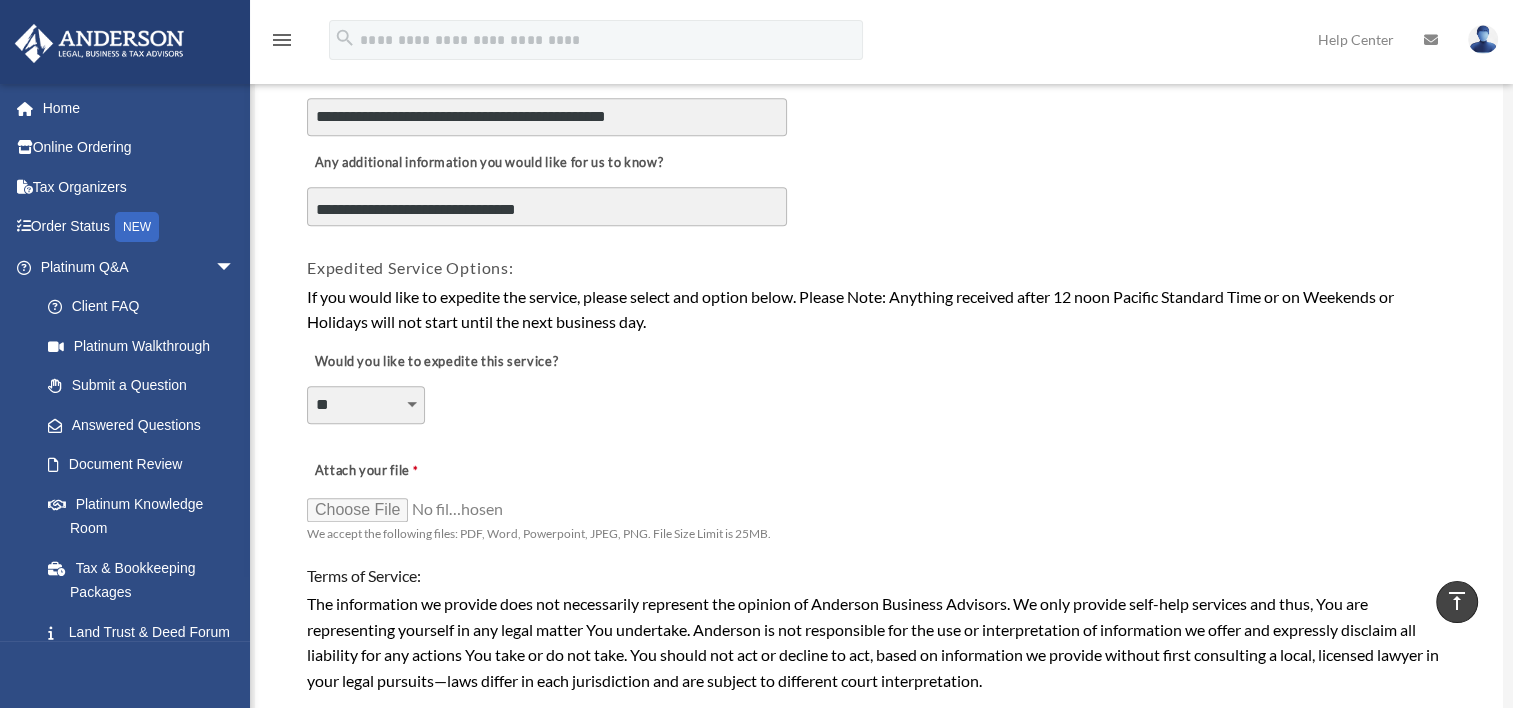 click on "Attach your file" at bounding box center (407, 472) 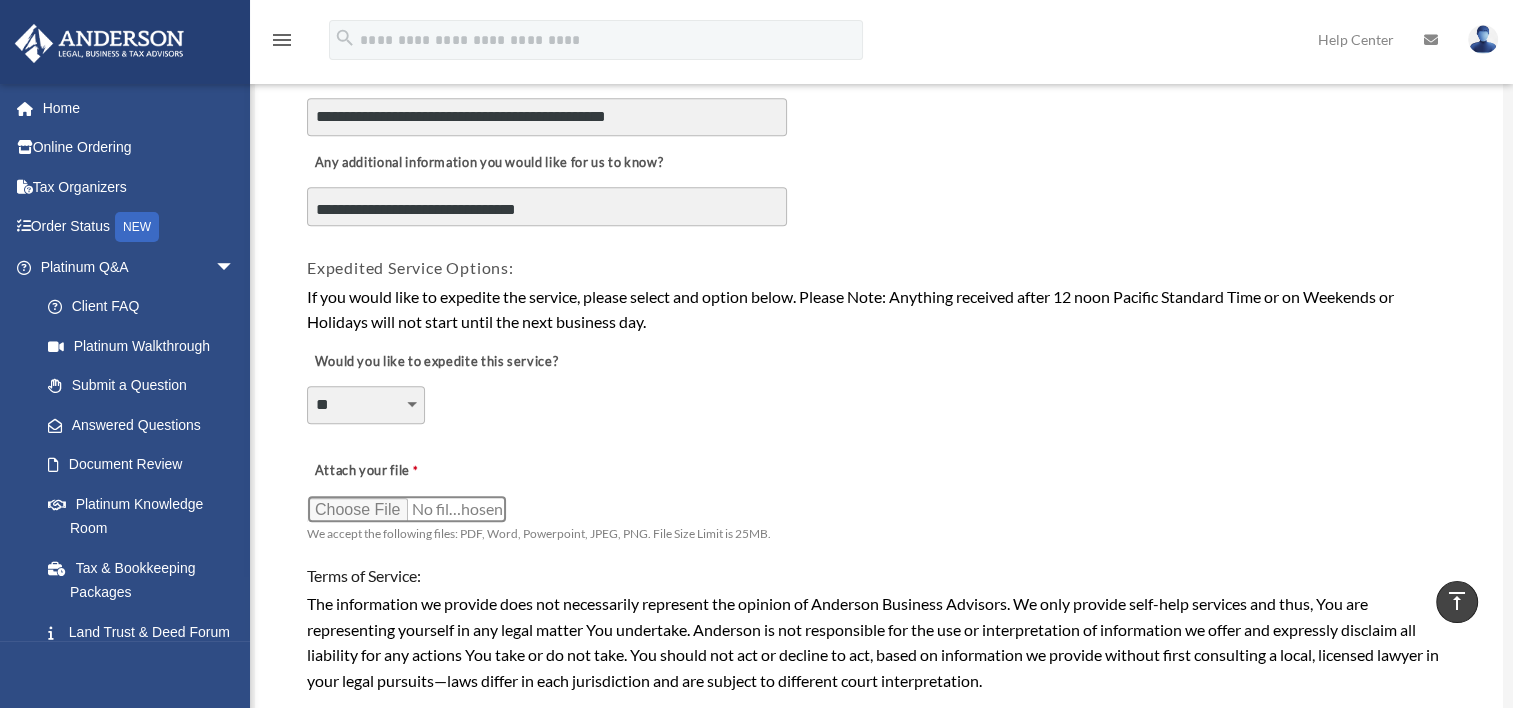 click on "Attach your file" at bounding box center [407, 509] 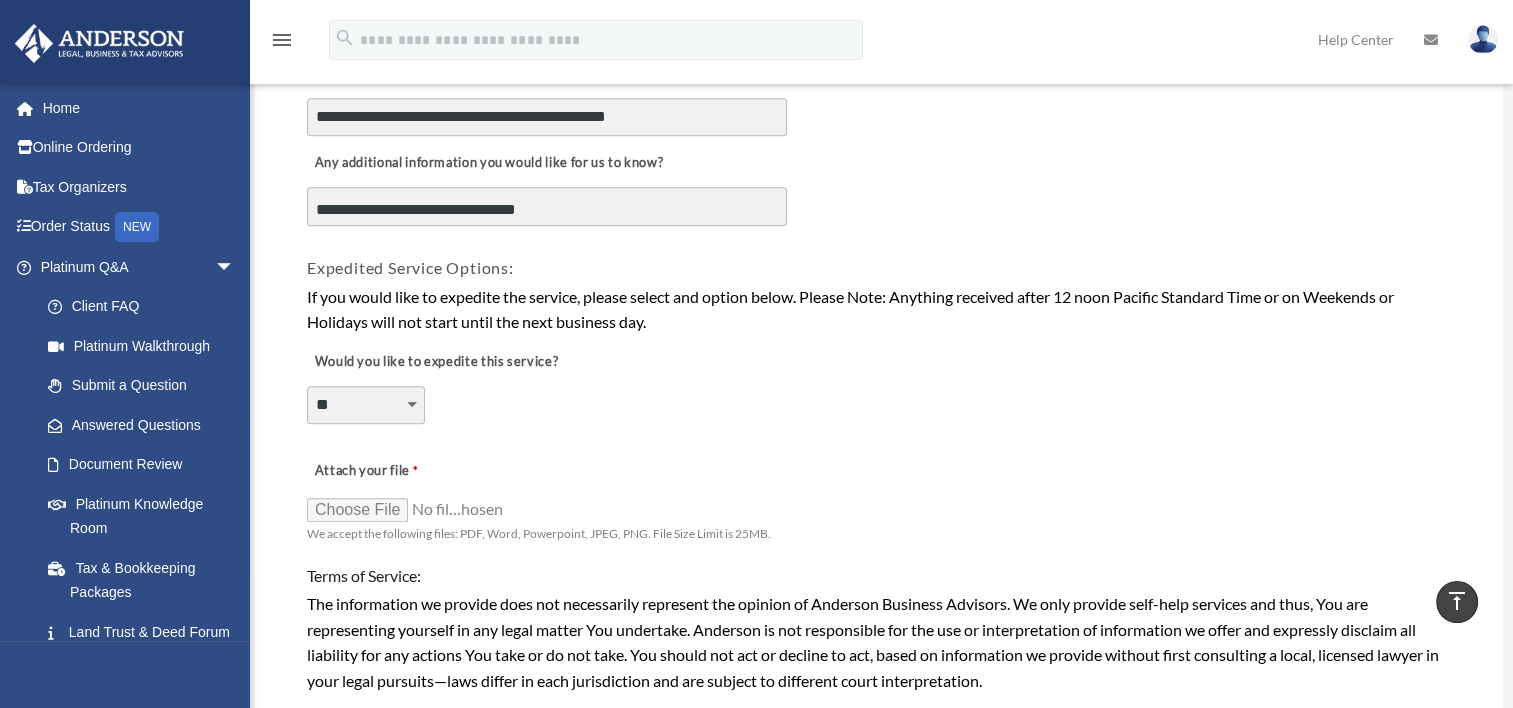 click on "**********" at bounding box center [366, 405] 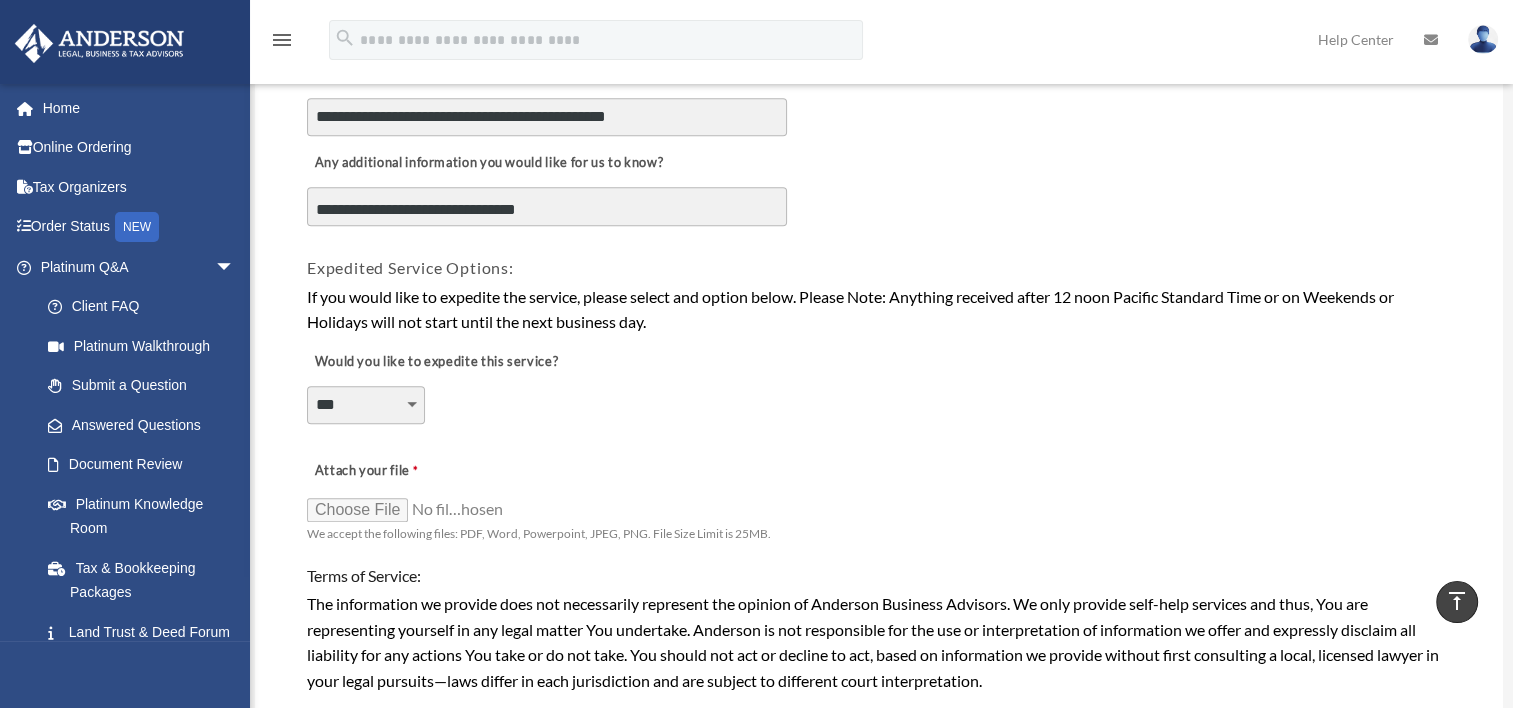 click on "**********" at bounding box center [366, 405] 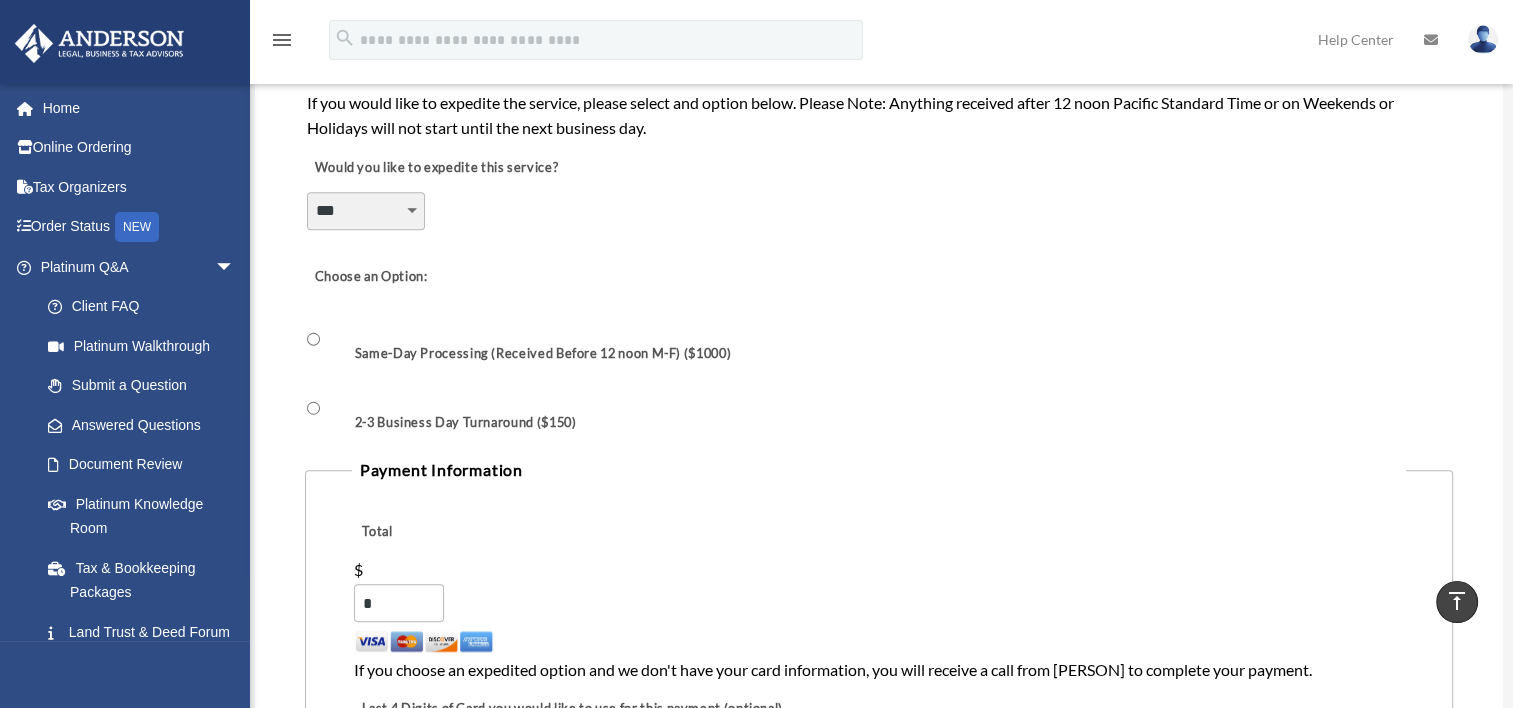 scroll, scrollTop: 1420, scrollLeft: 0, axis: vertical 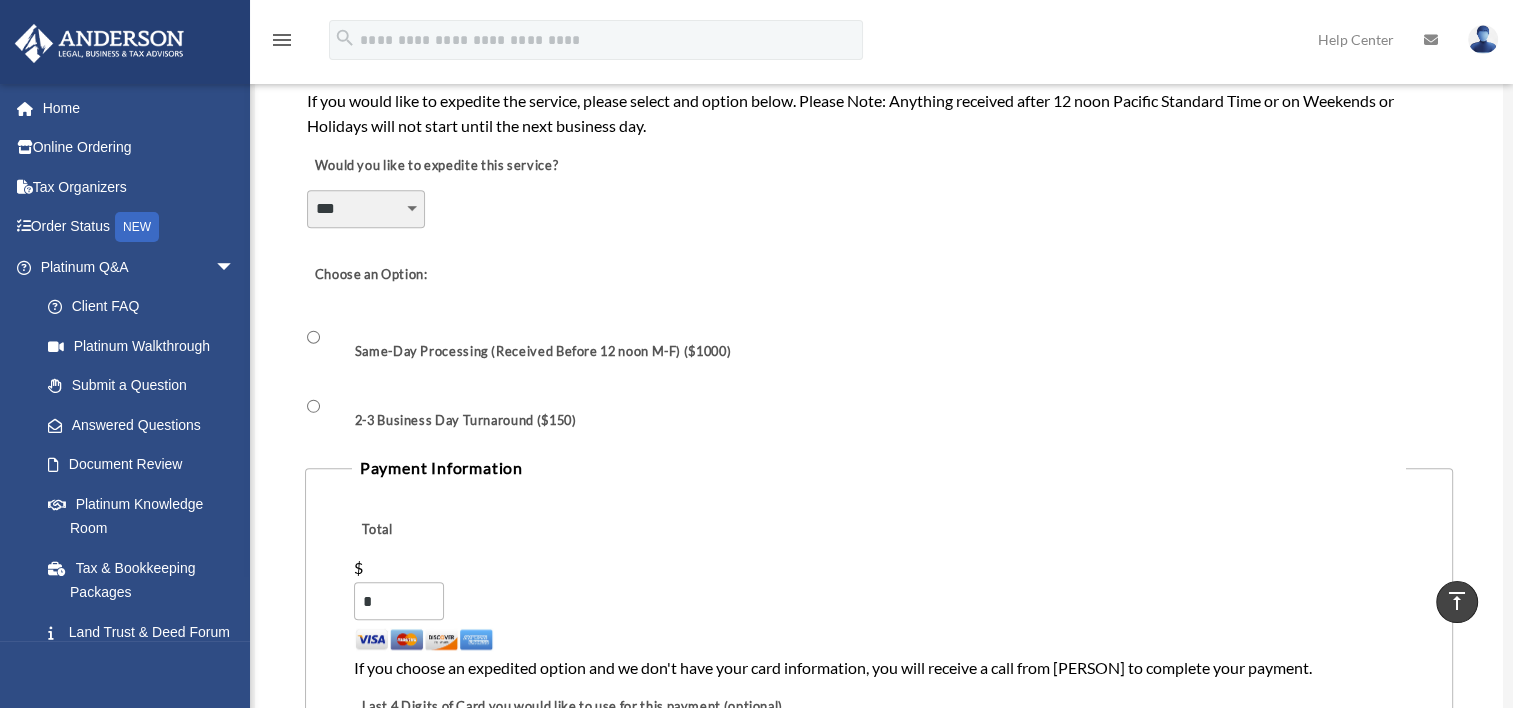 click on "**********" at bounding box center [366, 209] 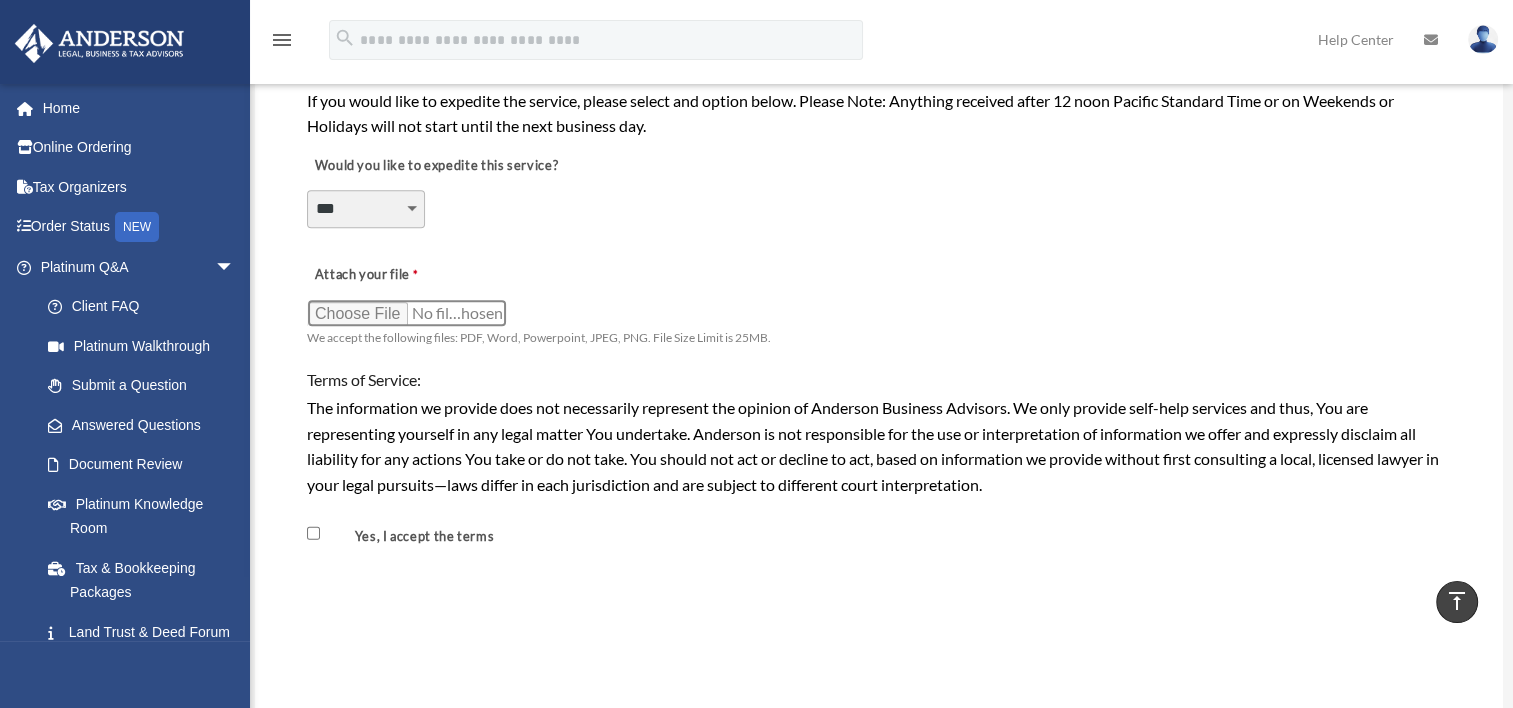 click on "Attach your file" at bounding box center (407, 313) 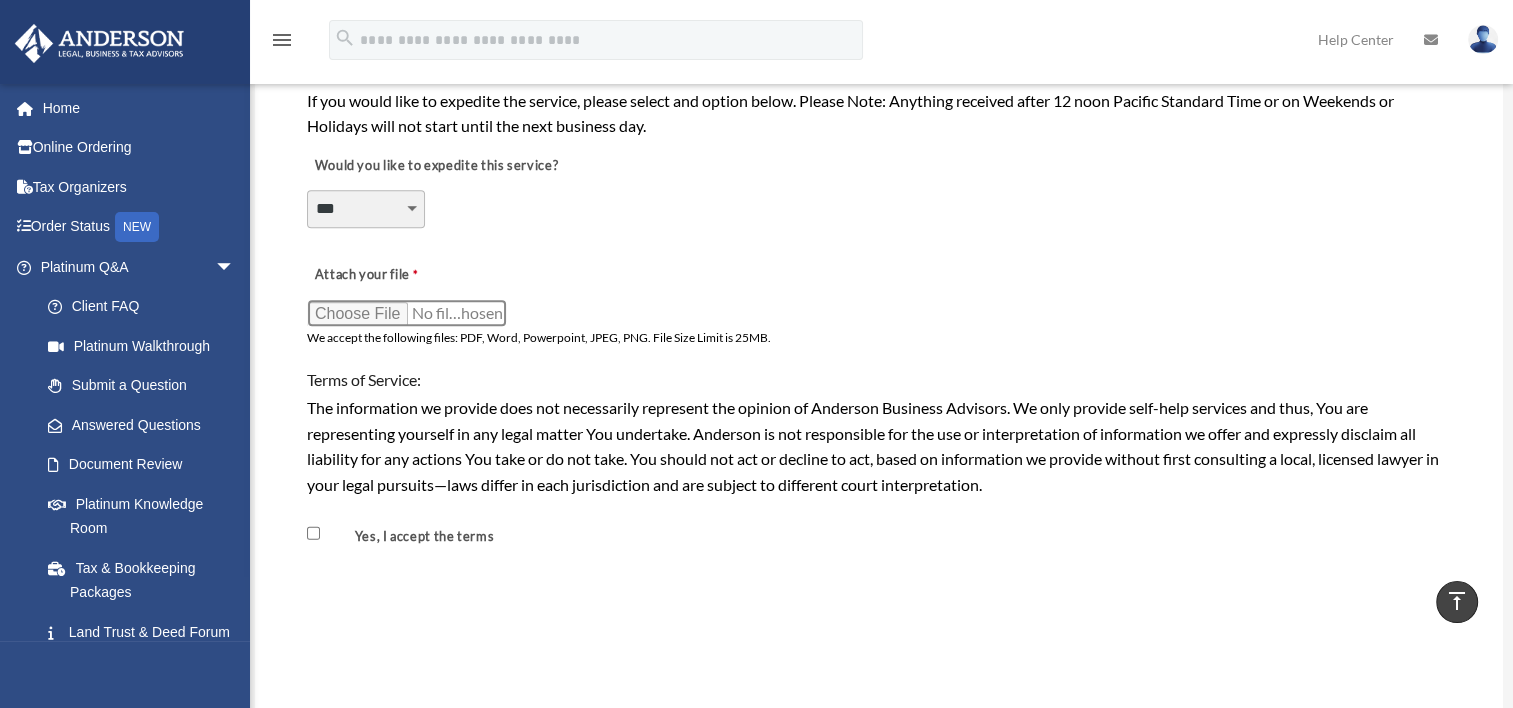 type on "**********" 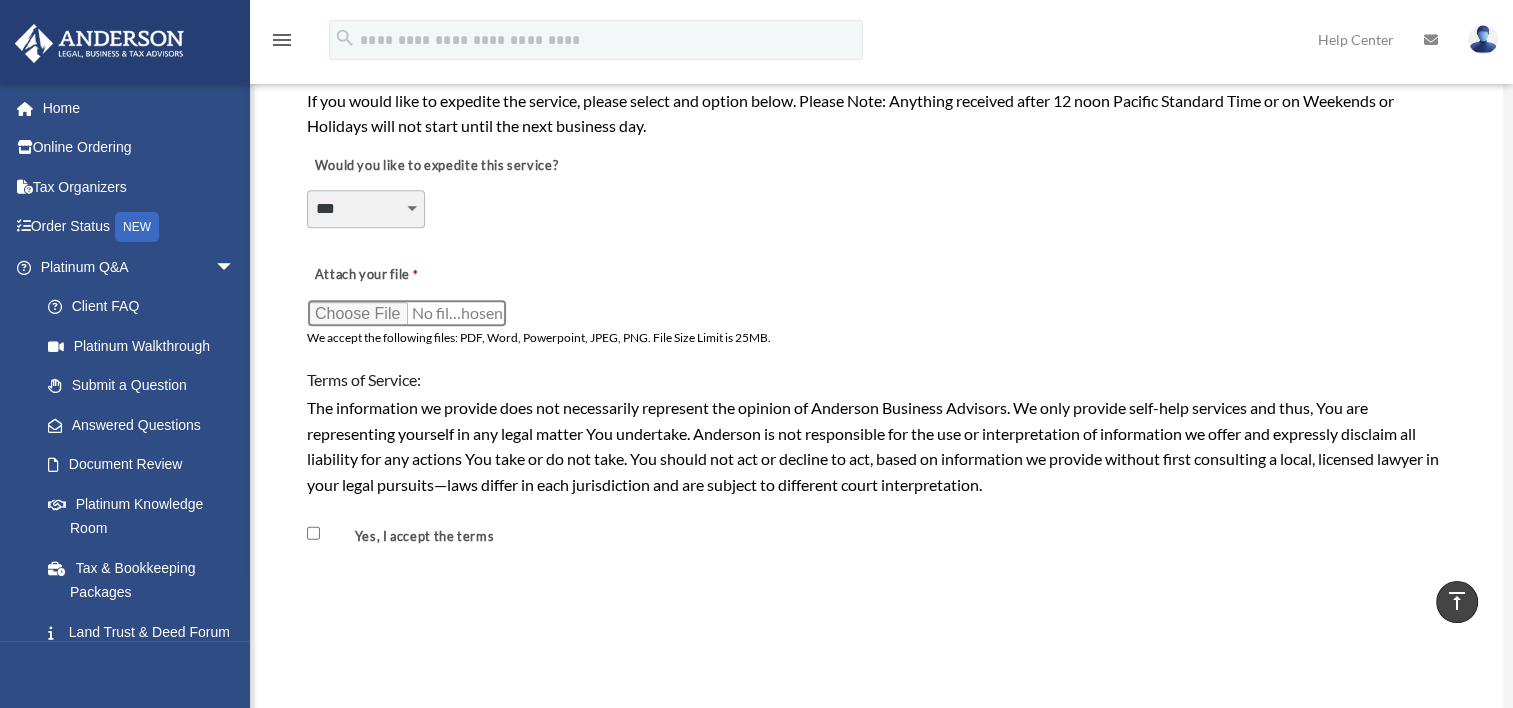 click on "Attach your file" at bounding box center (407, 313) 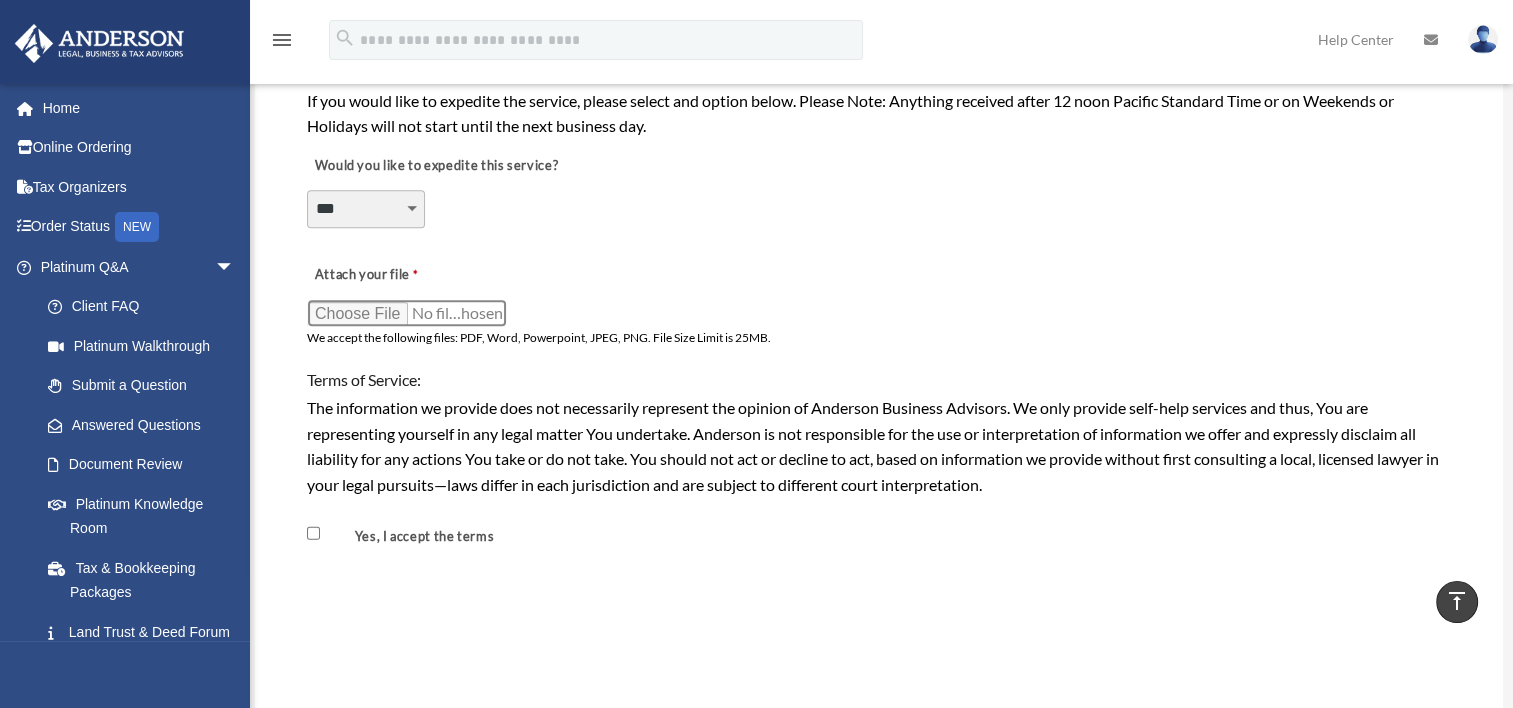 type on "**********" 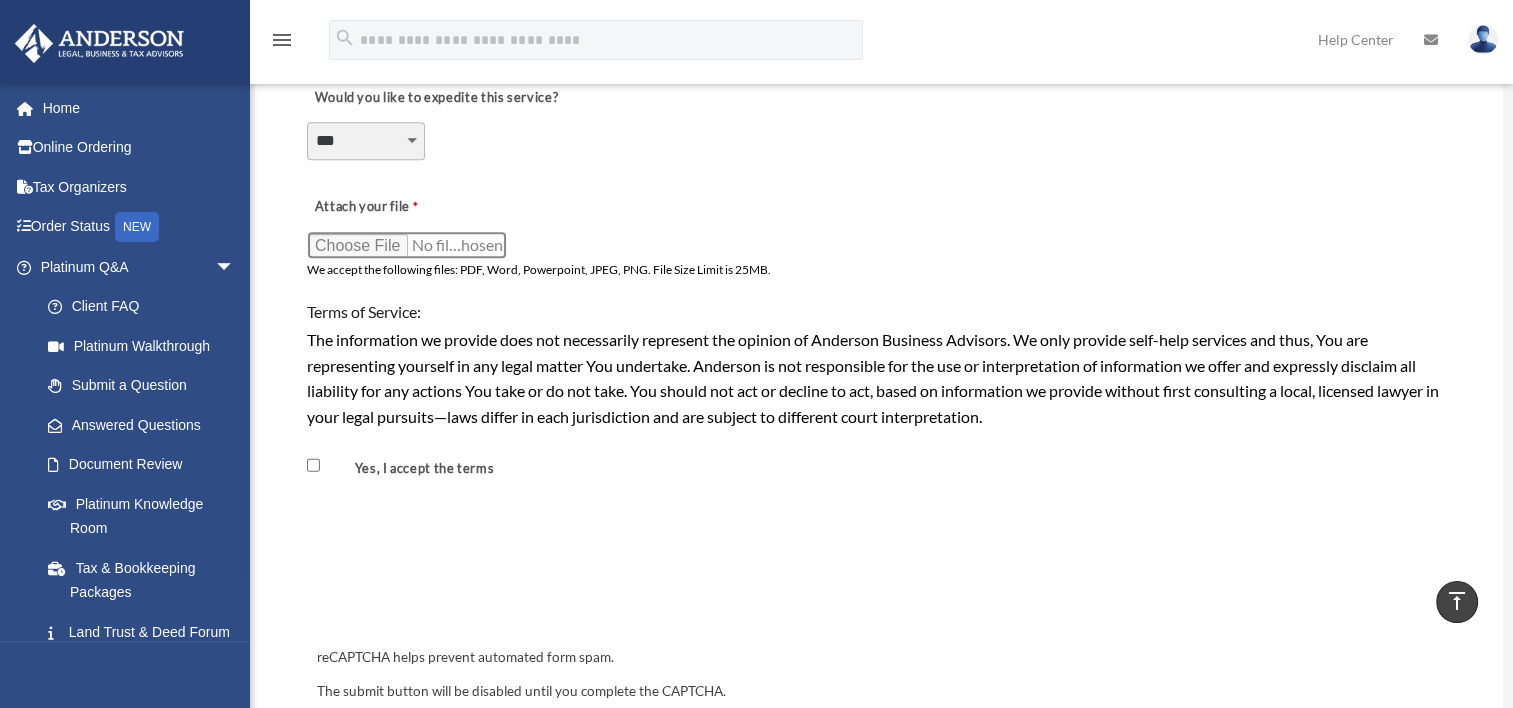 scroll, scrollTop: 1482, scrollLeft: 0, axis: vertical 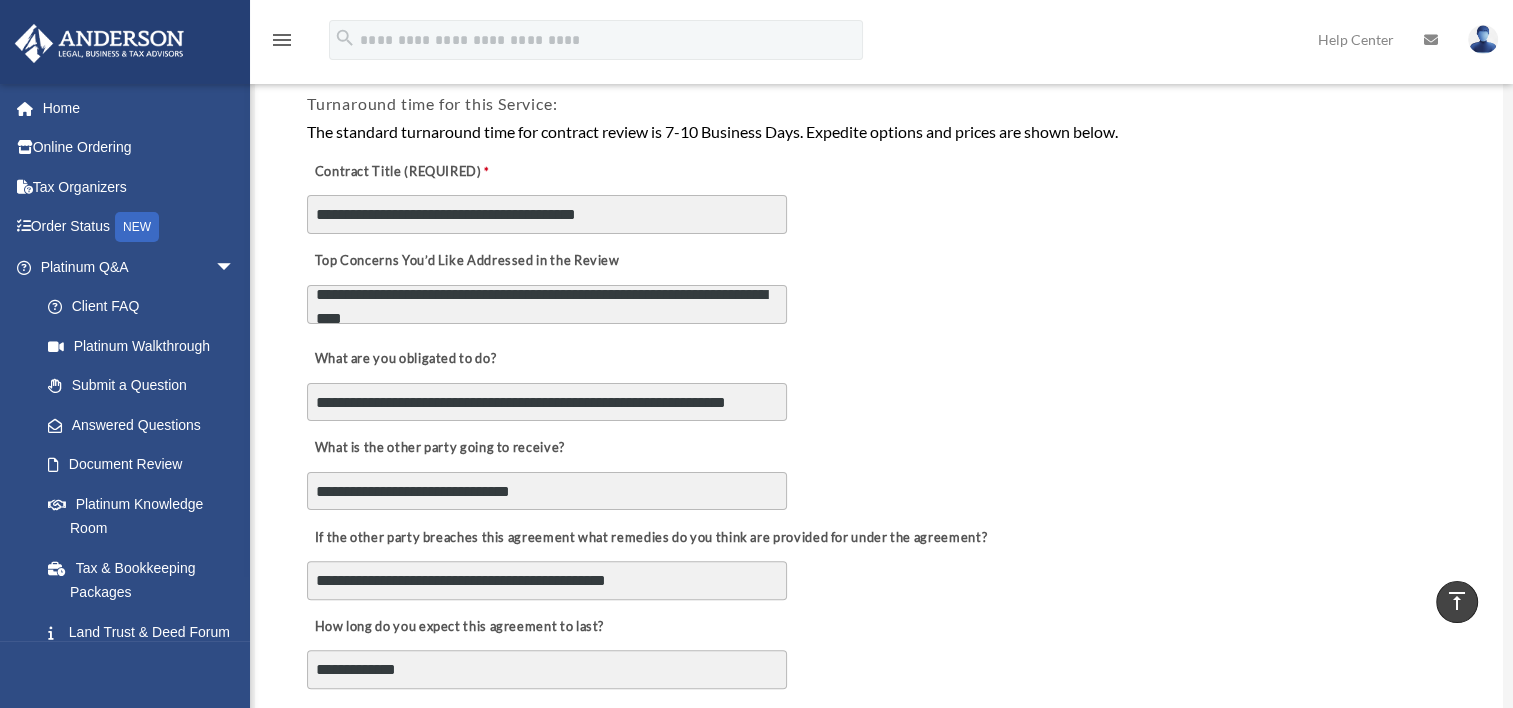 click on "**********" at bounding box center [547, 305] 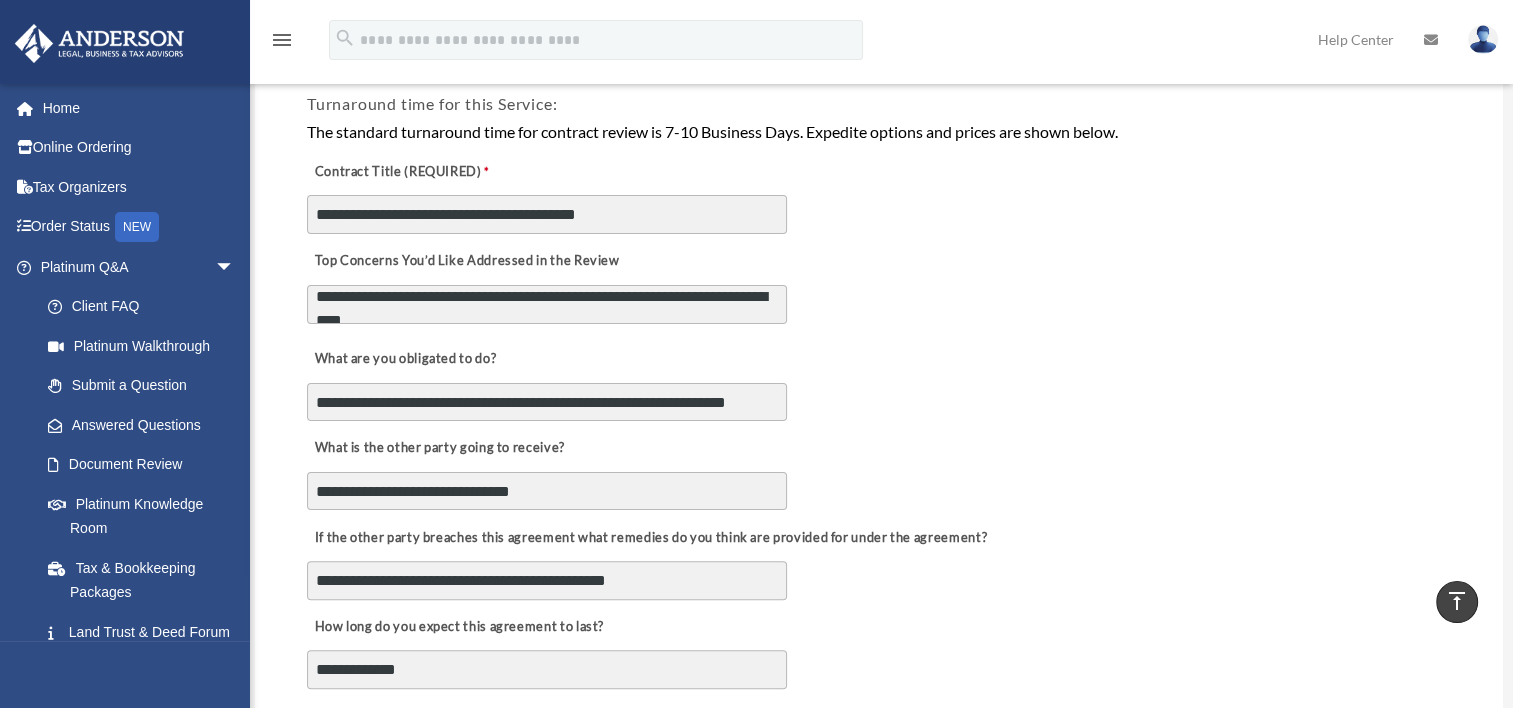 drag, startPoint x: 508, startPoint y: 312, endPoint x: 432, endPoint y: 296, distance: 77.665955 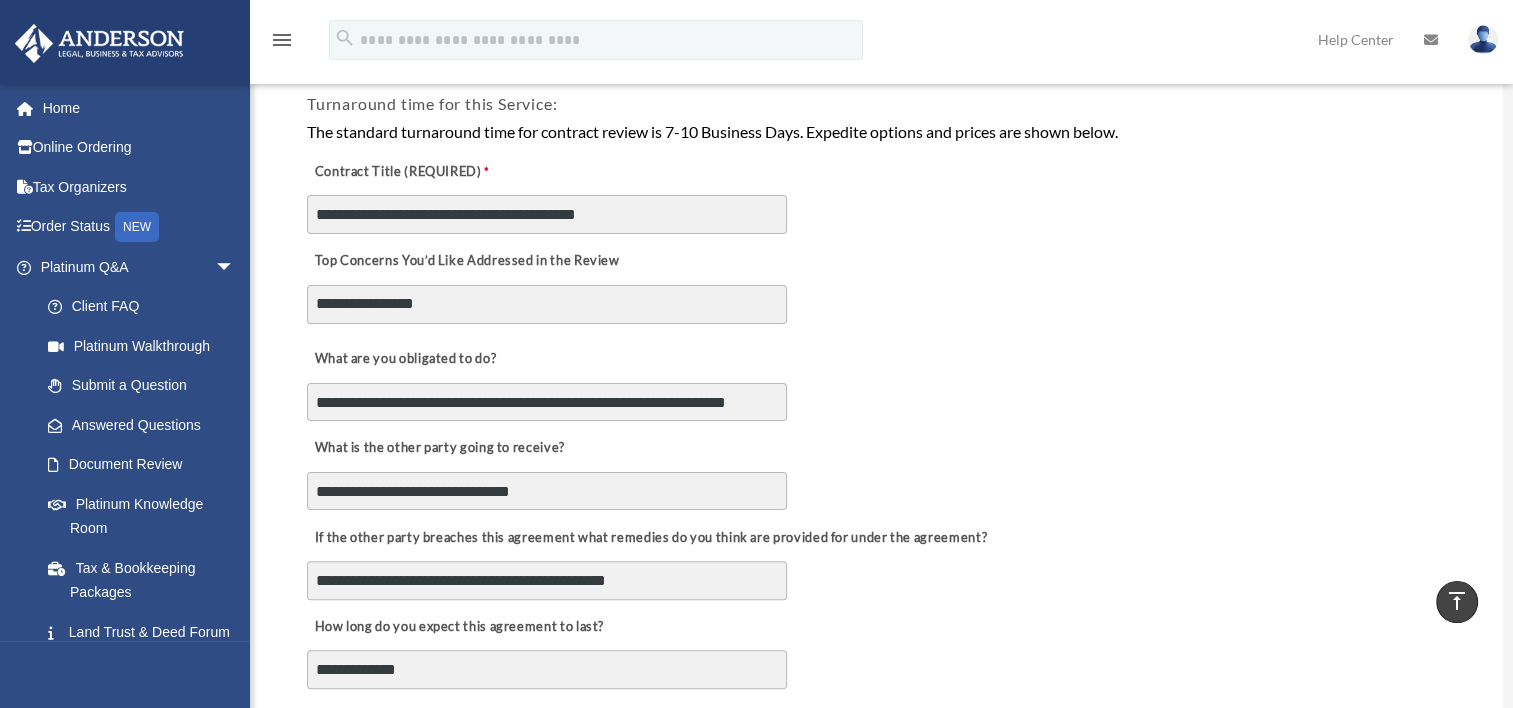 scroll, scrollTop: 1, scrollLeft: 0, axis: vertical 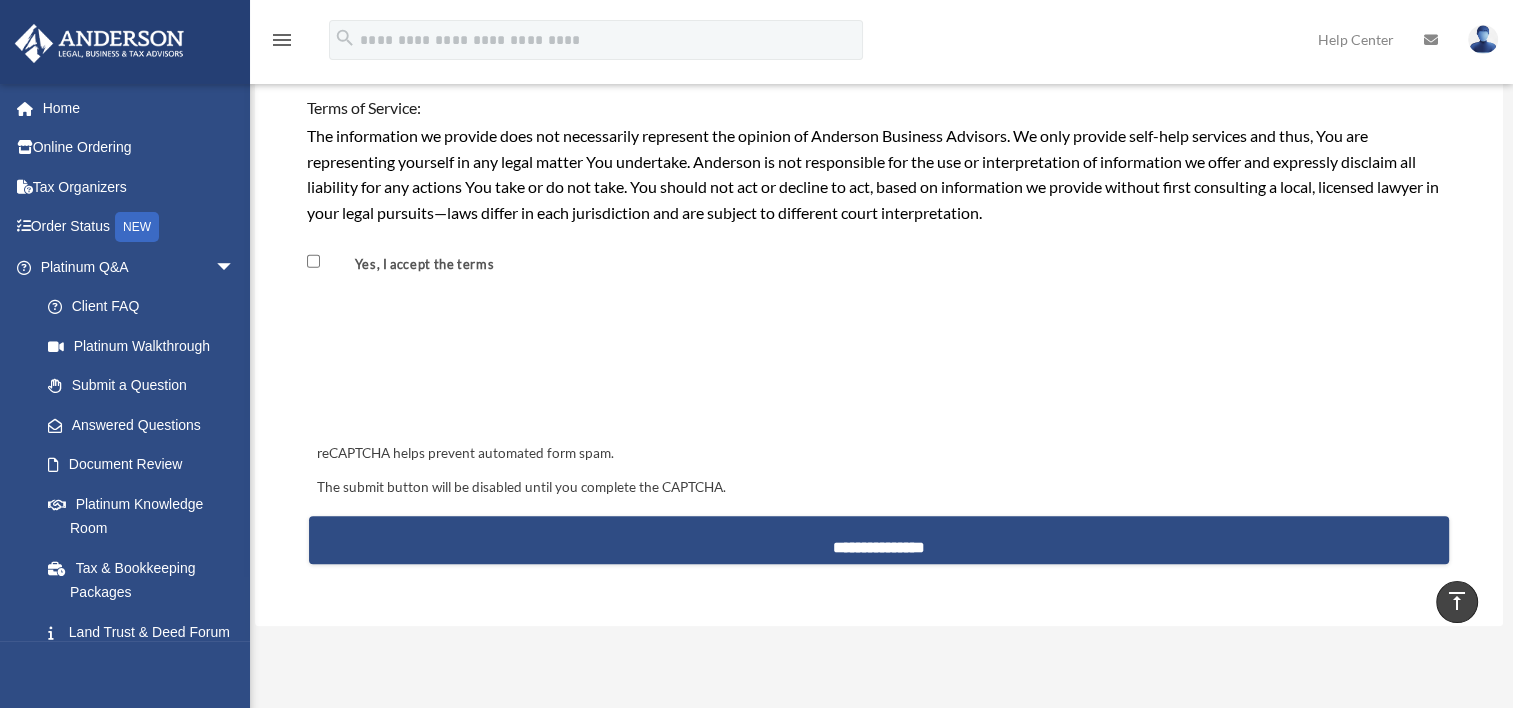 type on "**********" 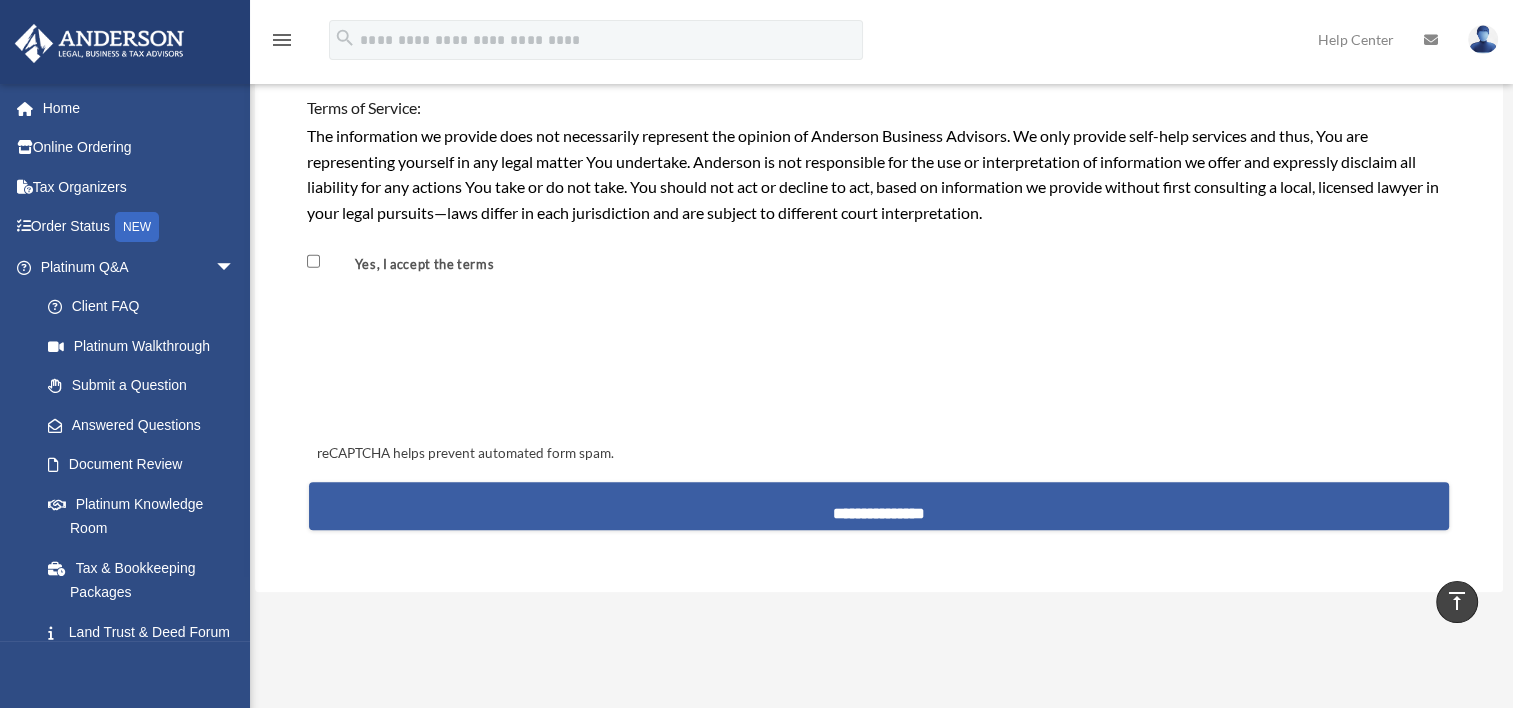 click on "**********" at bounding box center (879, 506) 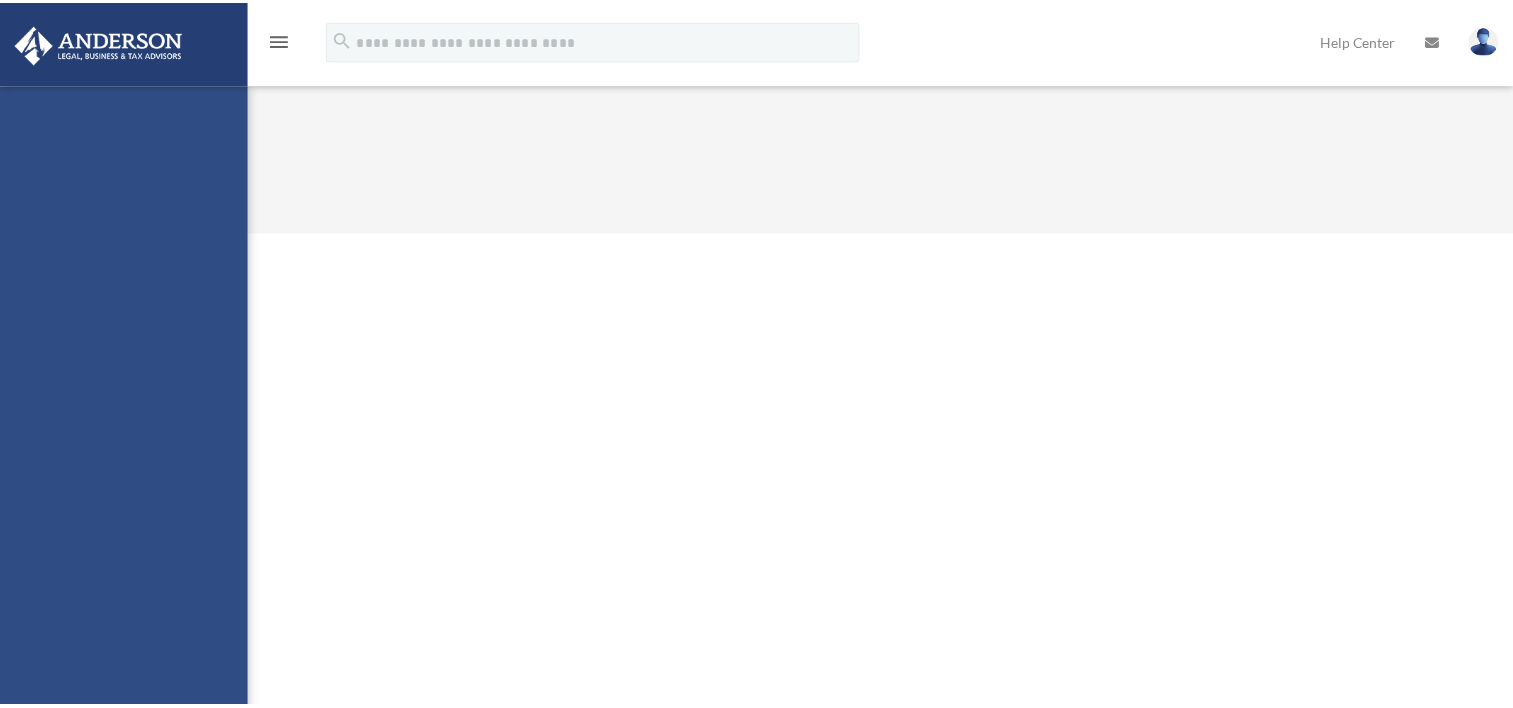 scroll, scrollTop: 0, scrollLeft: 0, axis: both 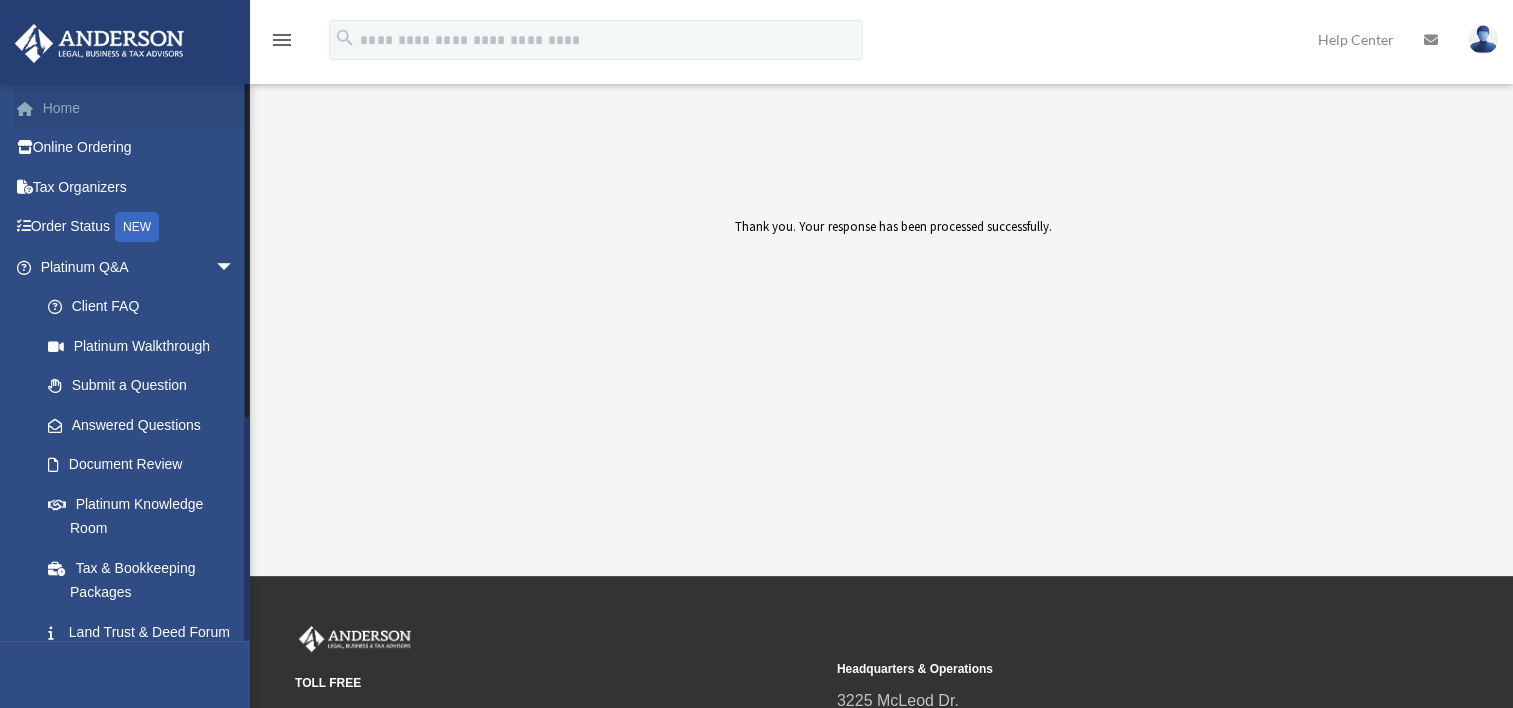 click on "Home" at bounding box center (139, 108) 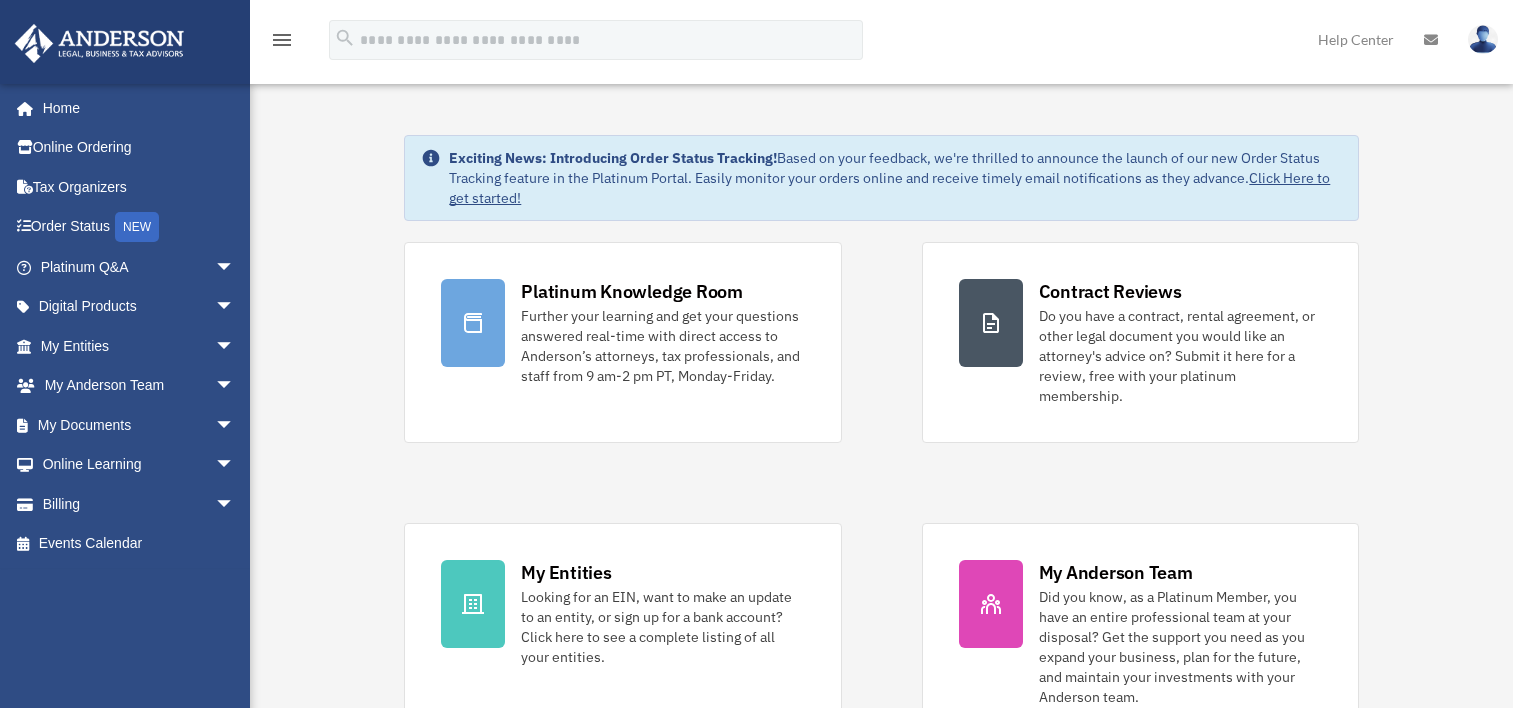 scroll, scrollTop: 0, scrollLeft: 0, axis: both 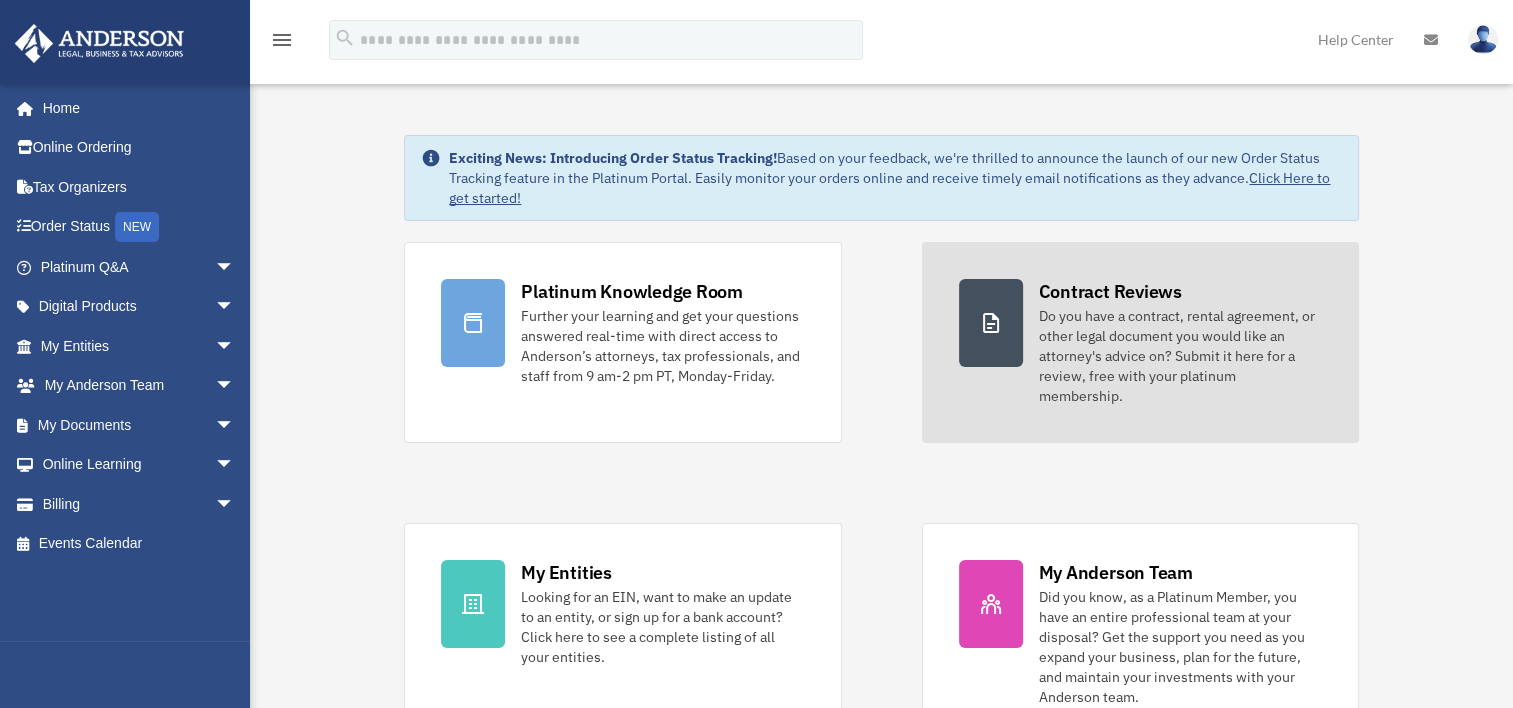 click on "Contract Reviews
Do you have a contract, rental agreement, or other legal document you would like an attorney's advice on?  Submit it here for a  review, free with your platinum membership." at bounding box center [1180, 342] 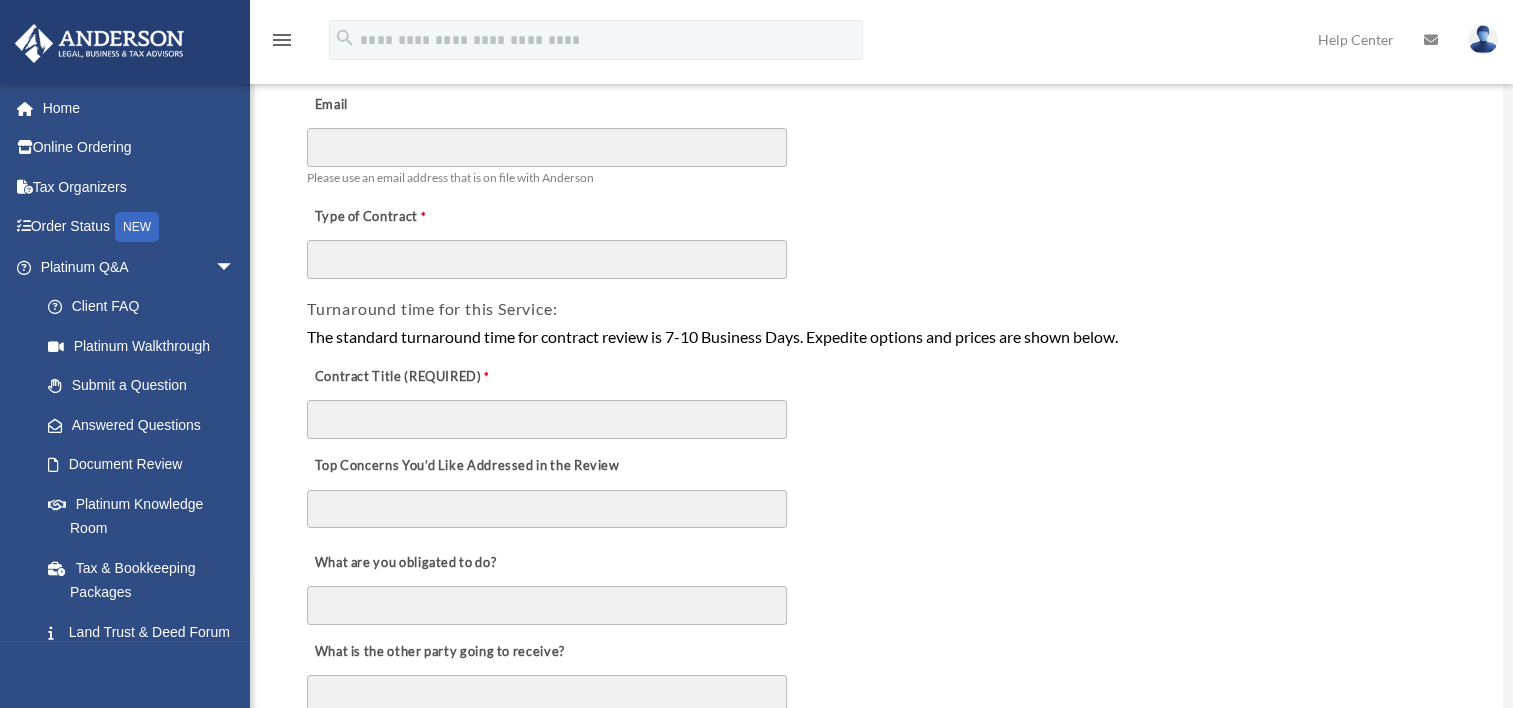 scroll, scrollTop: 316, scrollLeft: 0, axis: vertical 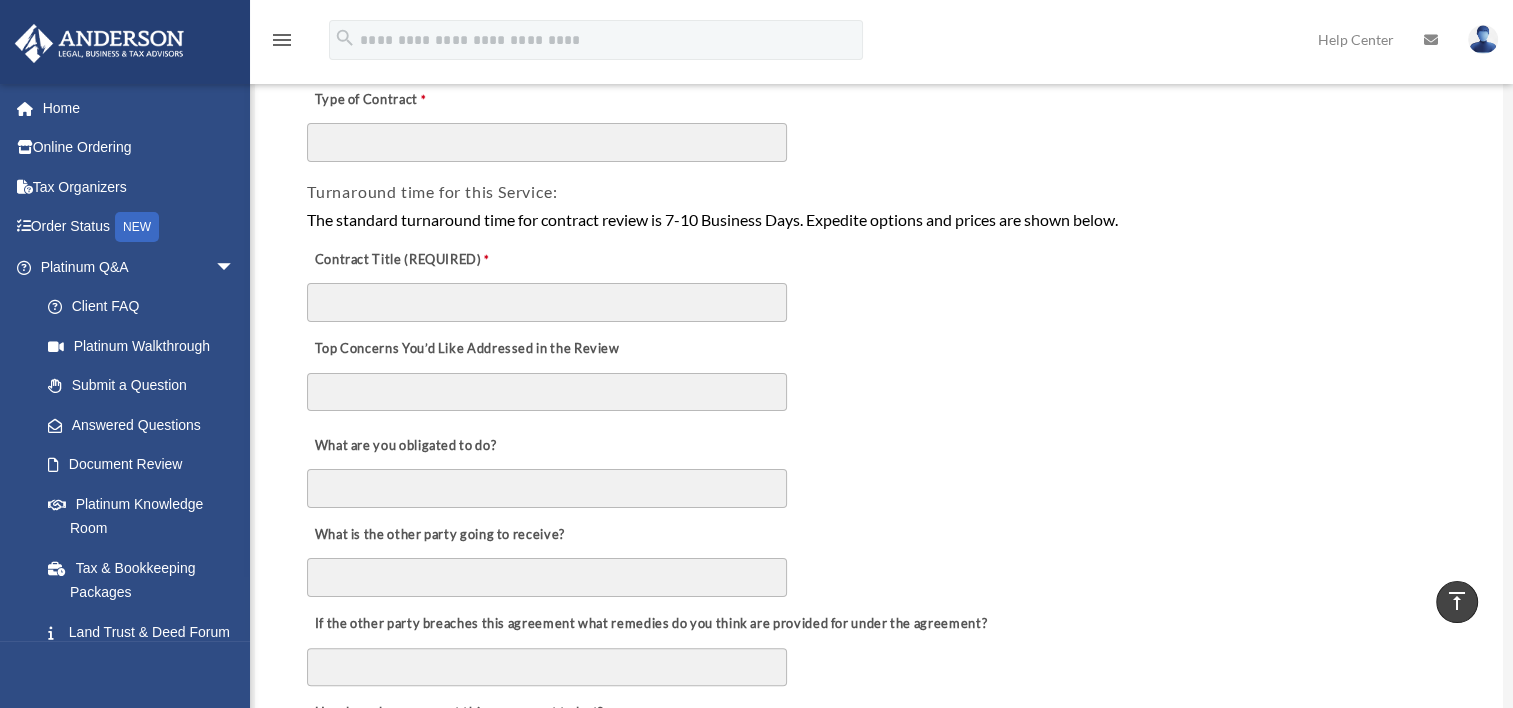 click on "Top Concerns You’d Like Addressed in the Review" at bounding box center [547, 392] 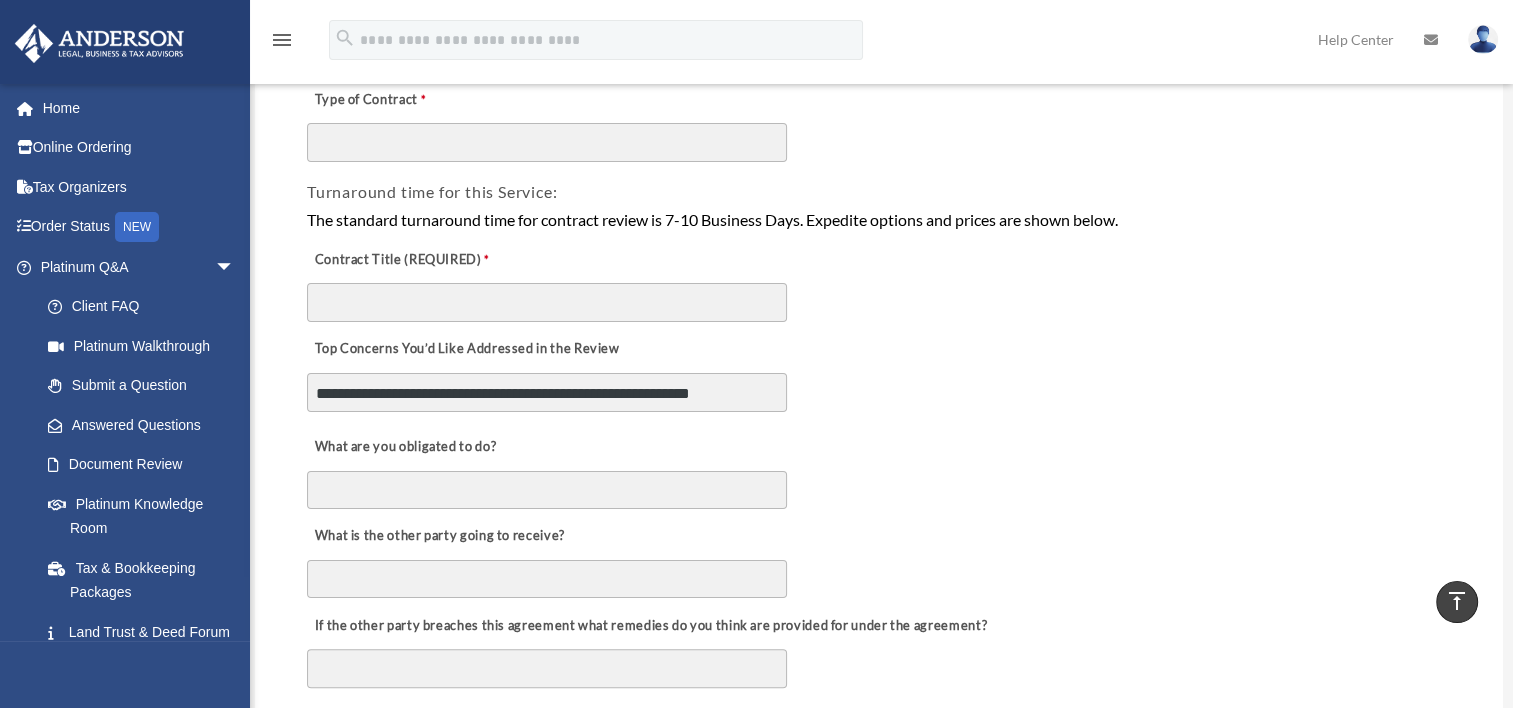 click on "**********" at bounding box center [547, 393] 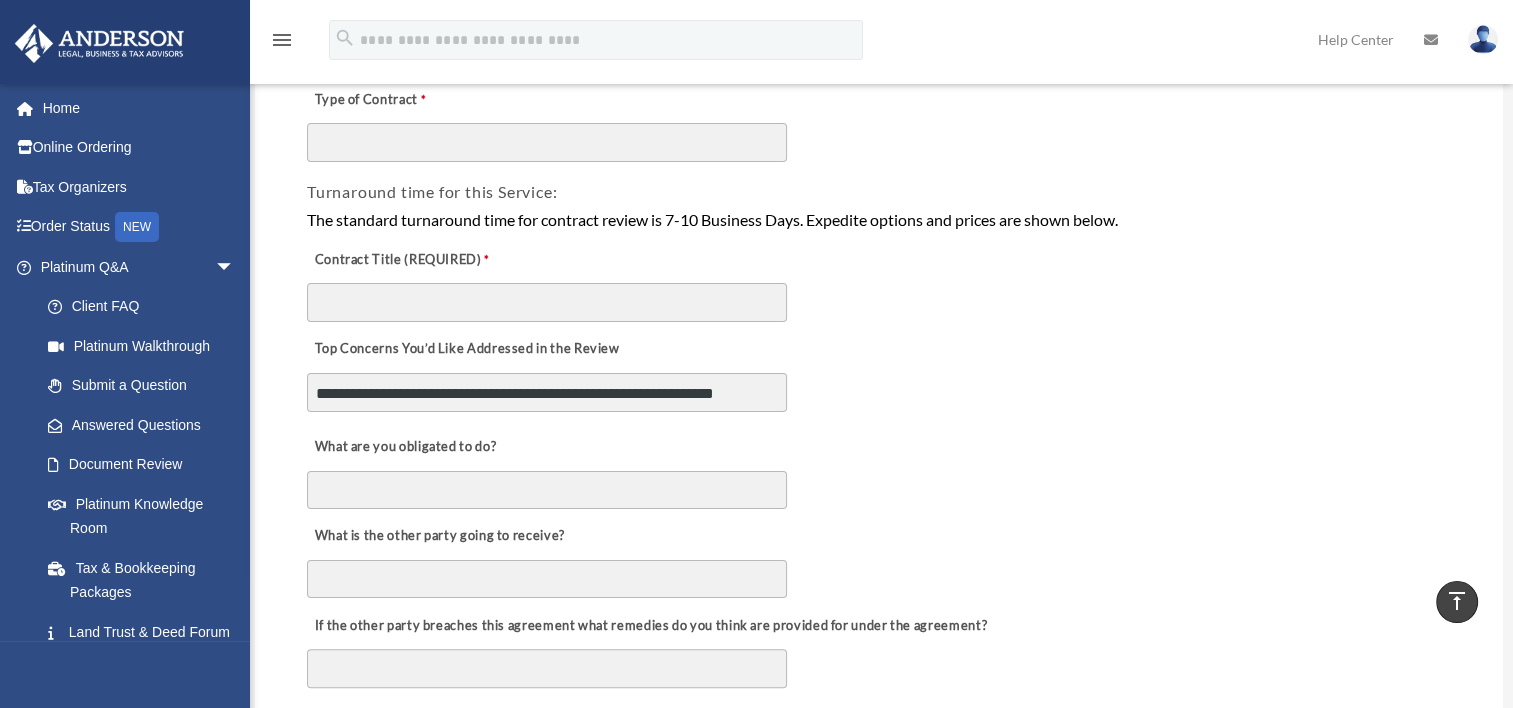 scroll, scrollTop: 16, scrollLeft: 0, axis: vertical 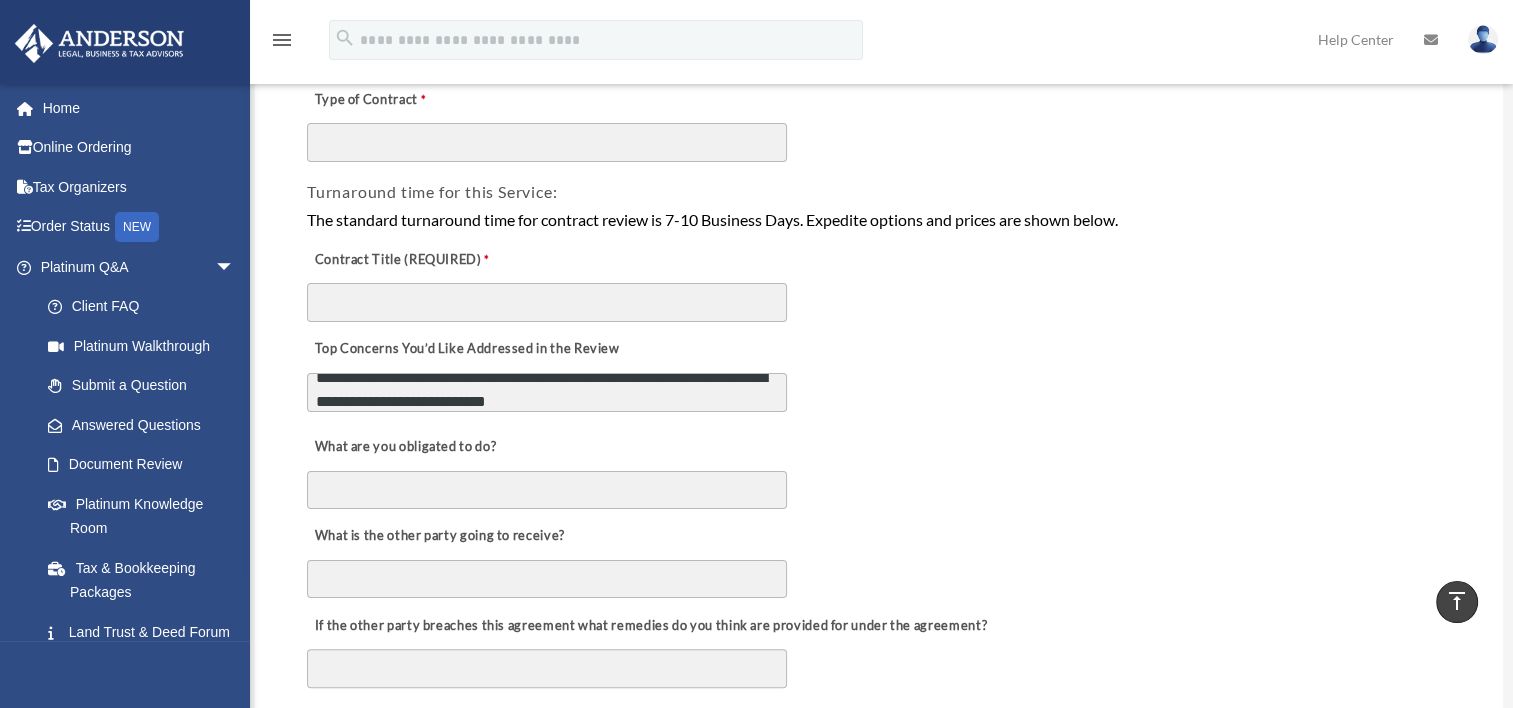click on "**********" at bounding box center [547, 393] 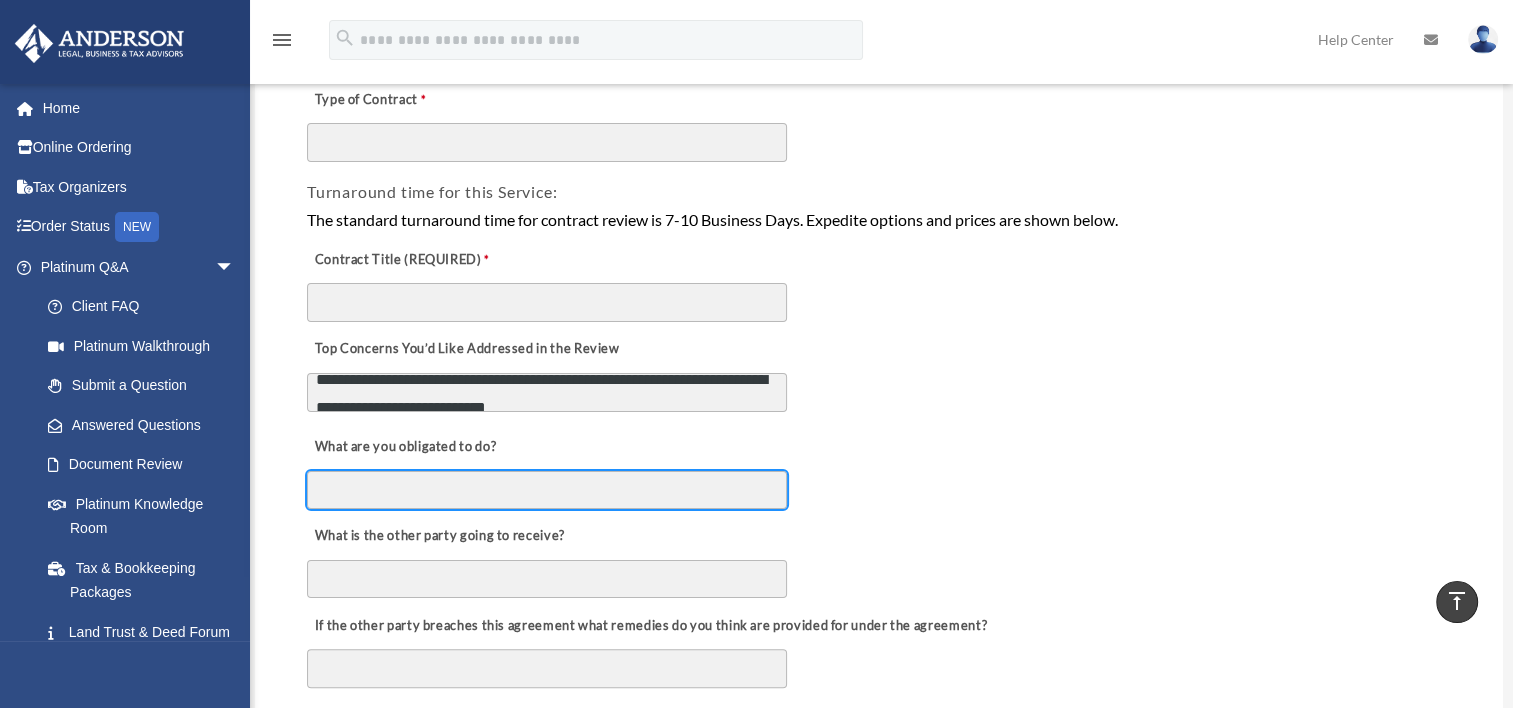 click on "What are you obligated to do?" at bounding box center (547, 490) 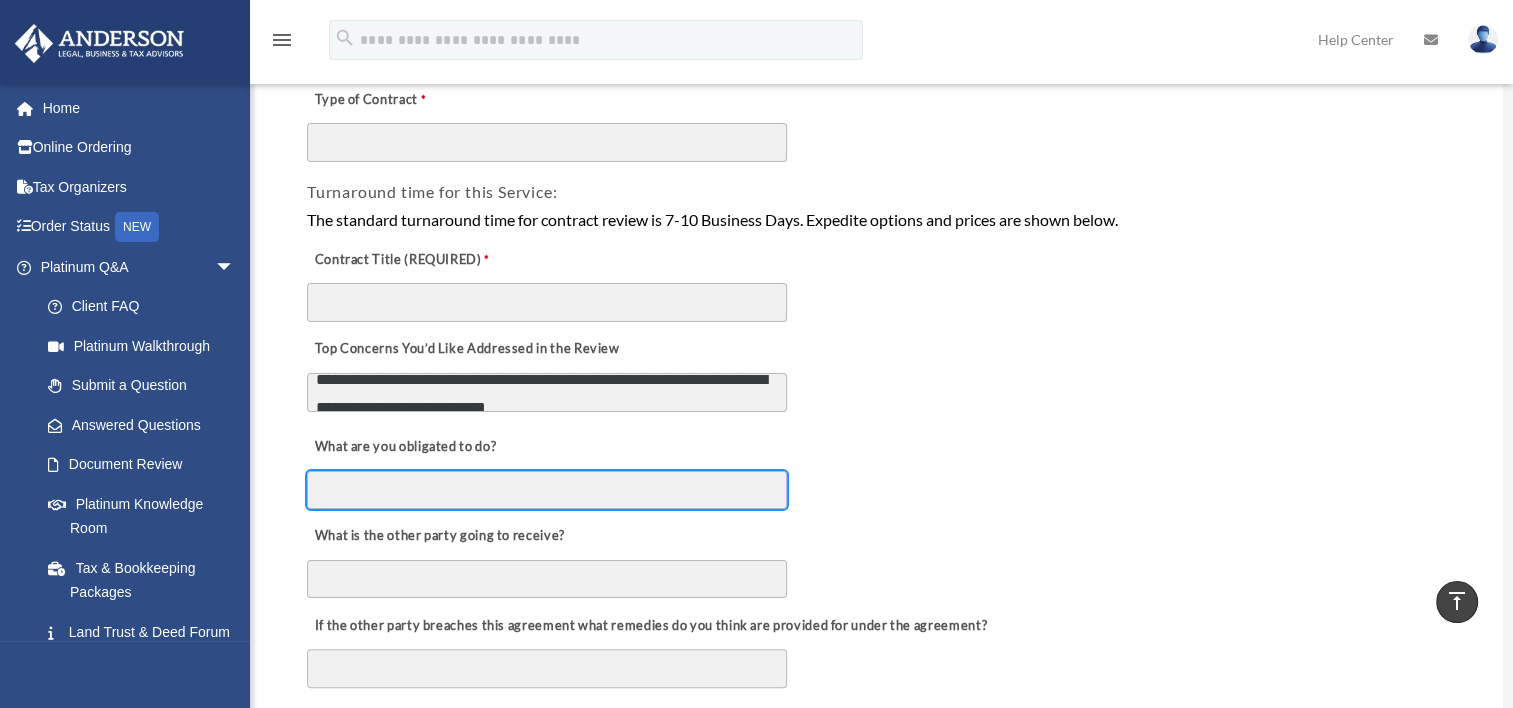 click on "What are you obligated to do?" at bounding box center (547, 490) 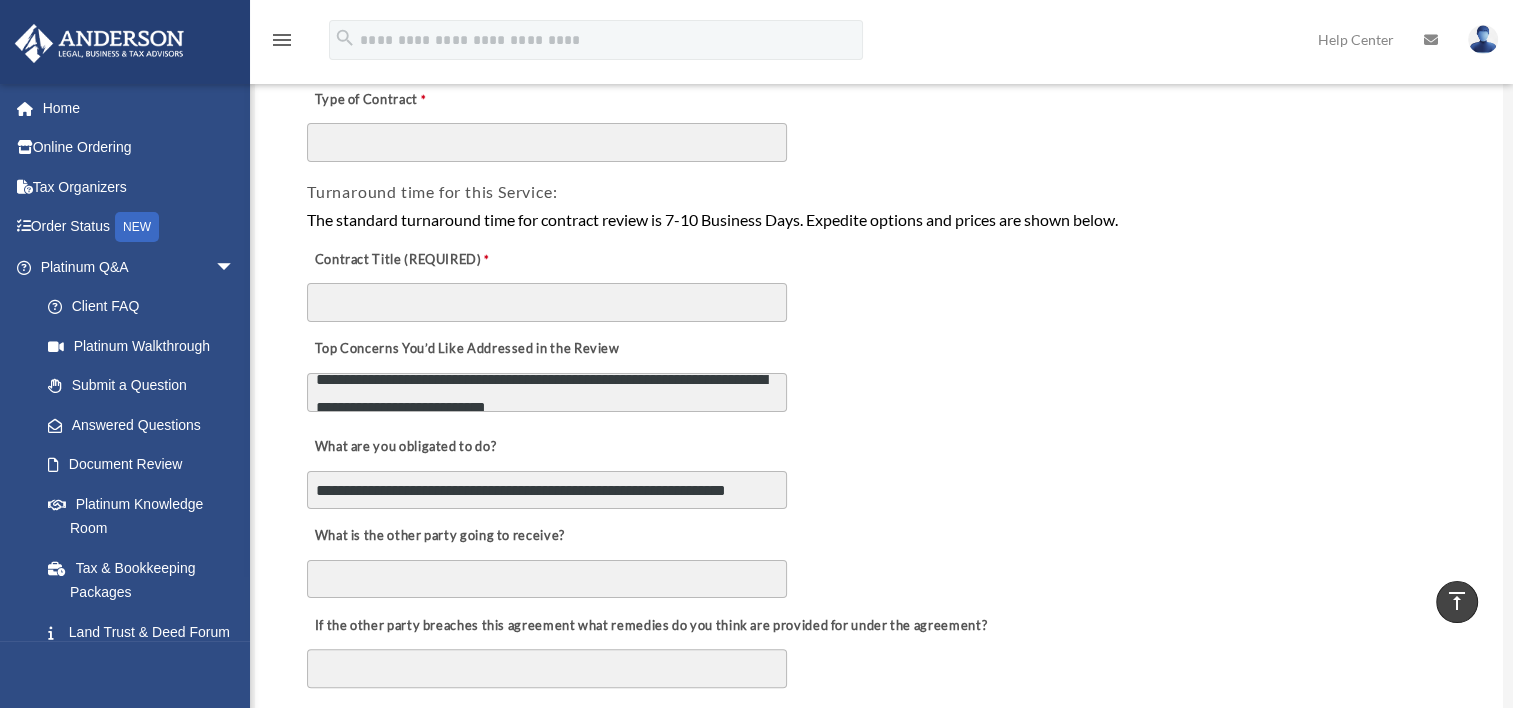 type on "**********" 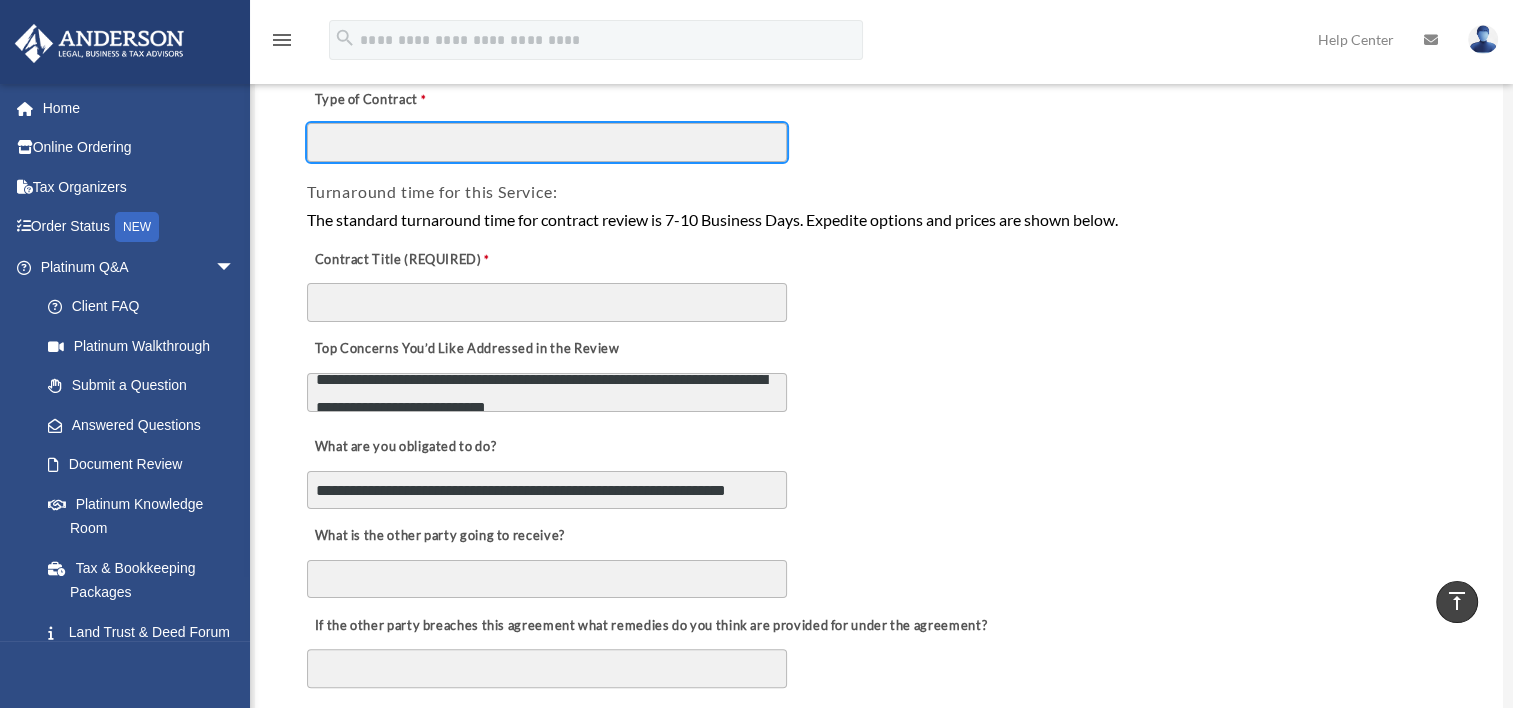 type on "**********" 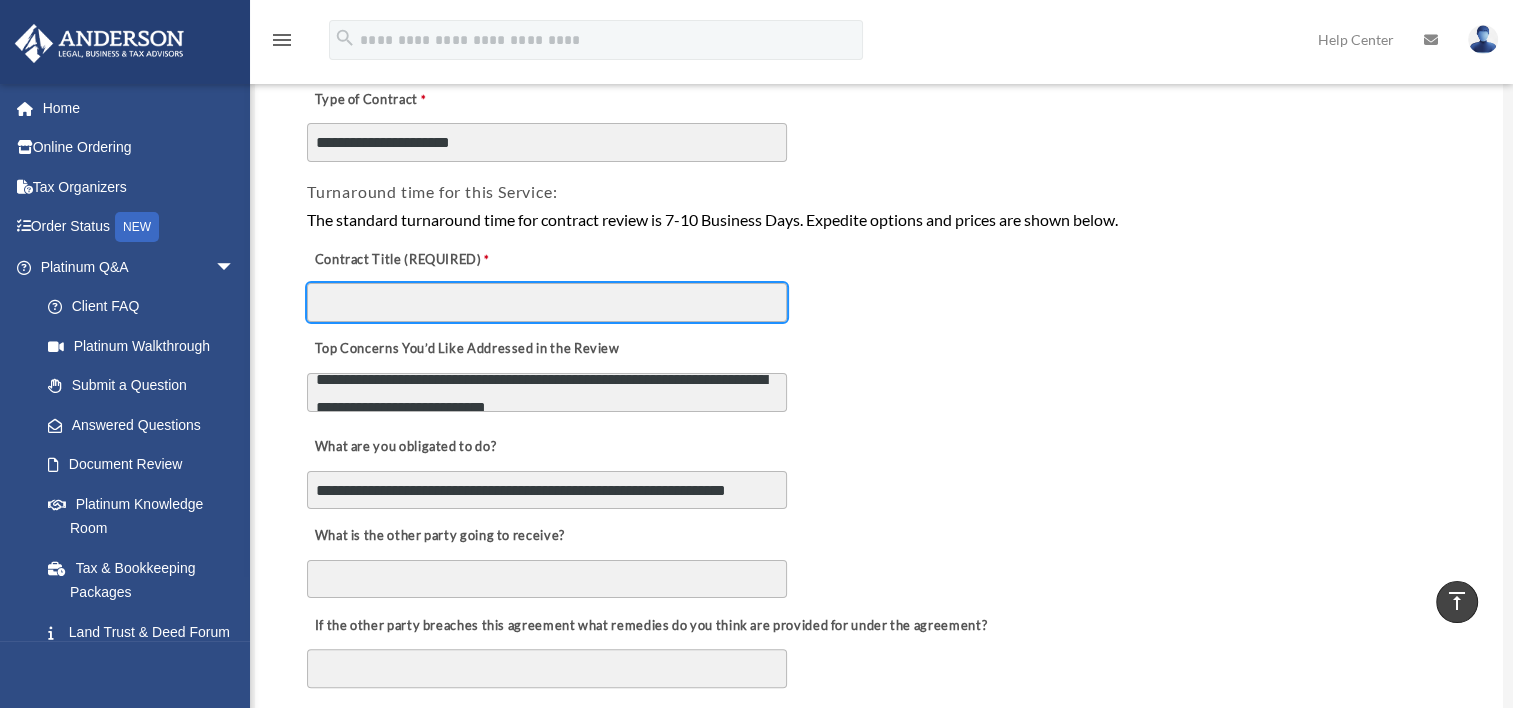 type on "**********" 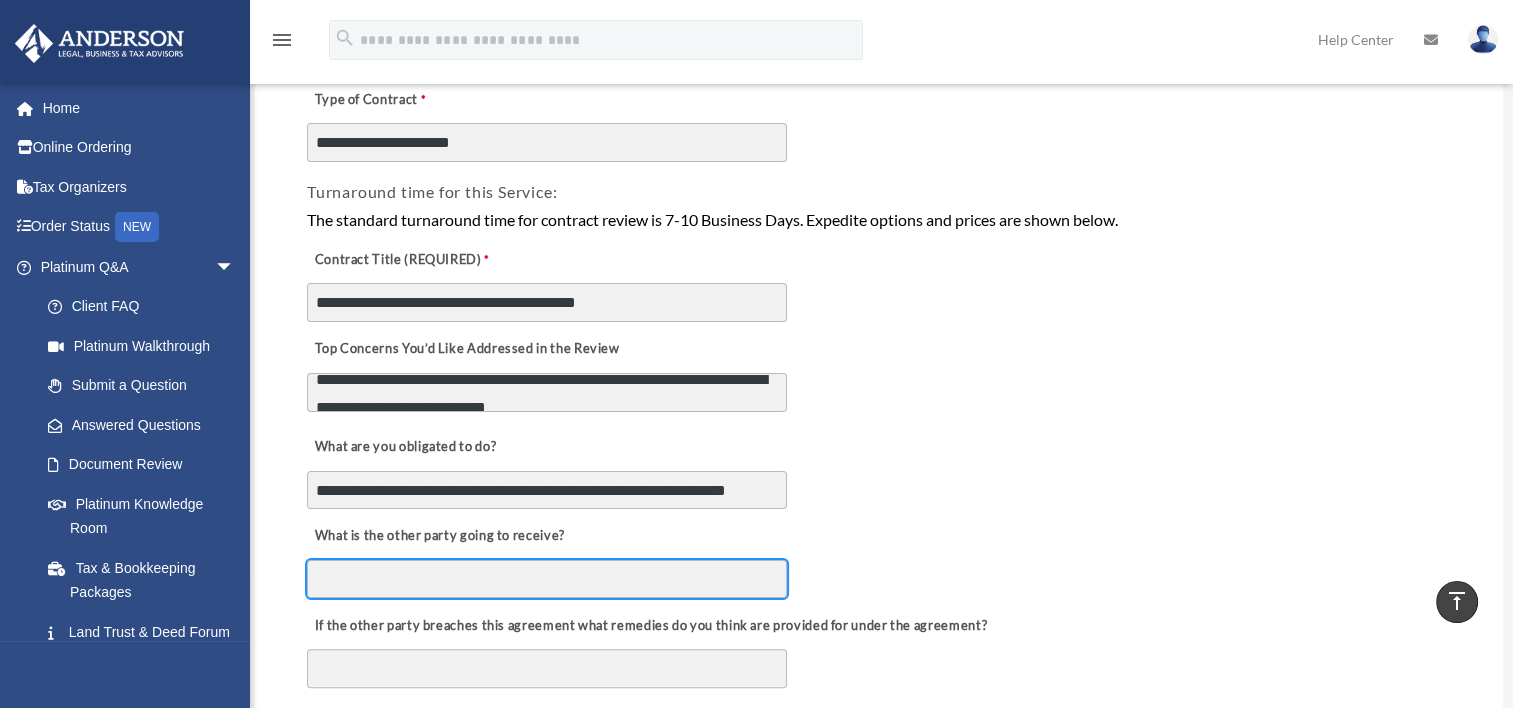 type on "**********" 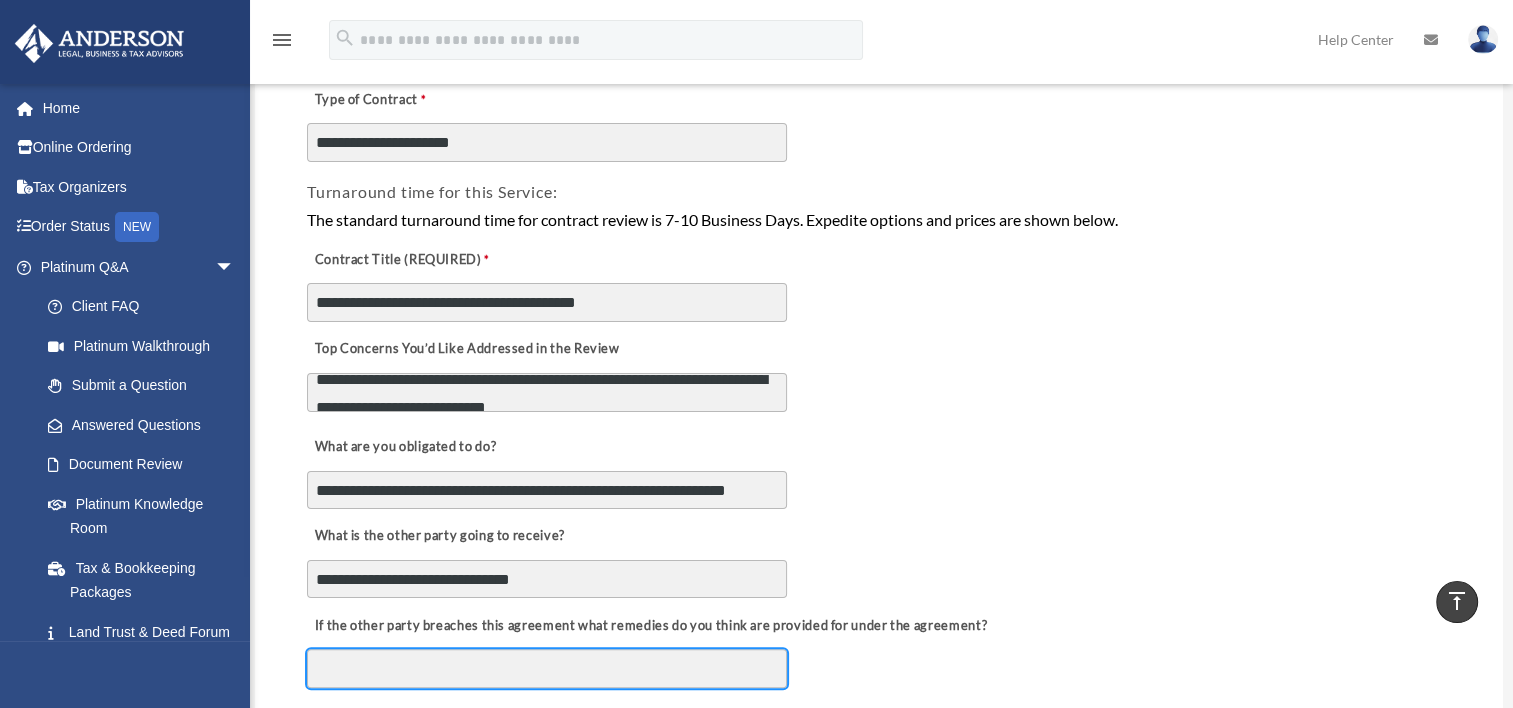 type on "**********" 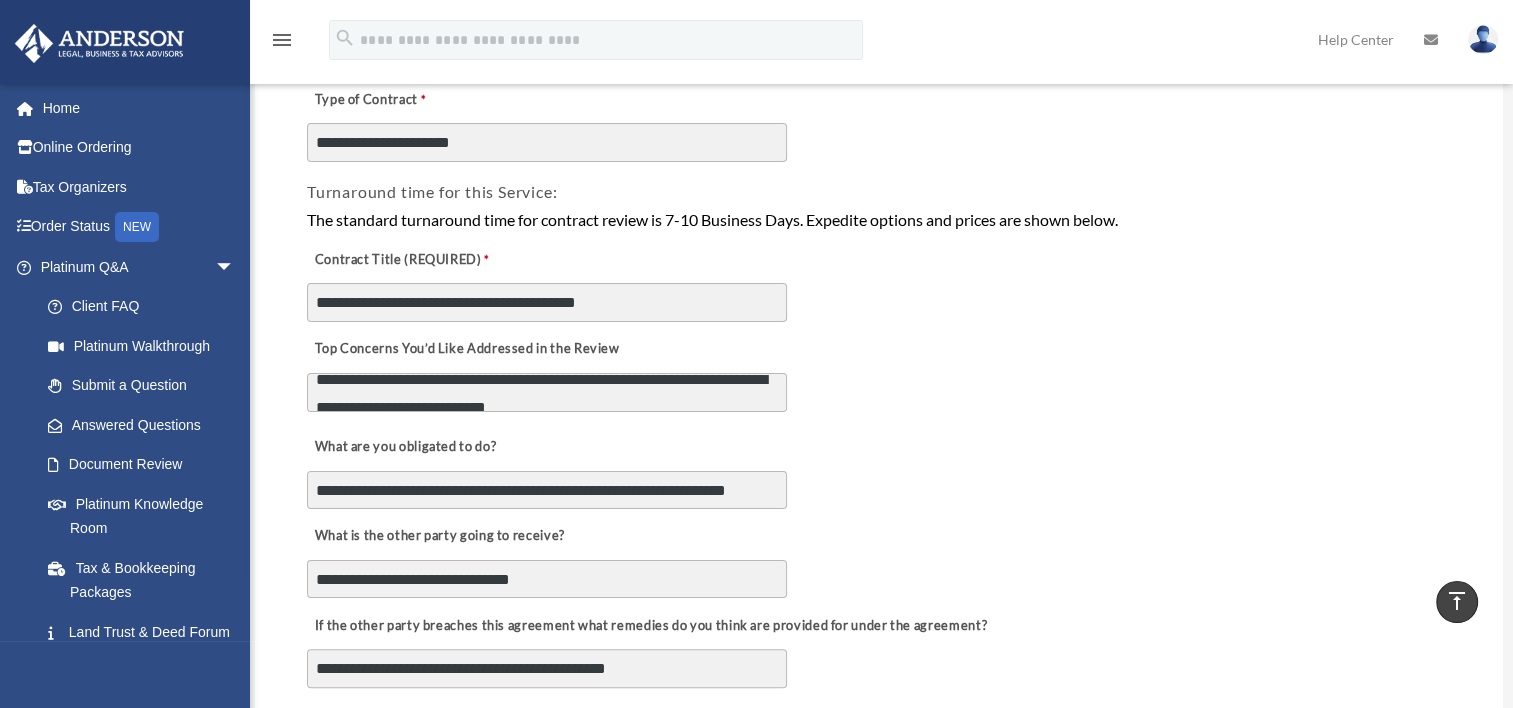 type on "**********" 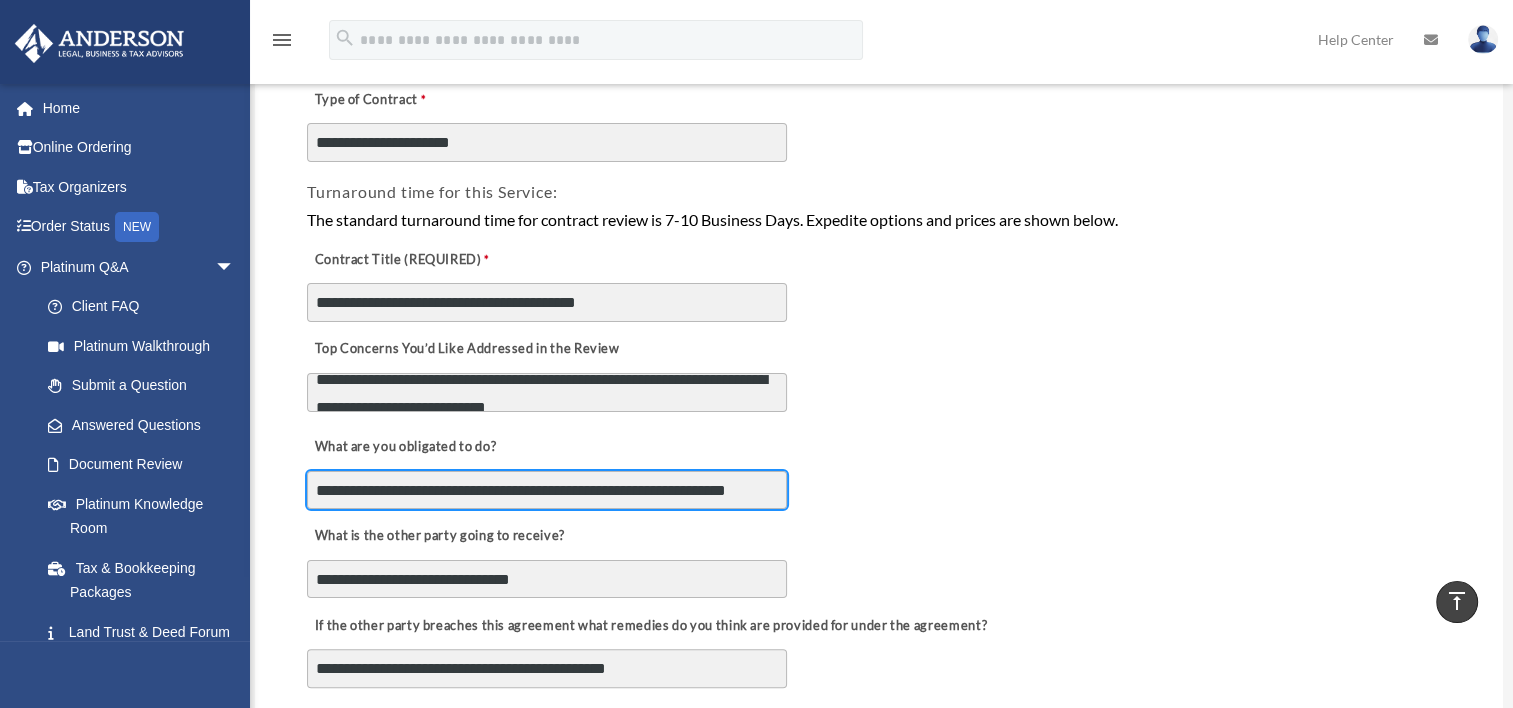 scroll, scrollTop: 0, scrollLeft: 9, axis: horizontal 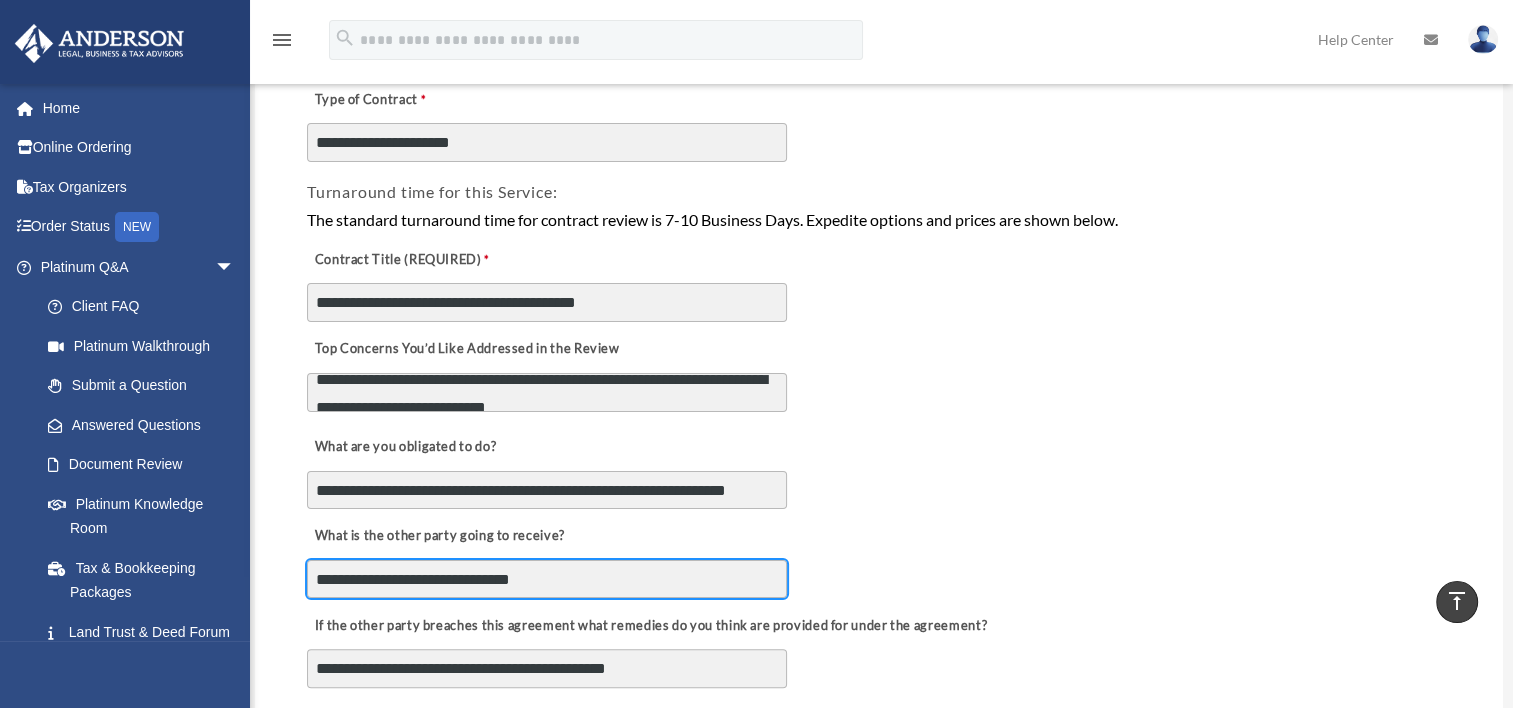 click on "**********" at bounding box center [547, 579] 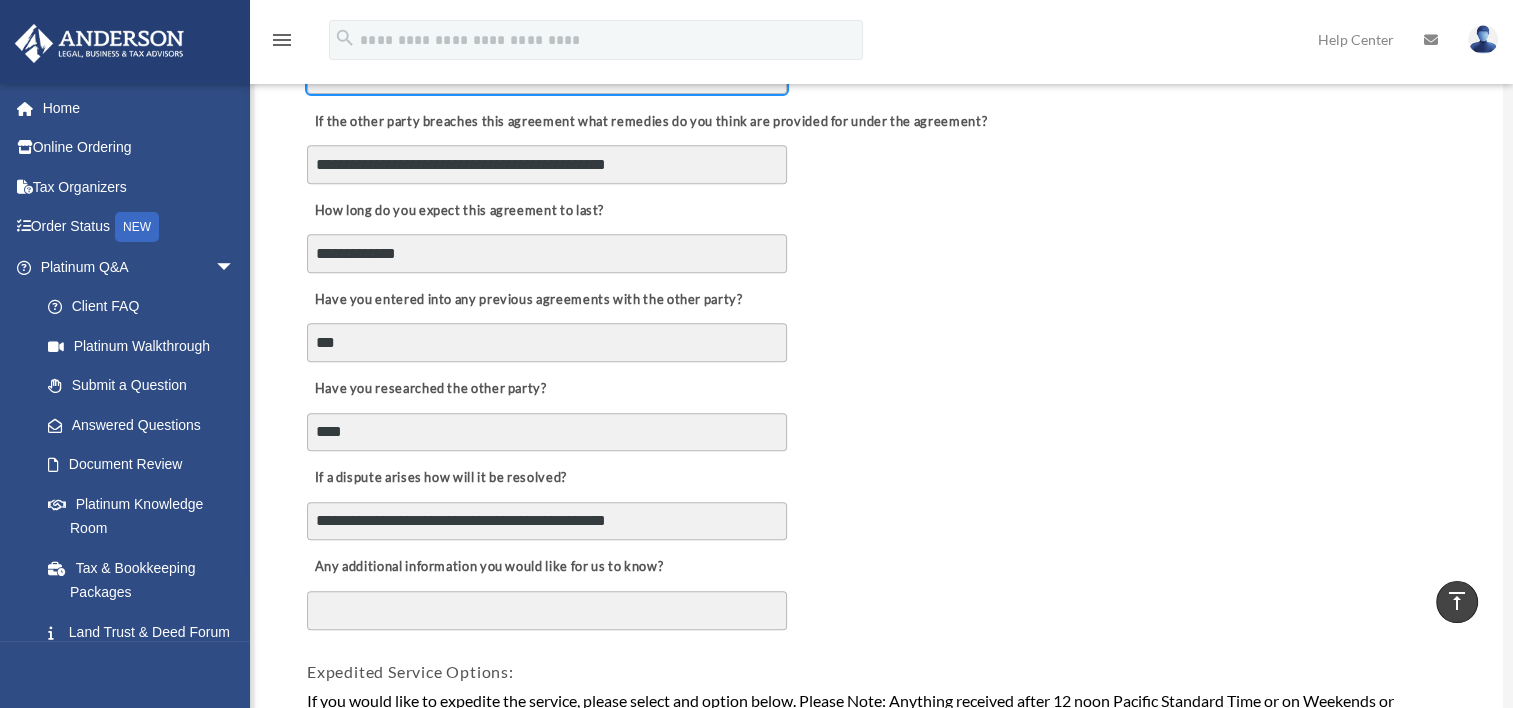 scroll, scrollTop: 891, scrollLeft: 0, axis: vertical 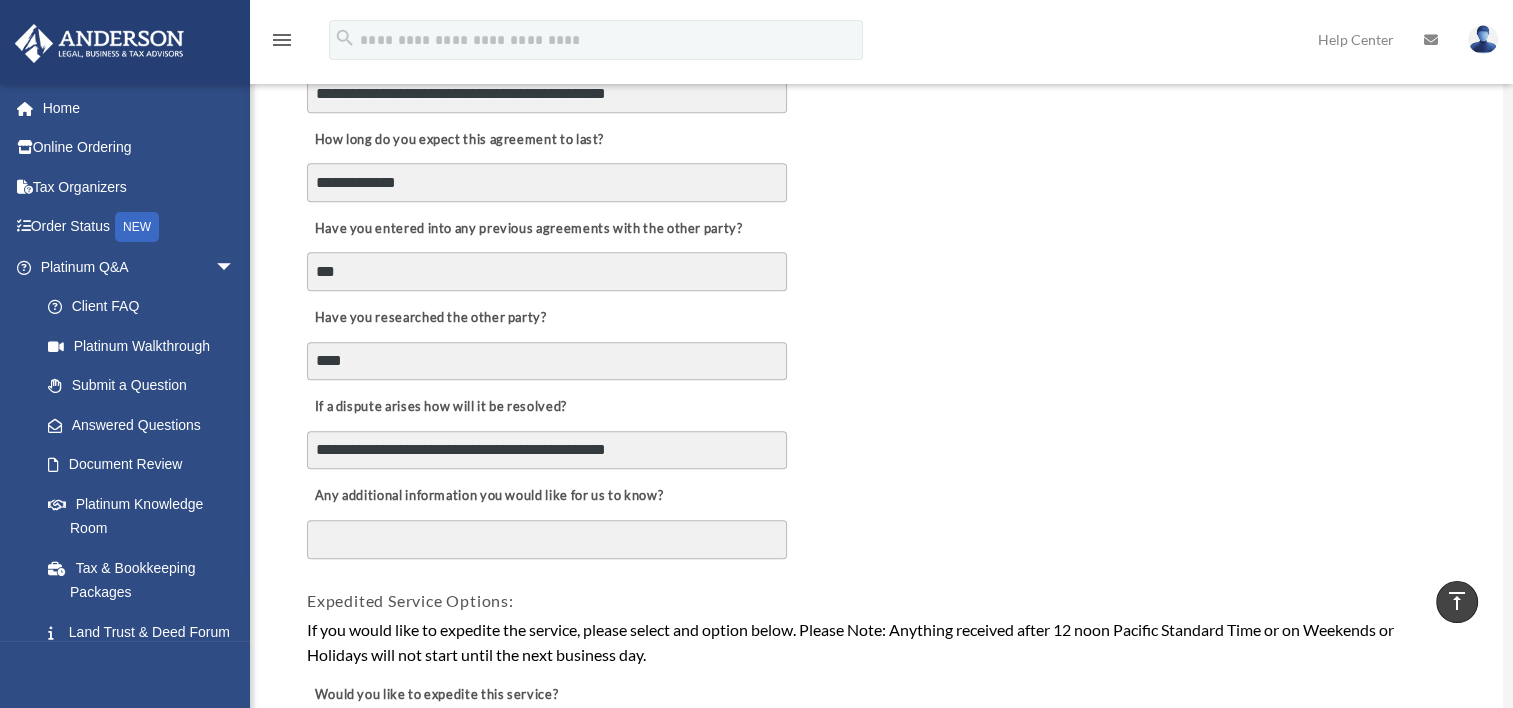 click on "Any additional information you would like for us to know?" at bounding box center (547, 540) 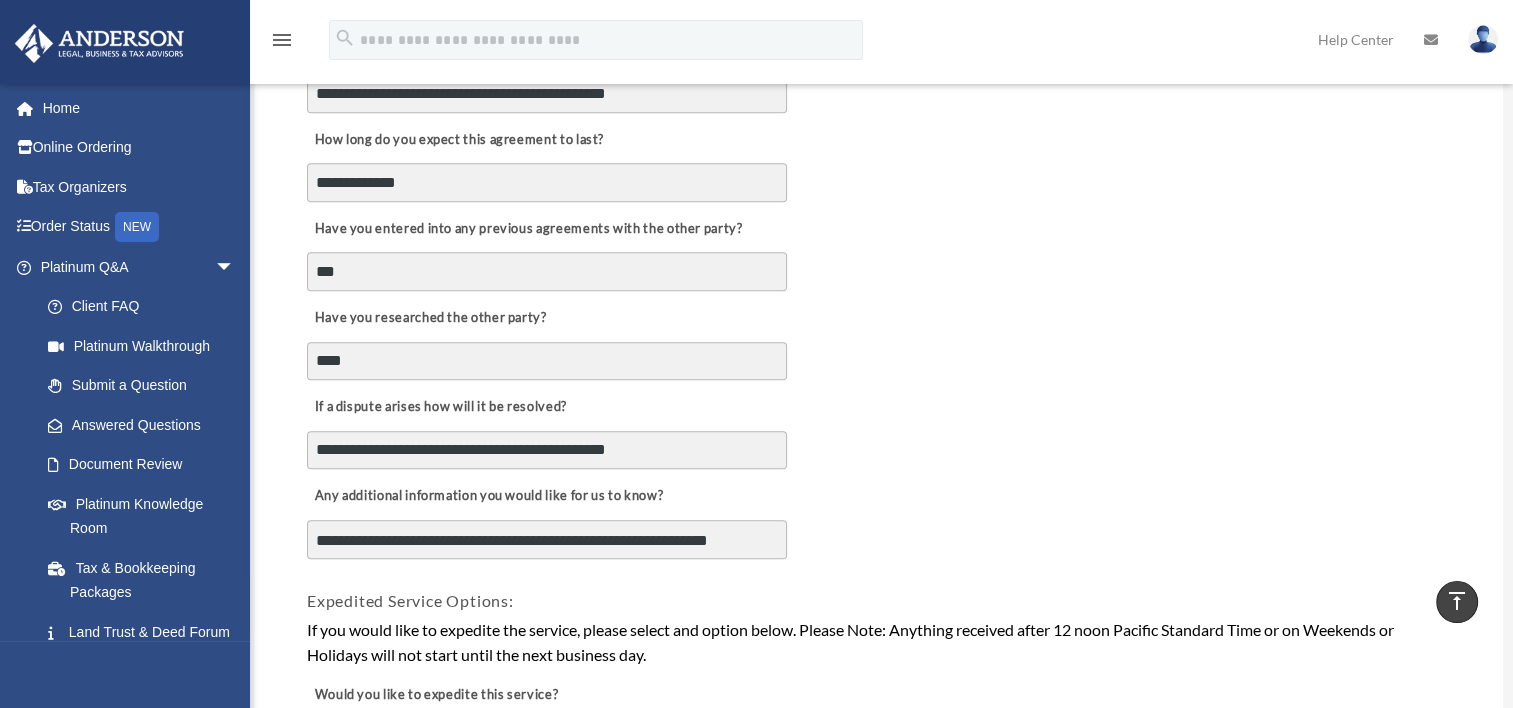 scroll, scrollTop: 16, scrollLeft: 0, axis: vertical 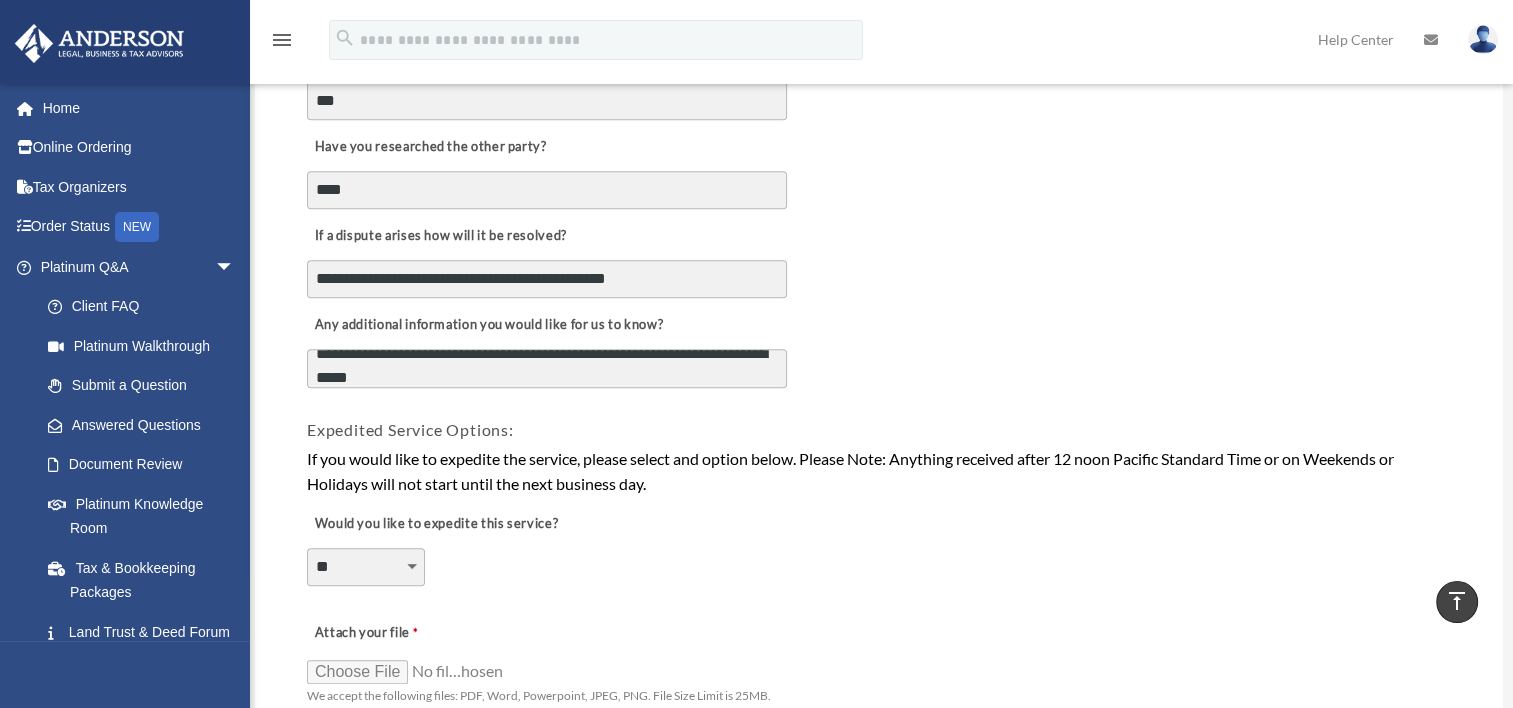 click on "**********" at bounding box center (547, 369) 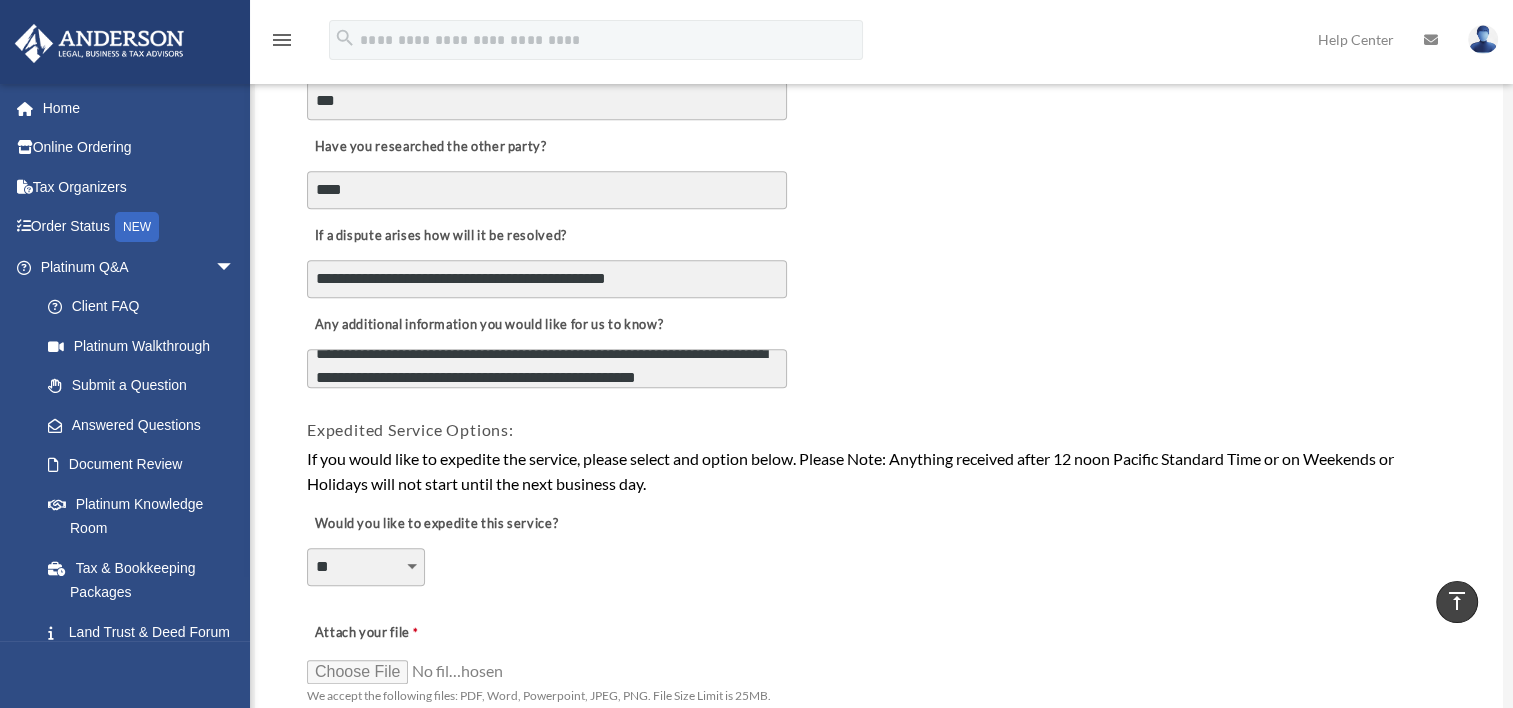 scroll, scrollTop: 40, scrollLeft: 0, axis: vertical 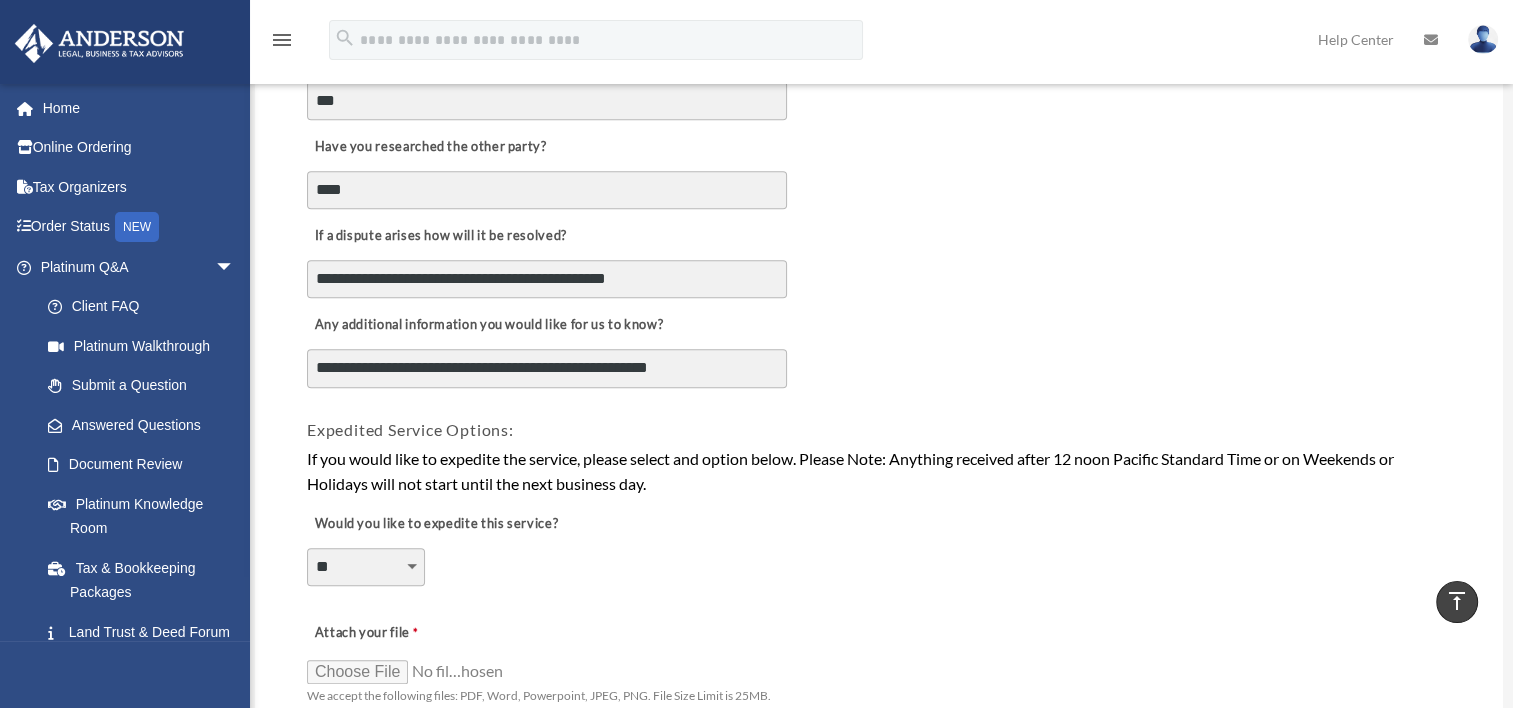 click on "**********" at bounding box center [547, 369] 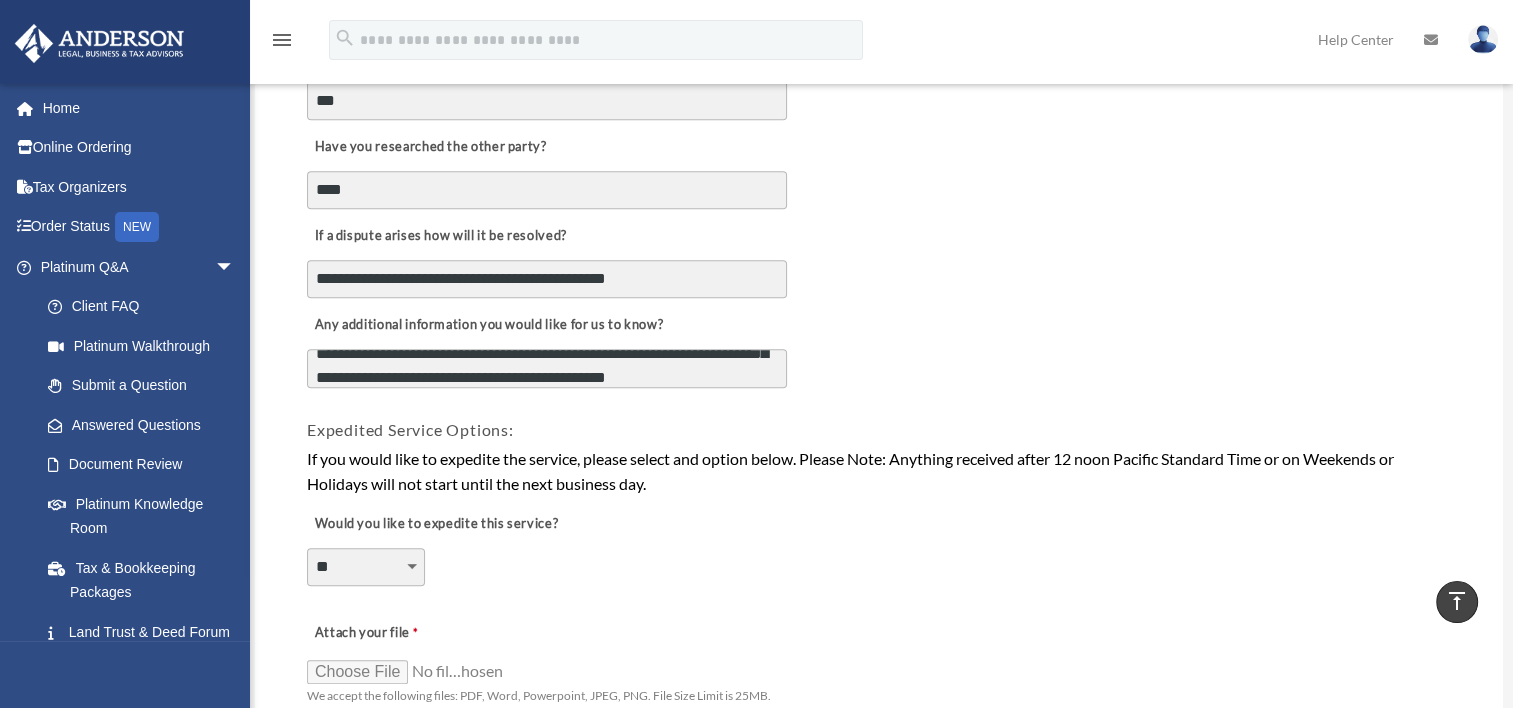 scroll, scrollTop: 64, scrollLeft: 0, axis: vertical 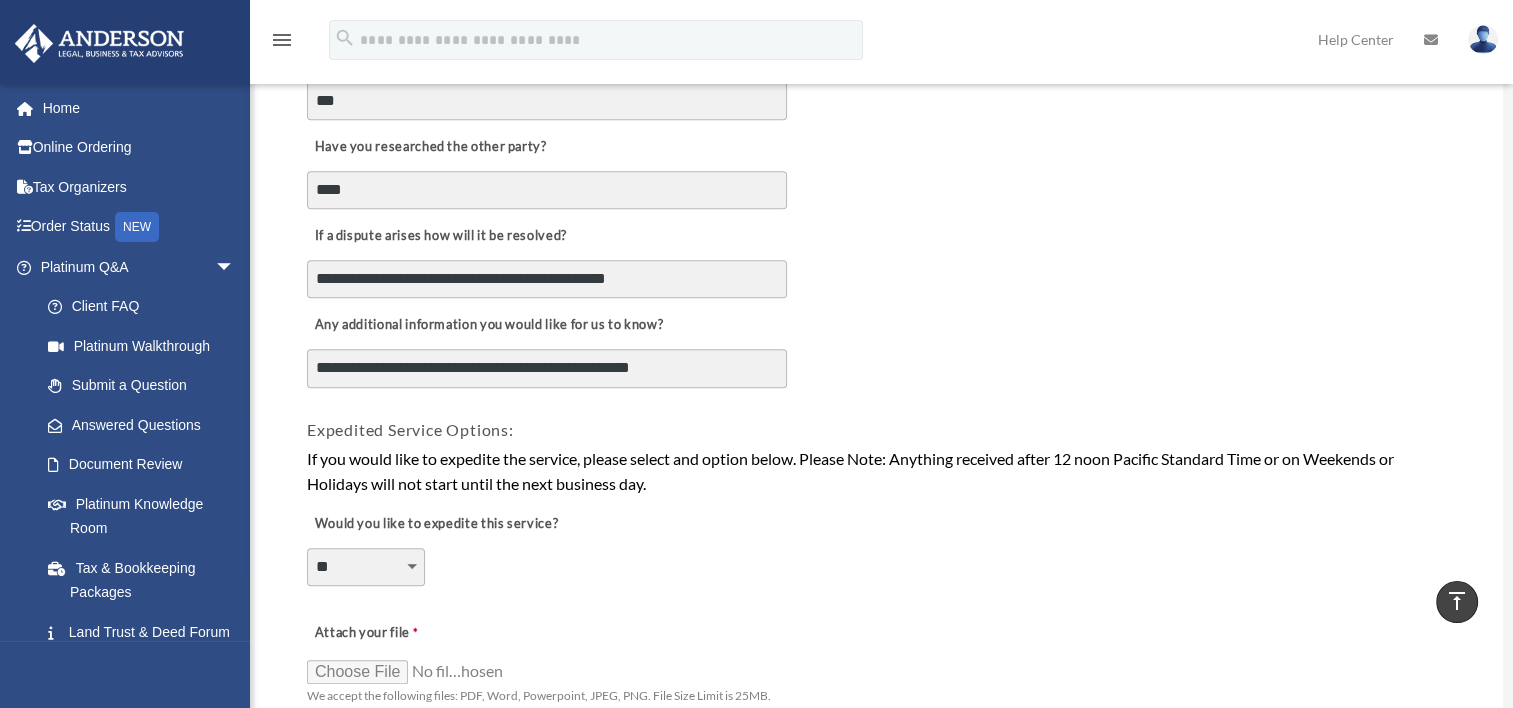 click on "**********" at bounding box center [547, 369] 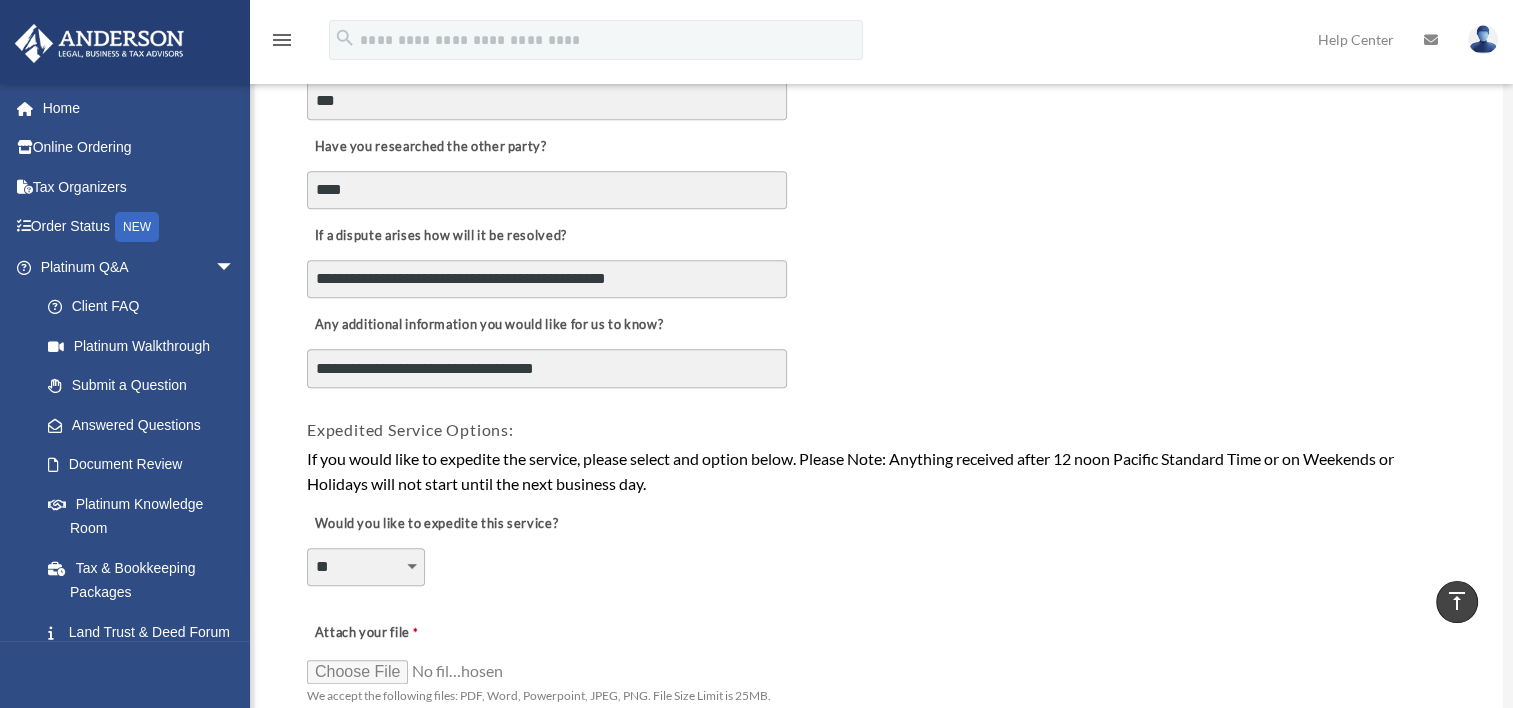scroll, scrollTop: 88, scrollLeft: 0, axis: vertical 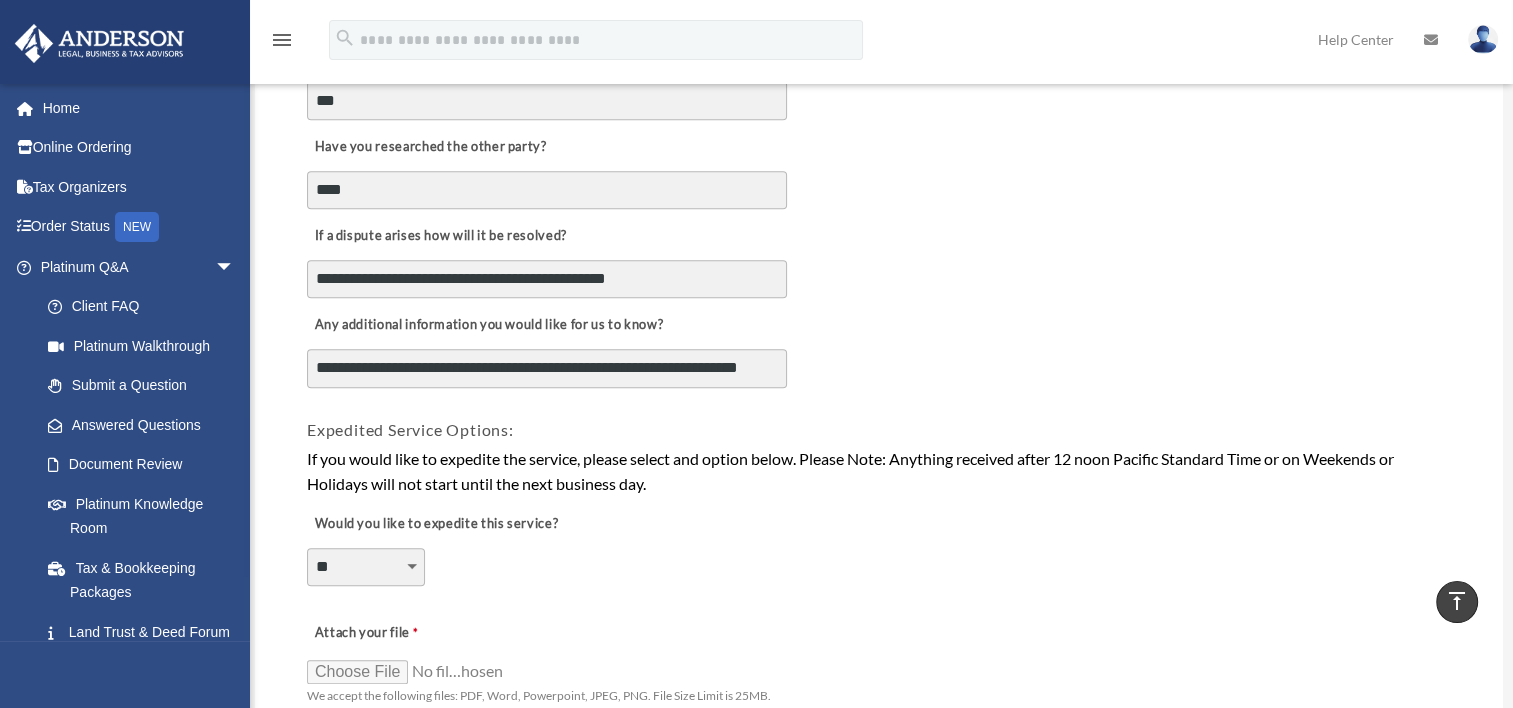 click on "**********" at bounding box center [547, 369] 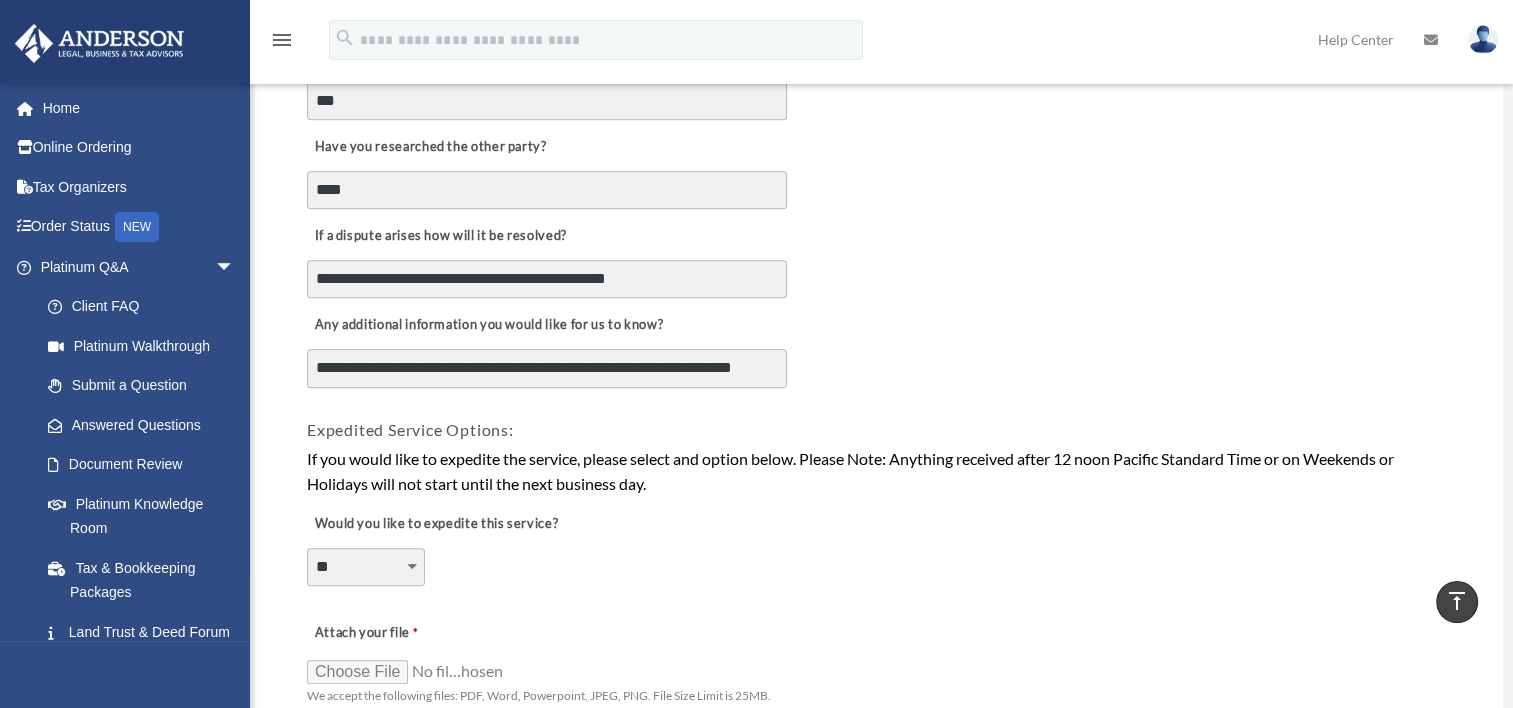 scroll, scrollTop: 88, scrollLeft: 0, axis: vertical 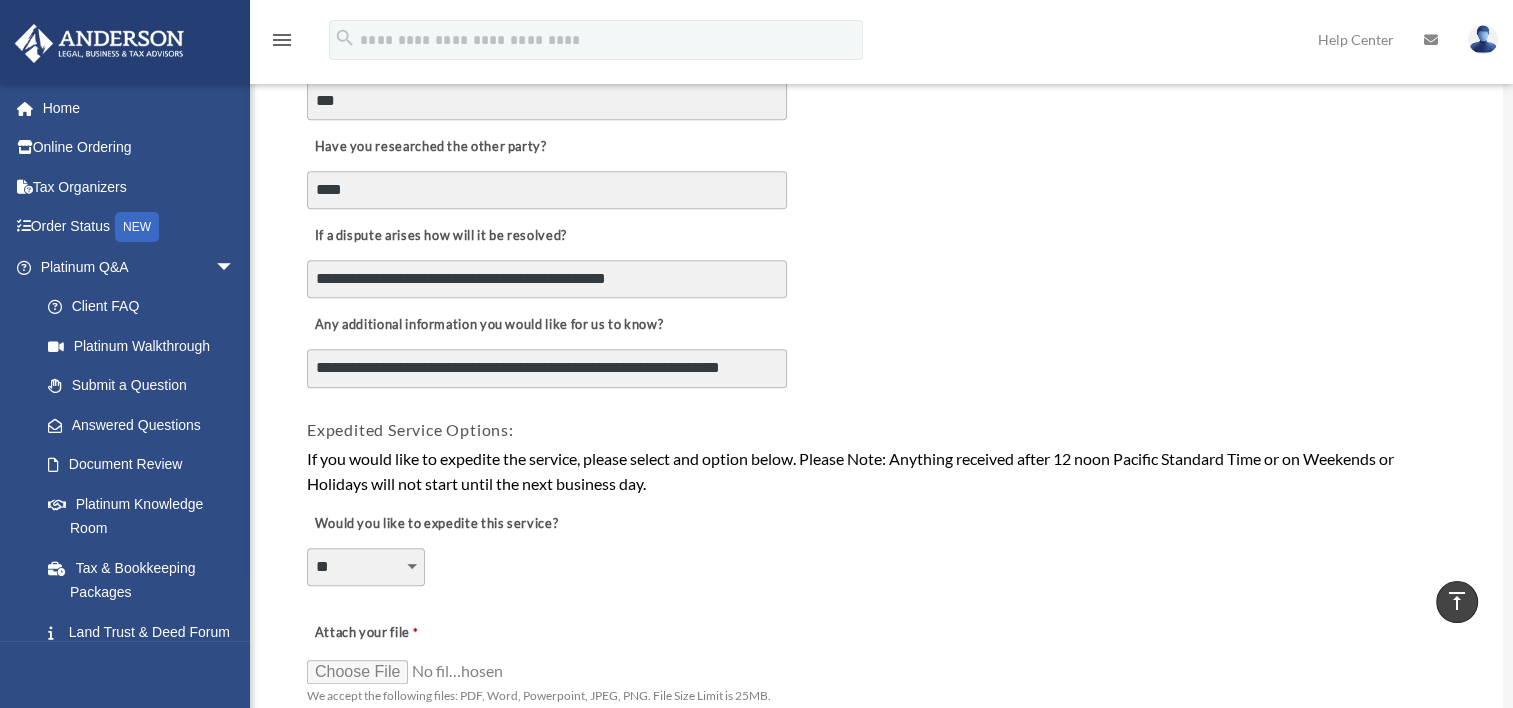 click on "**********" at bounding box center [547, 369] 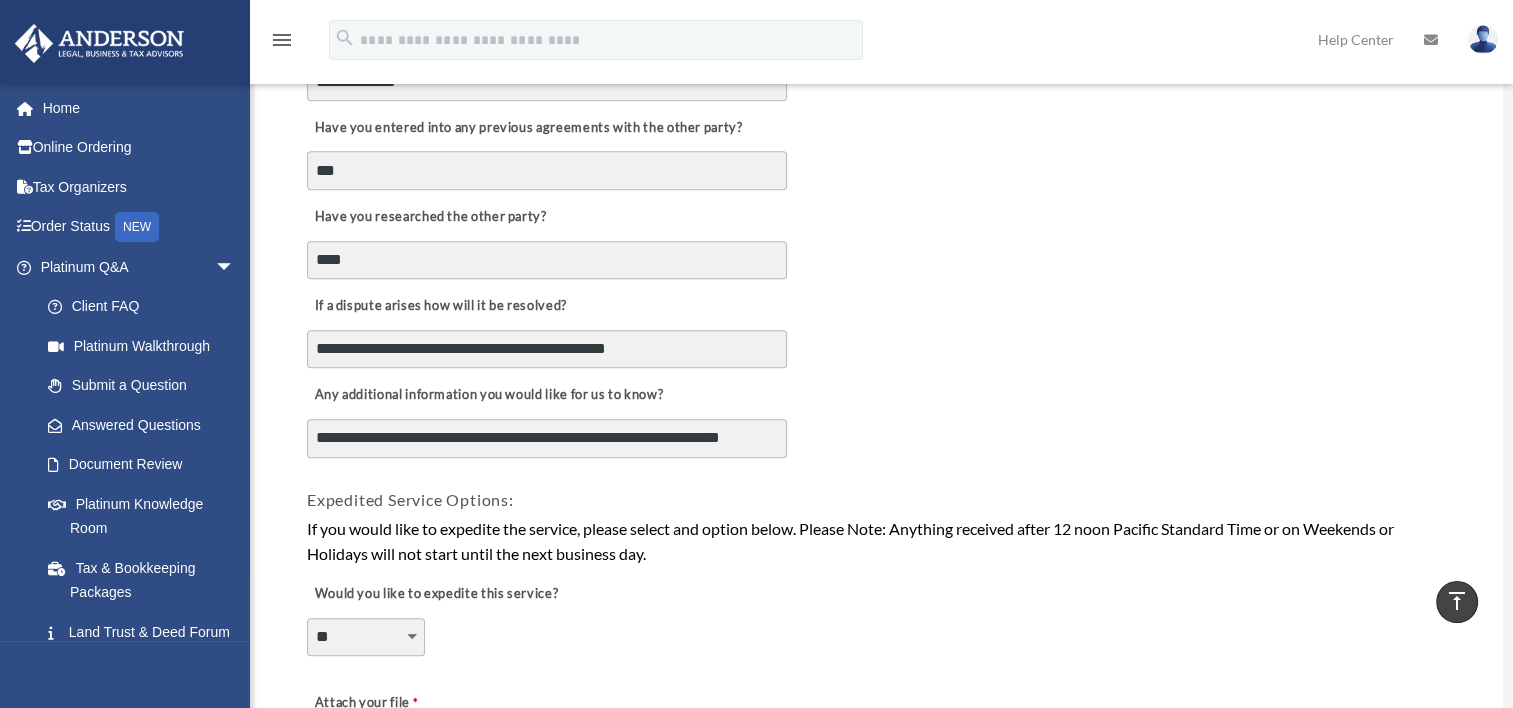 scroll, scrollTop: 990, scrollLeft: 0, axis: vertical 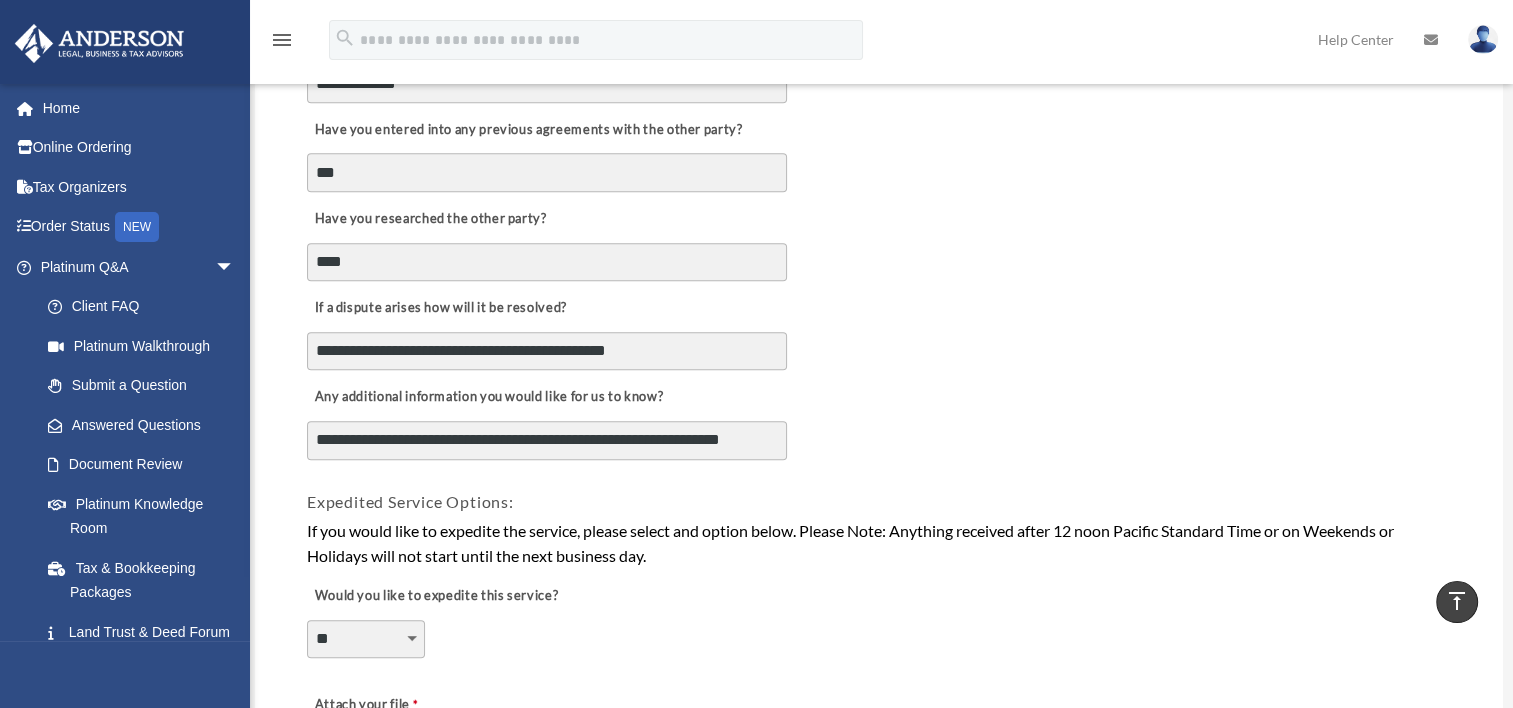 click on "**********" at bounding box center [547, 441] 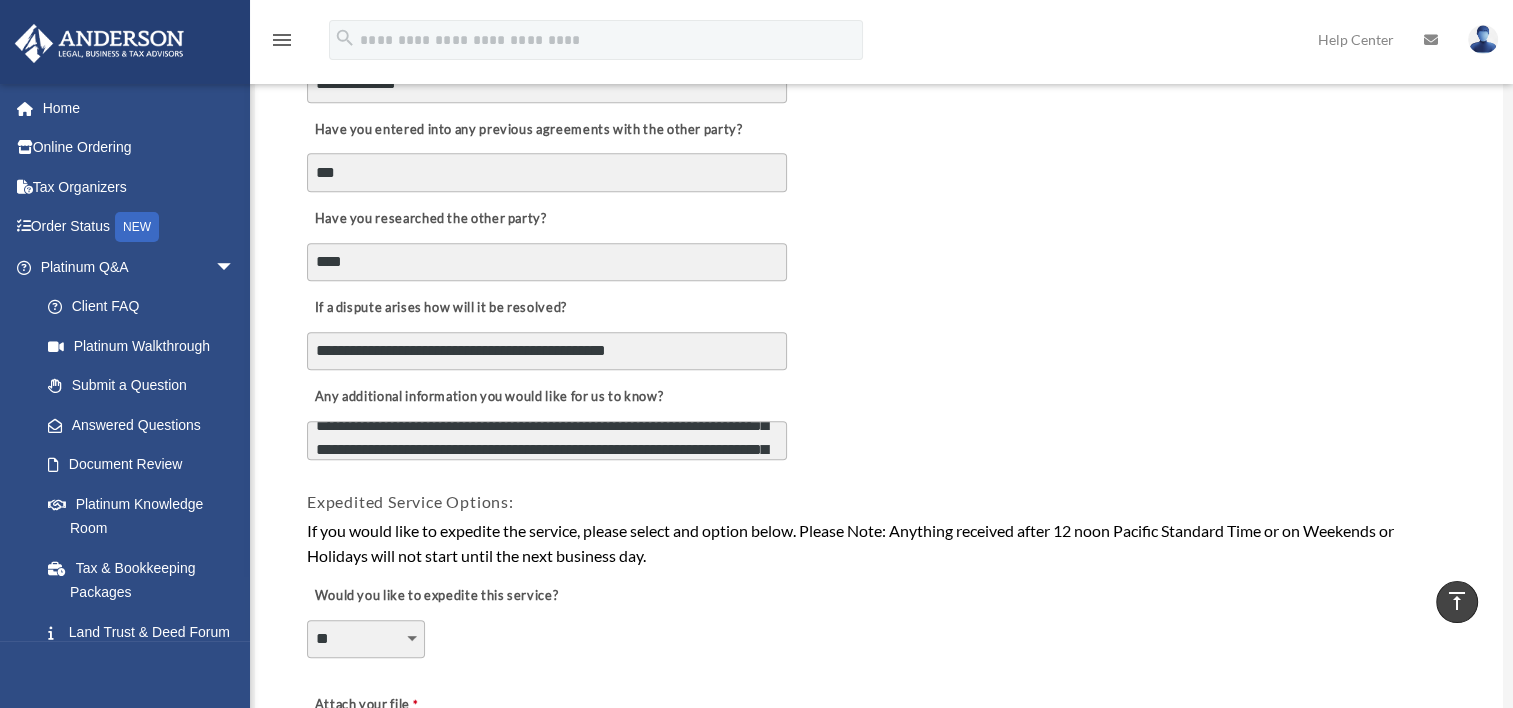 scroll, scrollTop: 64, scrollLeft: 0, axis: vertical 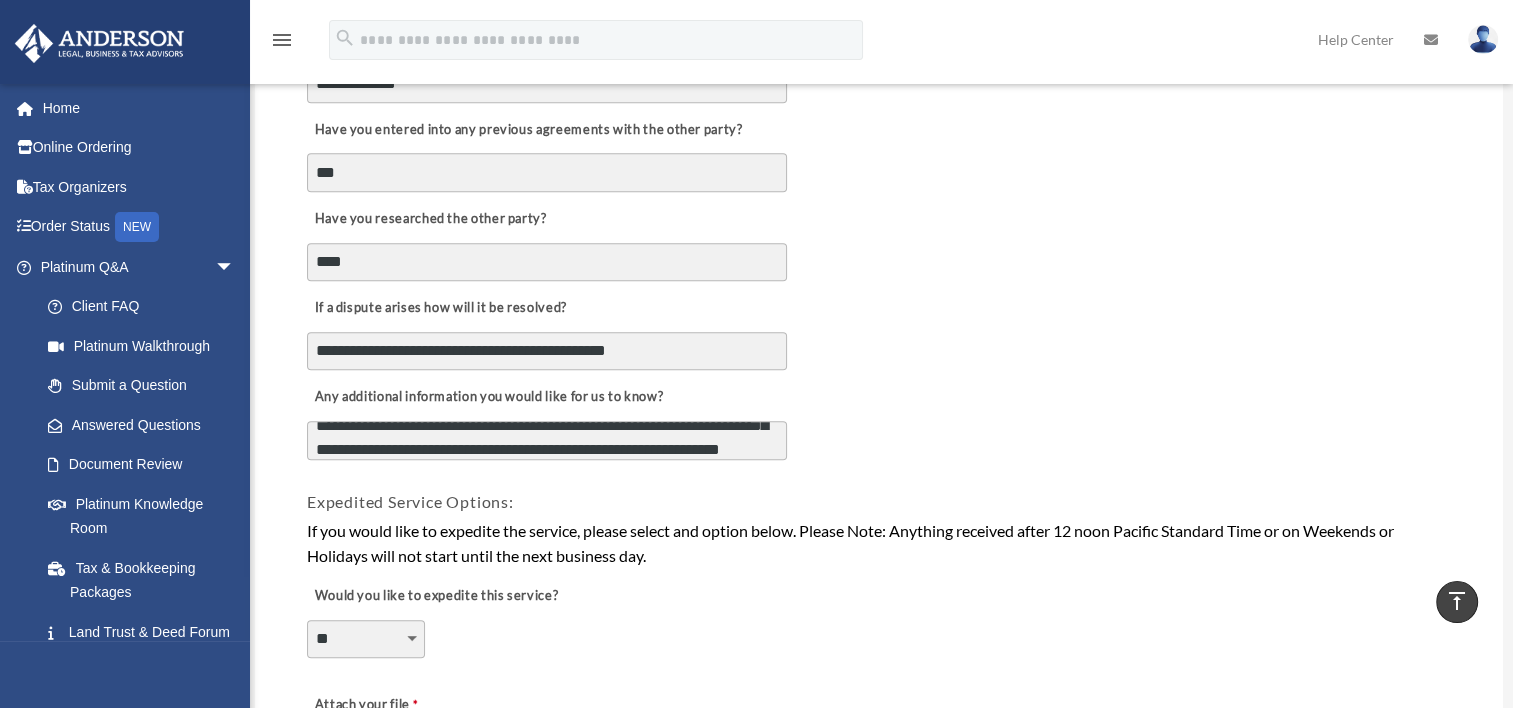 click on "**********" at bounding box center [547, 441] 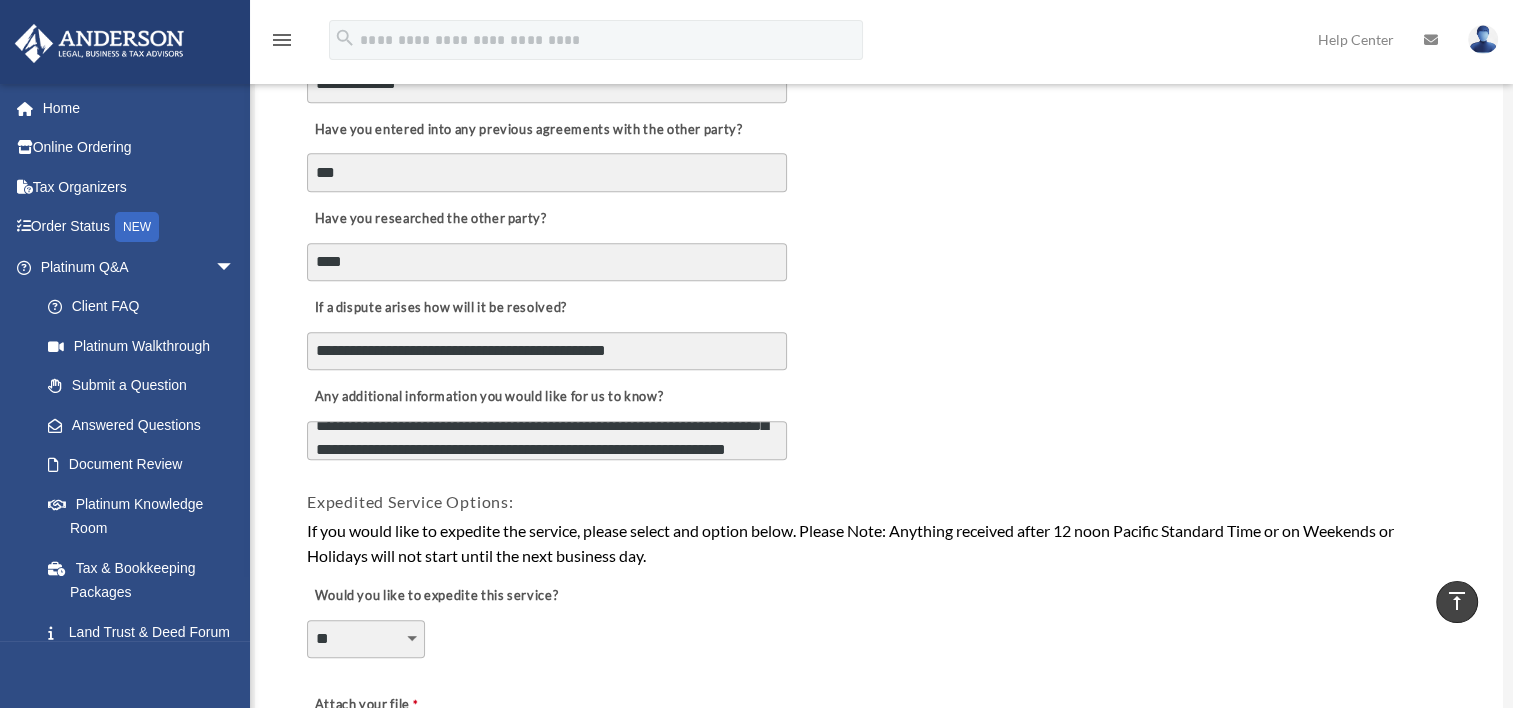 scroll, scrollTop: 88, scrollLeft: 0, axis: vertical 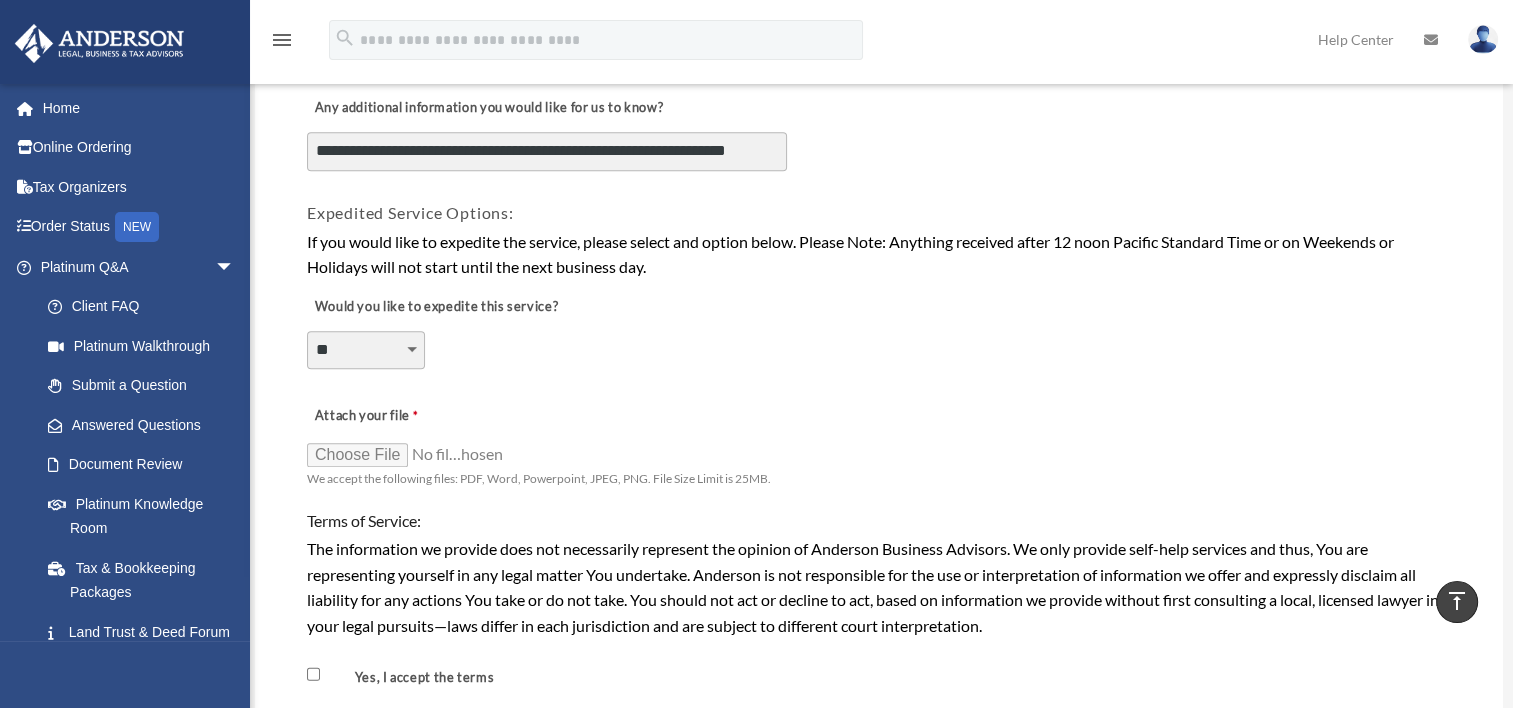 type on "**********" 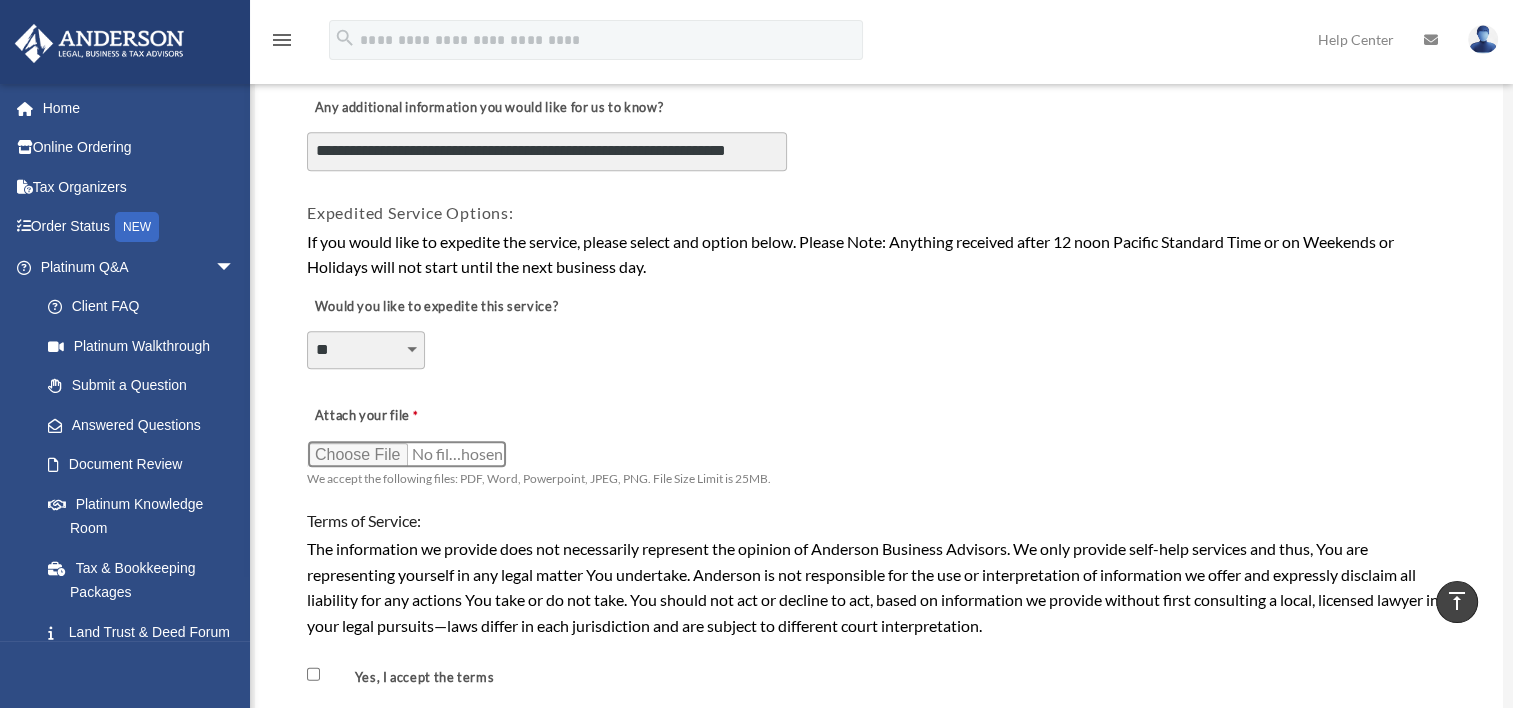 click on "Attach your file" at bounding box center (407, 454) 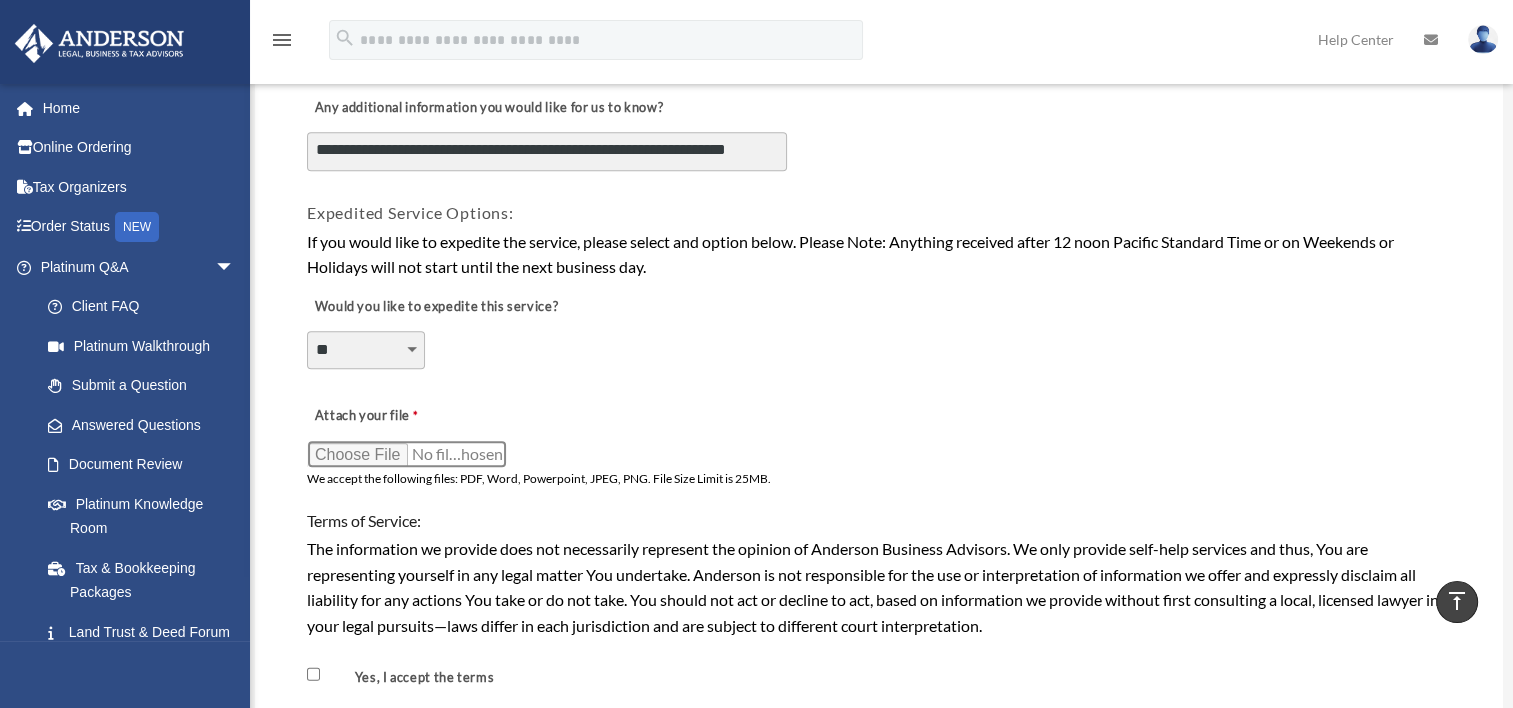 type on "**********" 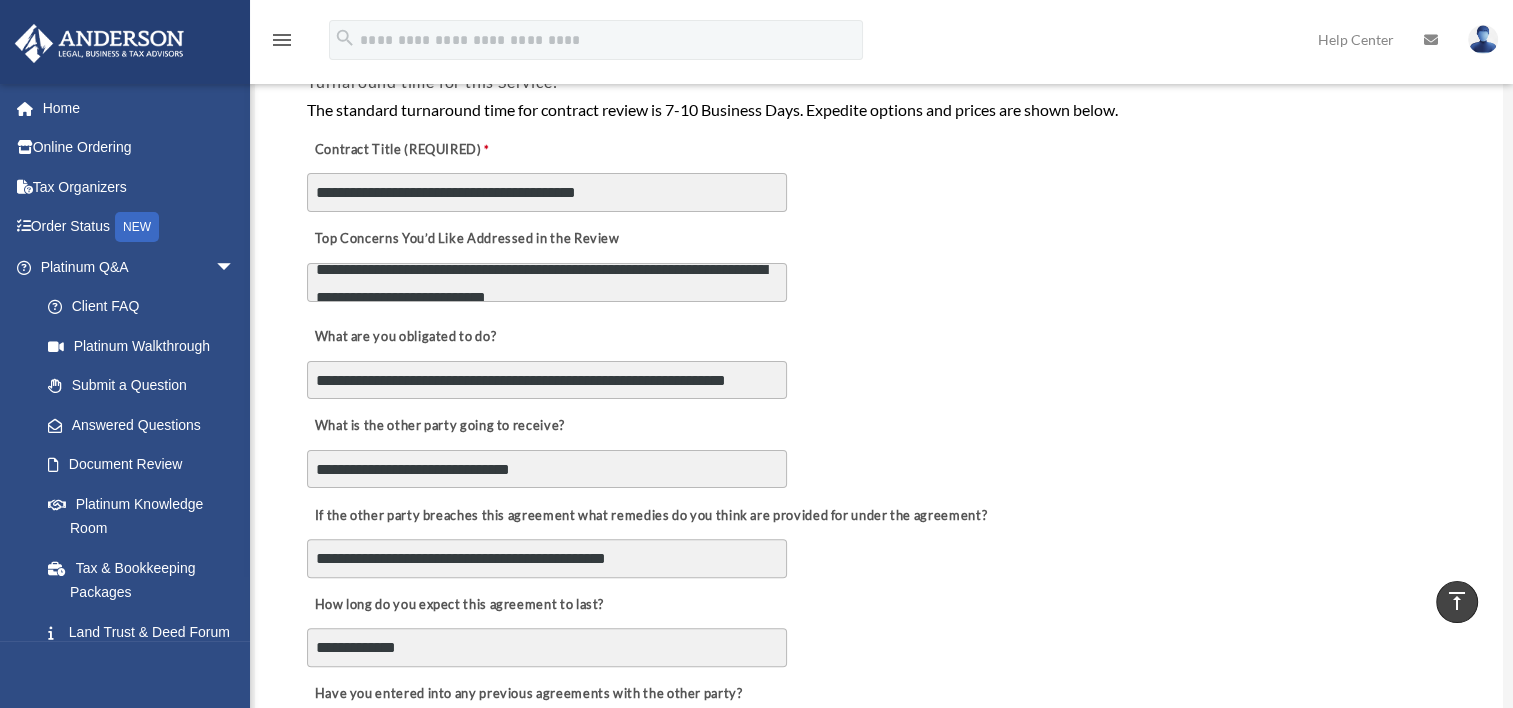 scroll, scrollTop: 427, scrollLeft: 0, axis: vertical 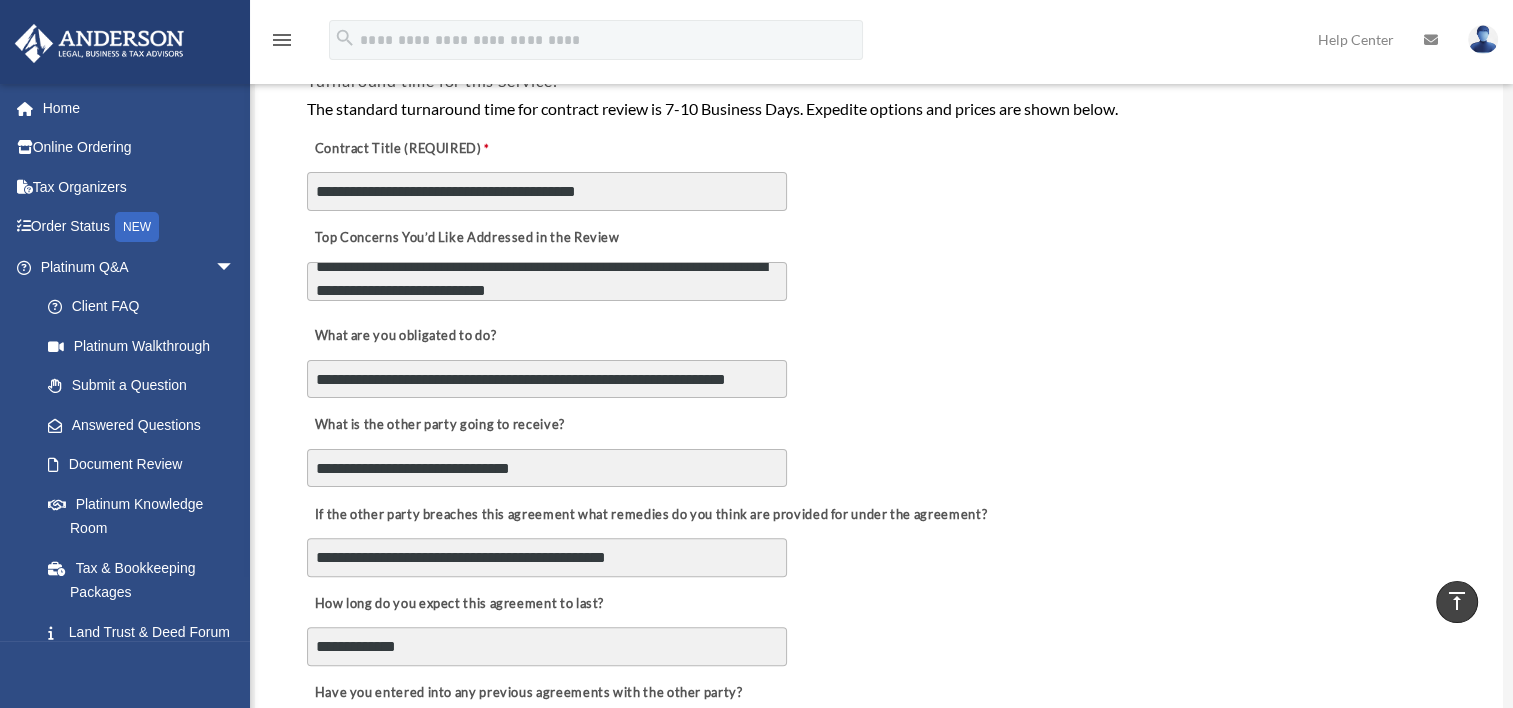 click on "**********" at bounding box center (547, 282) 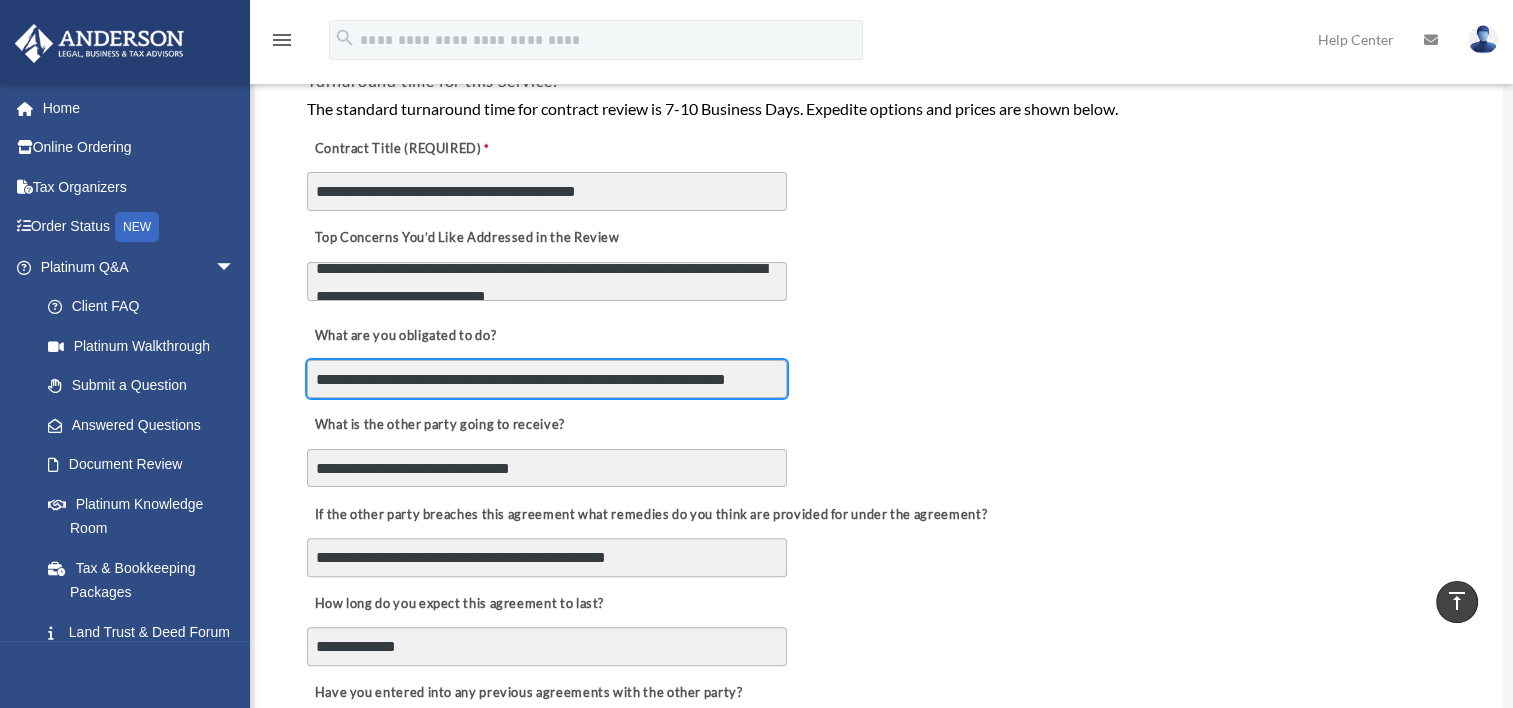 click on "**********" at bounding box center [547, 379] 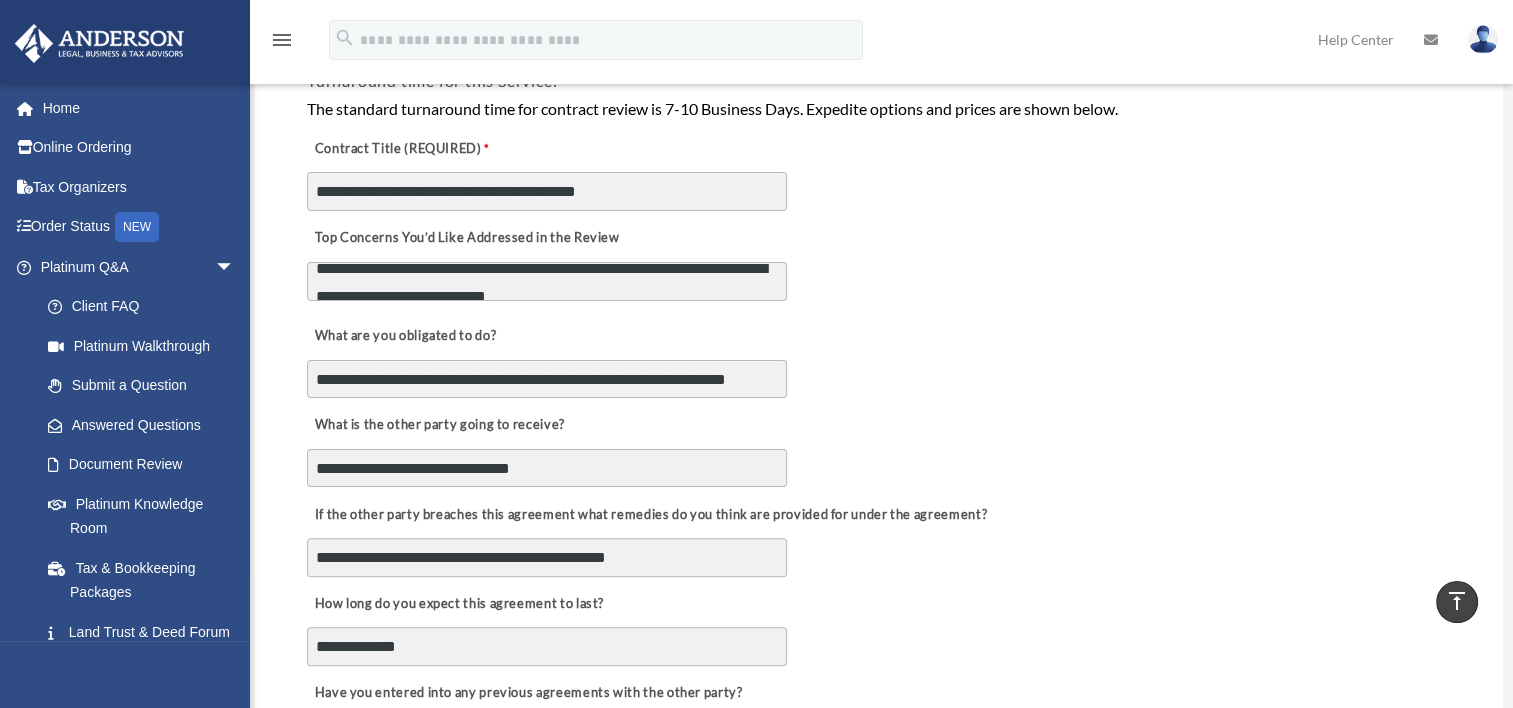 click on "**********" at bounding box center [879, 444] 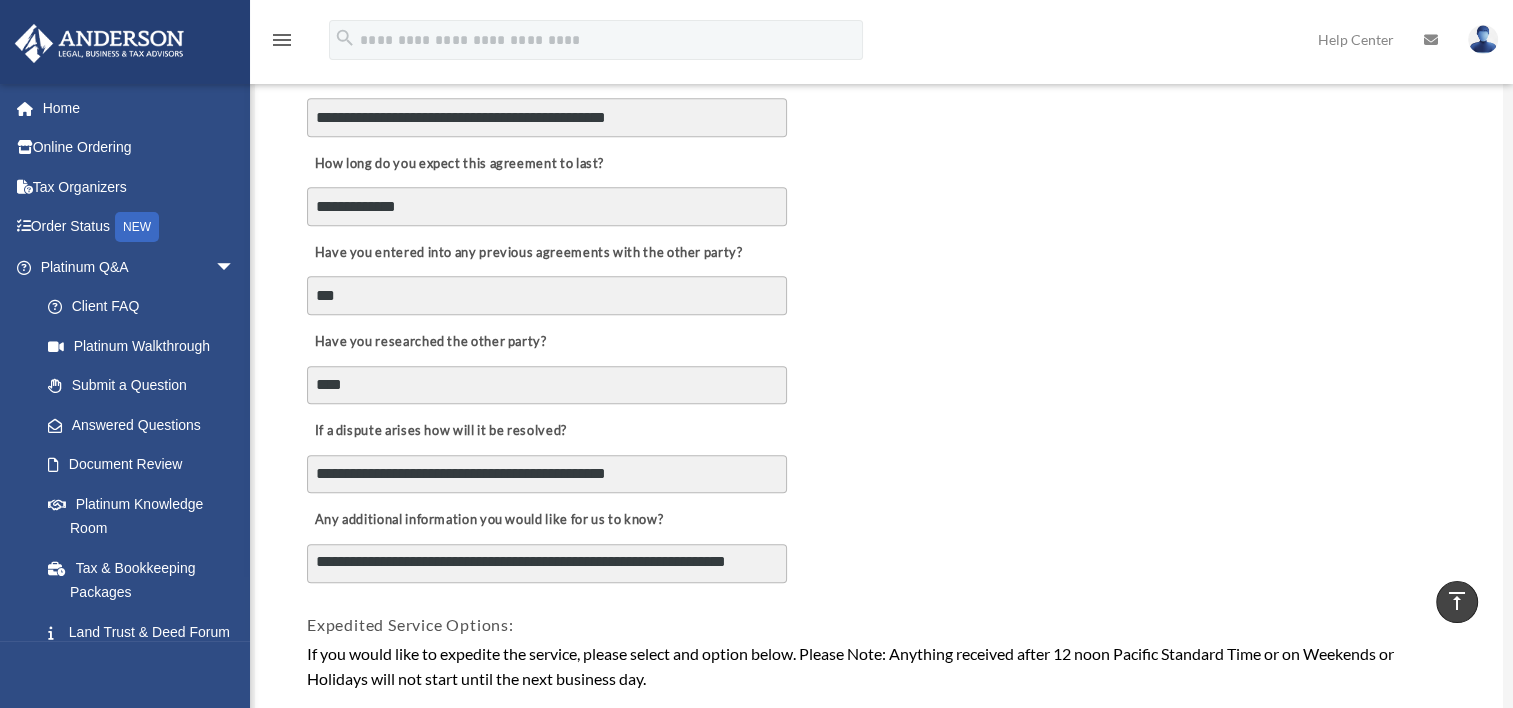 scroll, scrollTop: 868, scrollLeft: 0, axis: vertical 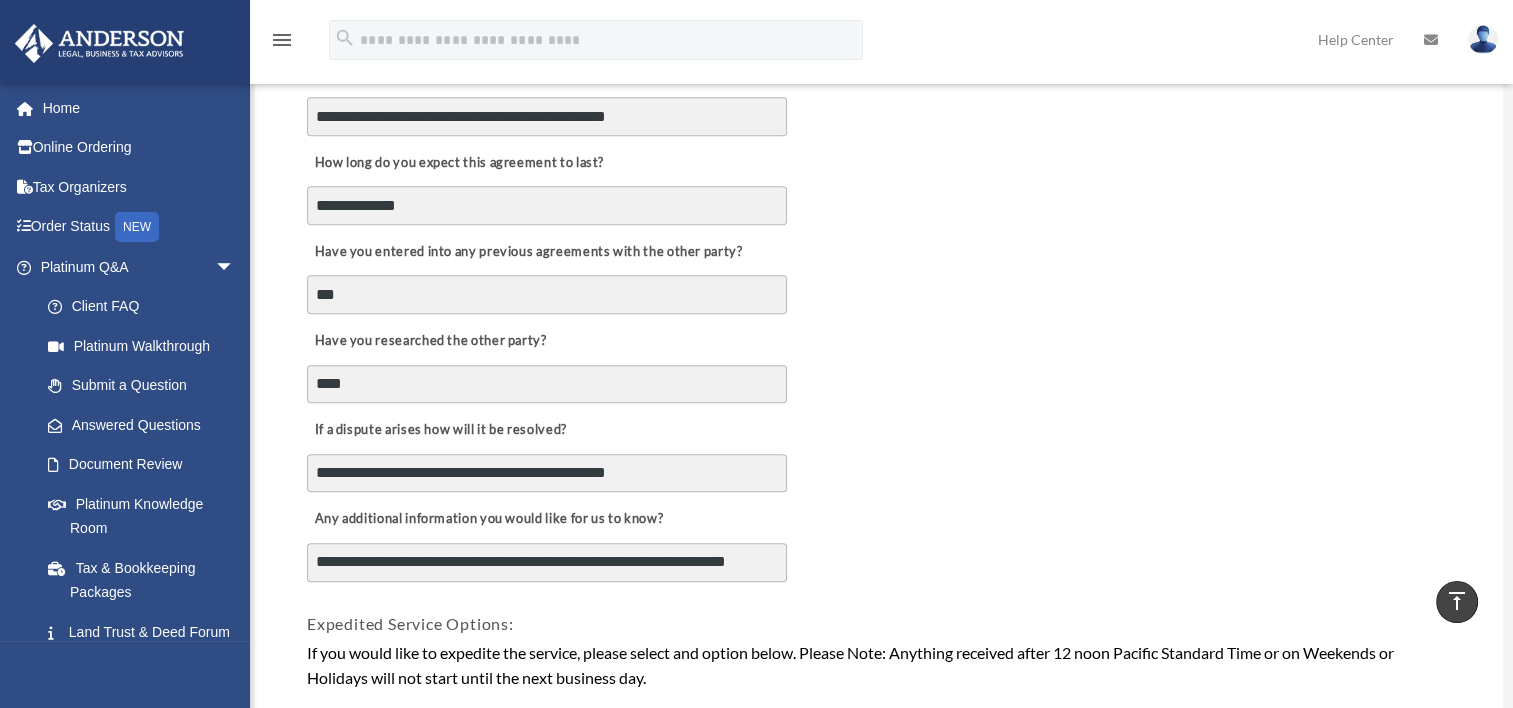 drag, startPoint x: 364, startPoint y: 561, endPoint x: 313, endPoint y: 551, distance: 51.971146 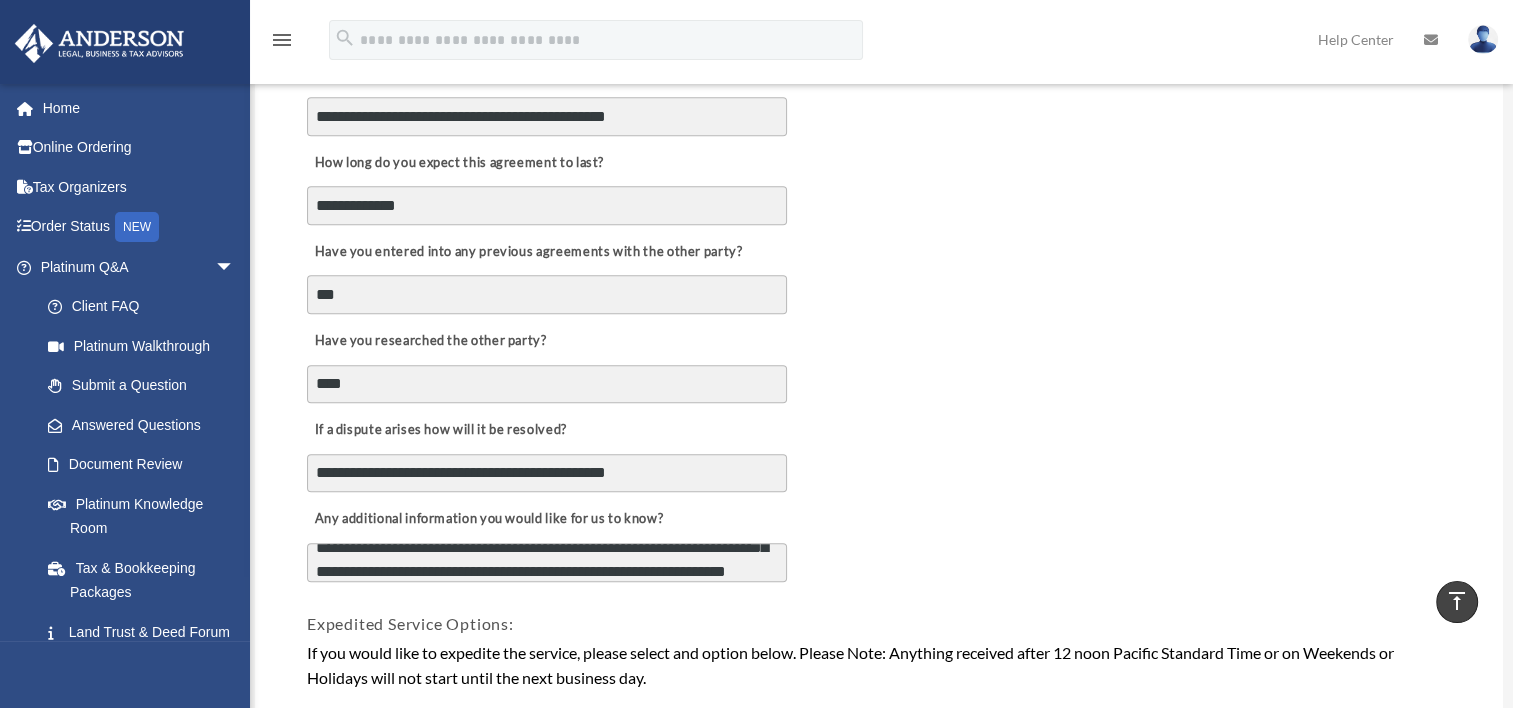 scroll, scrollTop: 88, scrollLeft: 0, axis: vertical 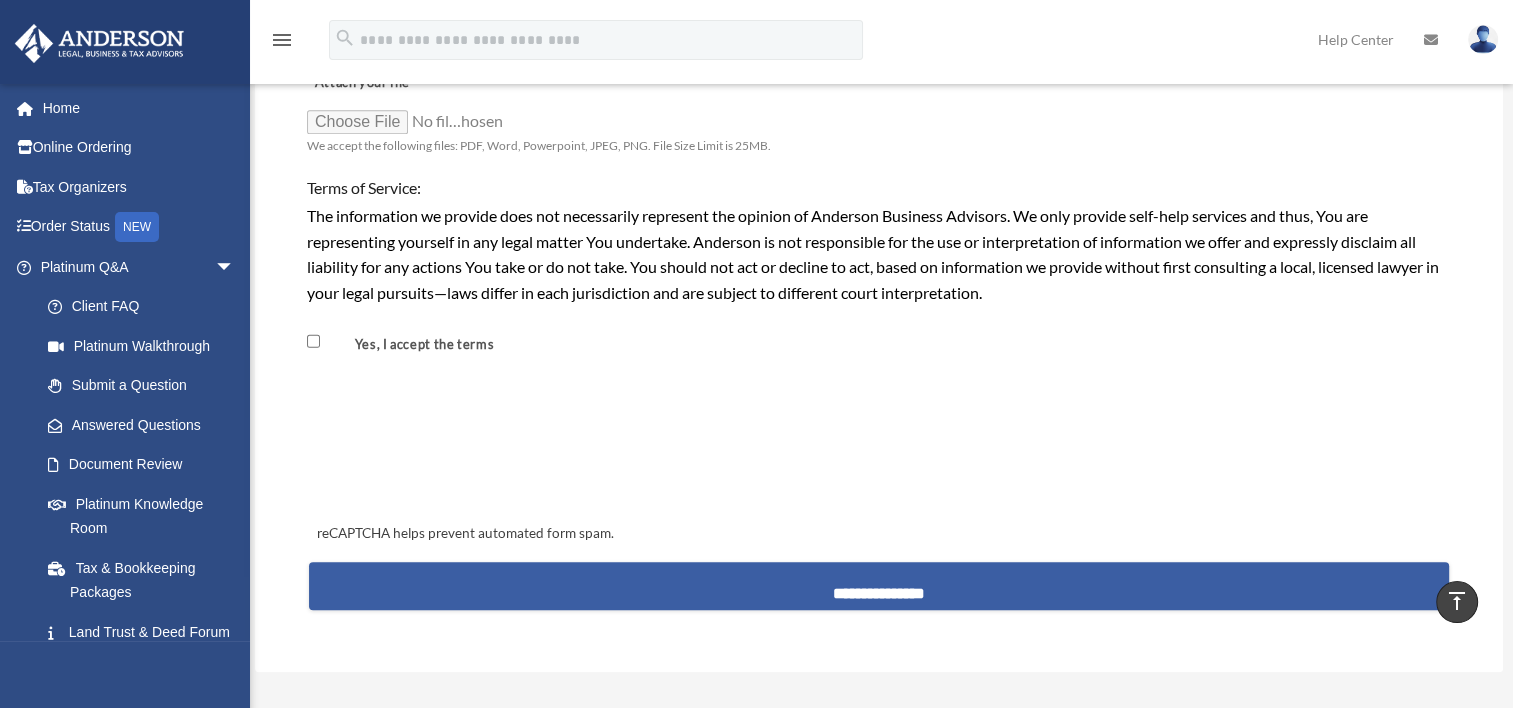 click on "**********" at bounding box center [879, 586] 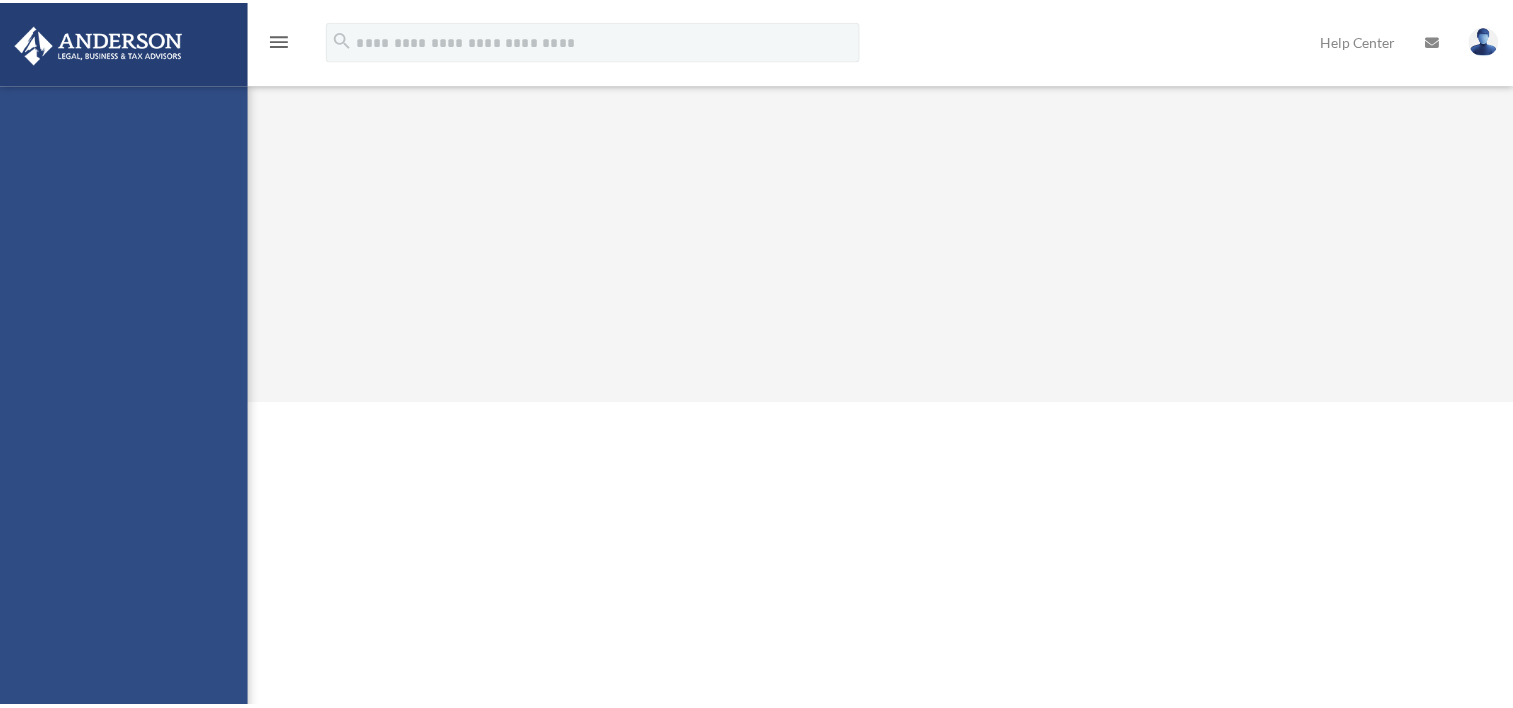 scroll, scrollTop: 0, scrollLeft: 0, axis: both 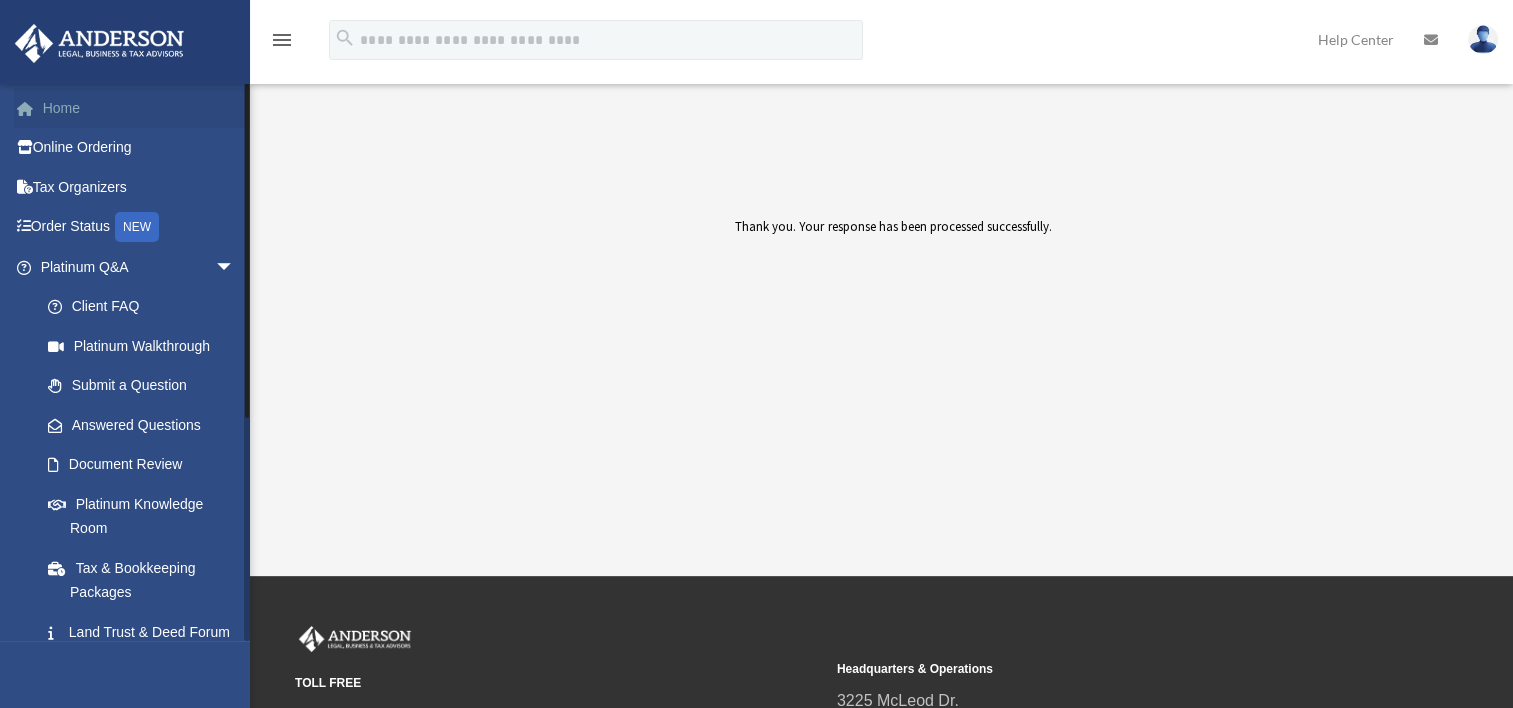click on "Home" at bounding box center (139, 108) 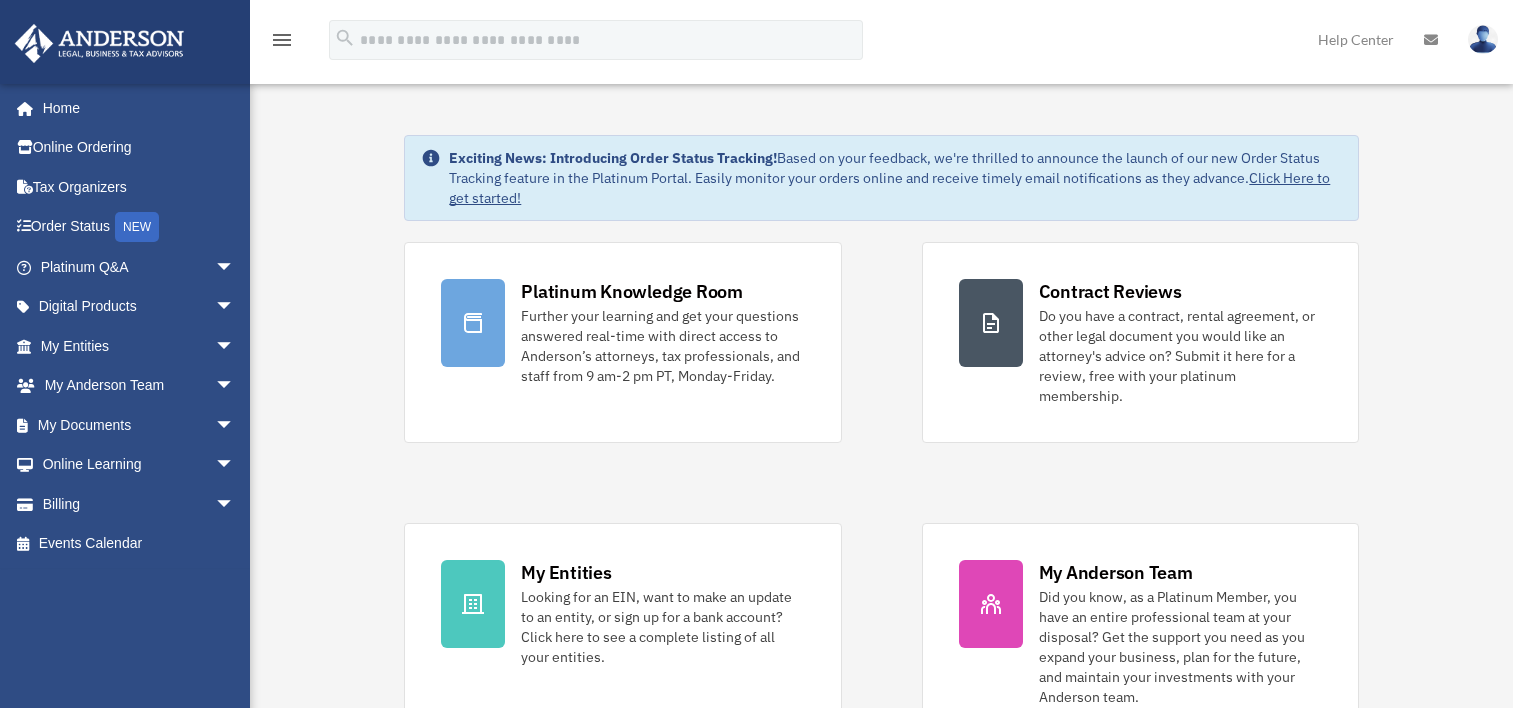 scroll, scrollTop: 0, scrollLeft: 0, axis: both 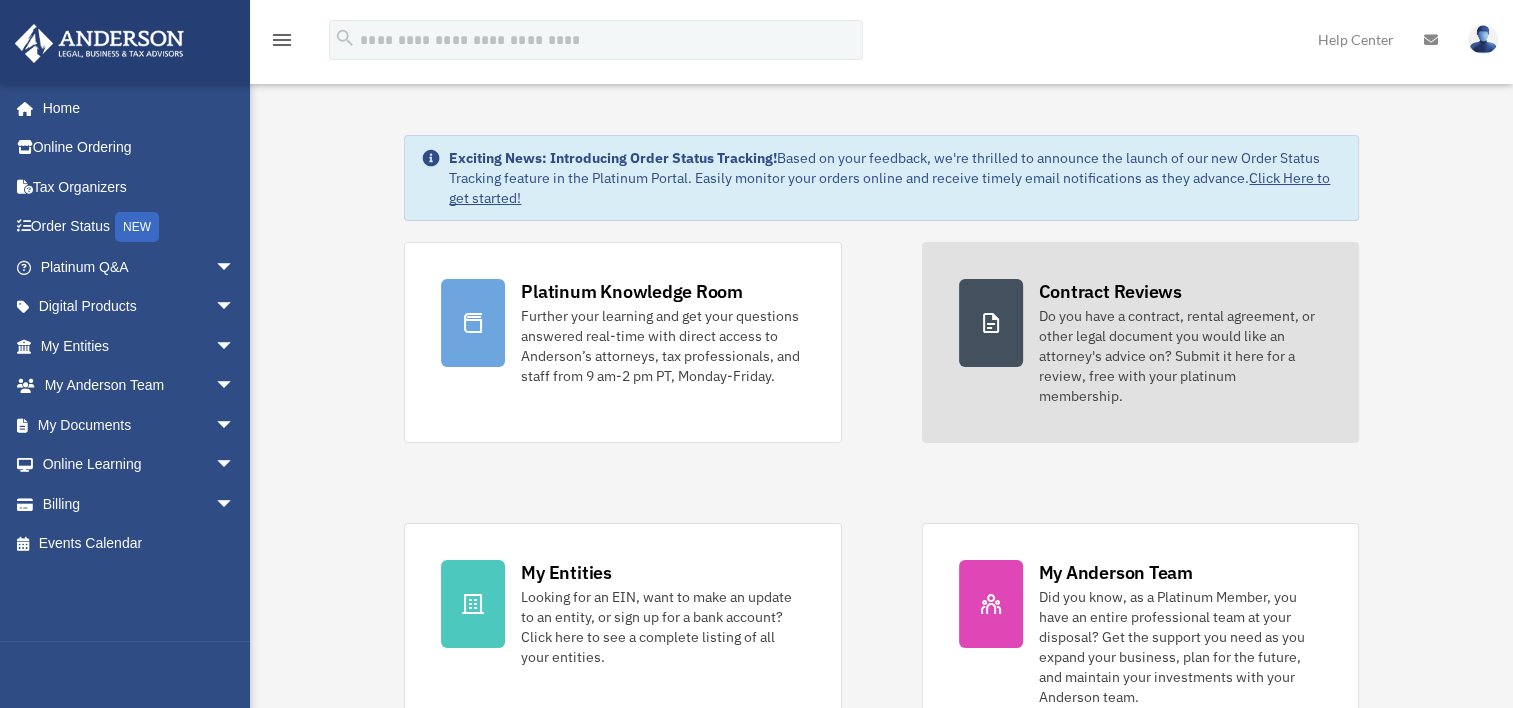 click on "Do you have a contract, rental agreement, or other legal document you would like an attorney's advice on?  Submit it here for a  review, free with your platinum membership." at bounding box center (1180, 356) 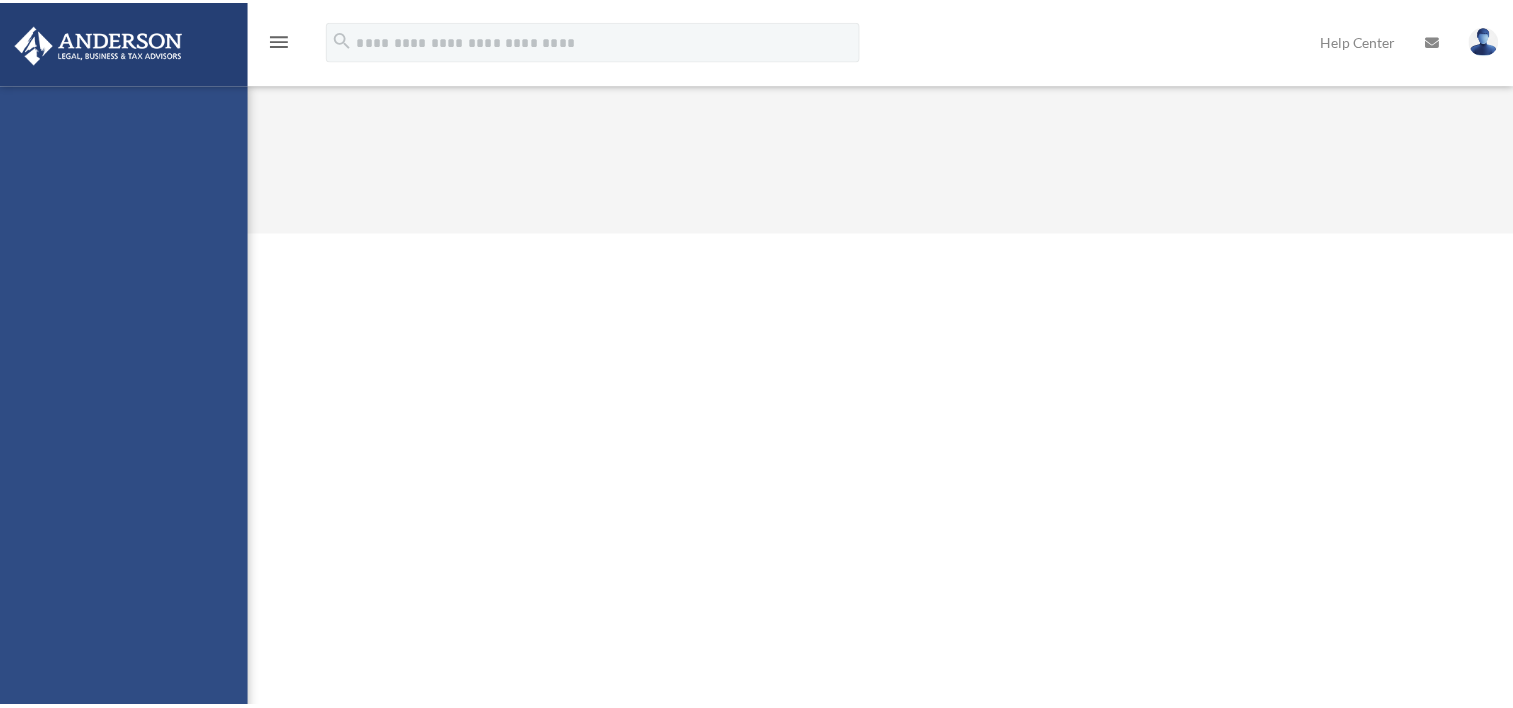 scroll, scrollTop: 0, scrollLeft: 0, axis: both 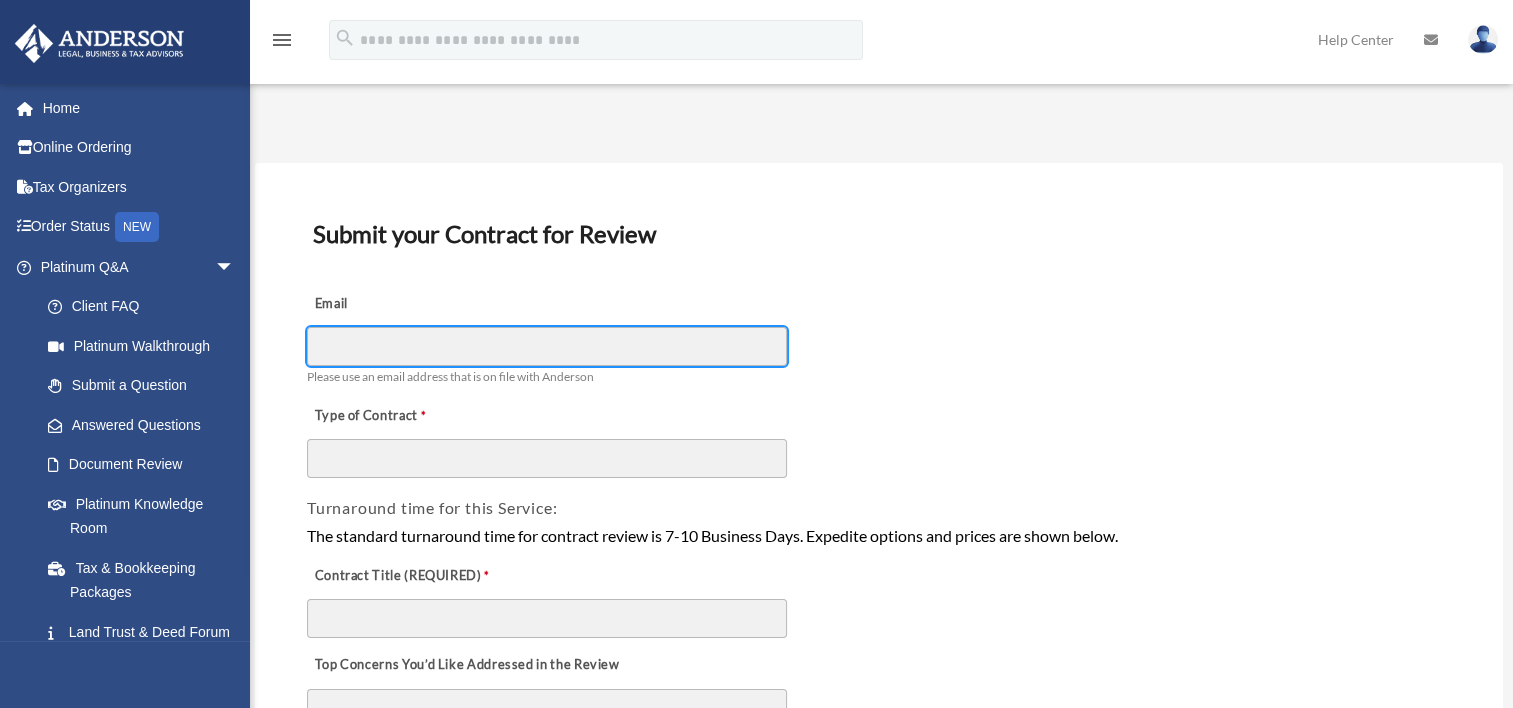 click on "Email" at bounding box center (547, 346) 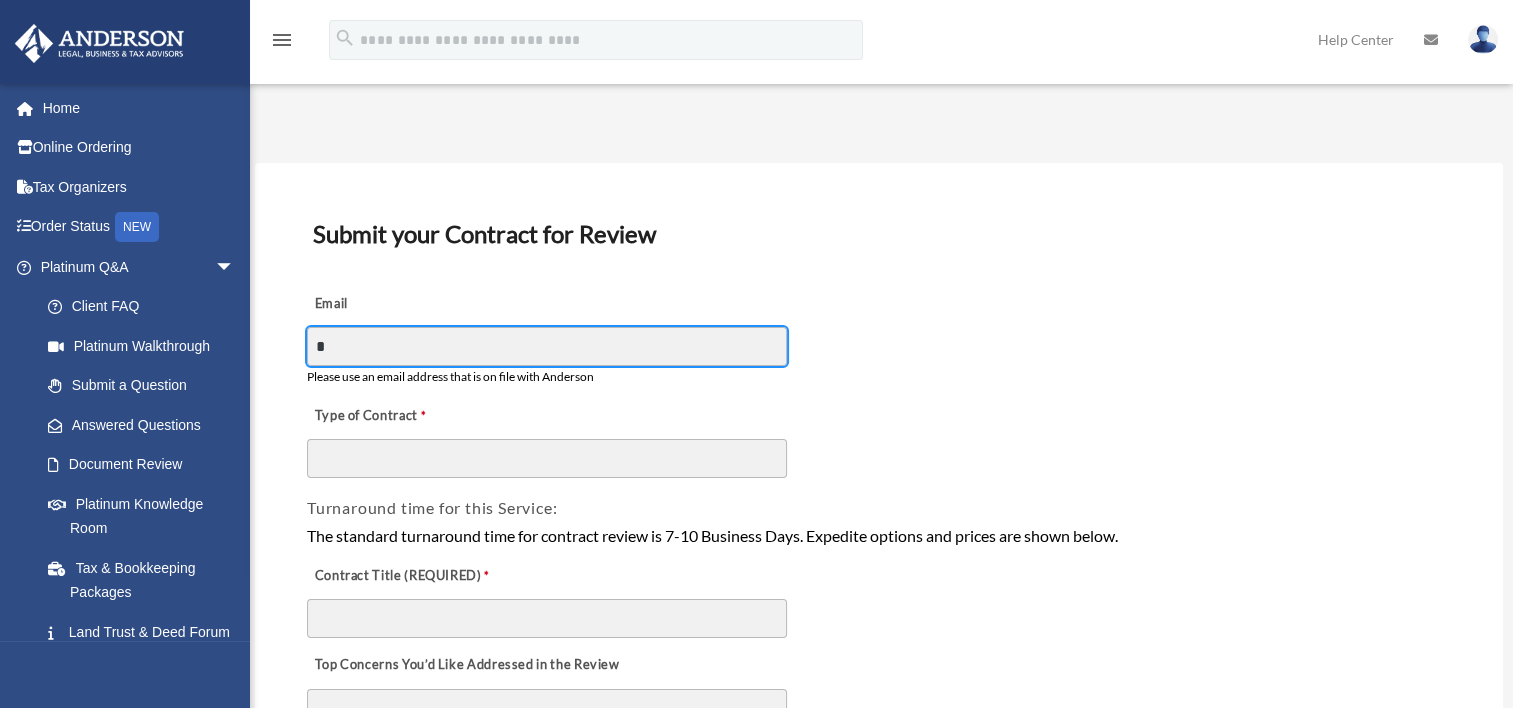 type on "**********" 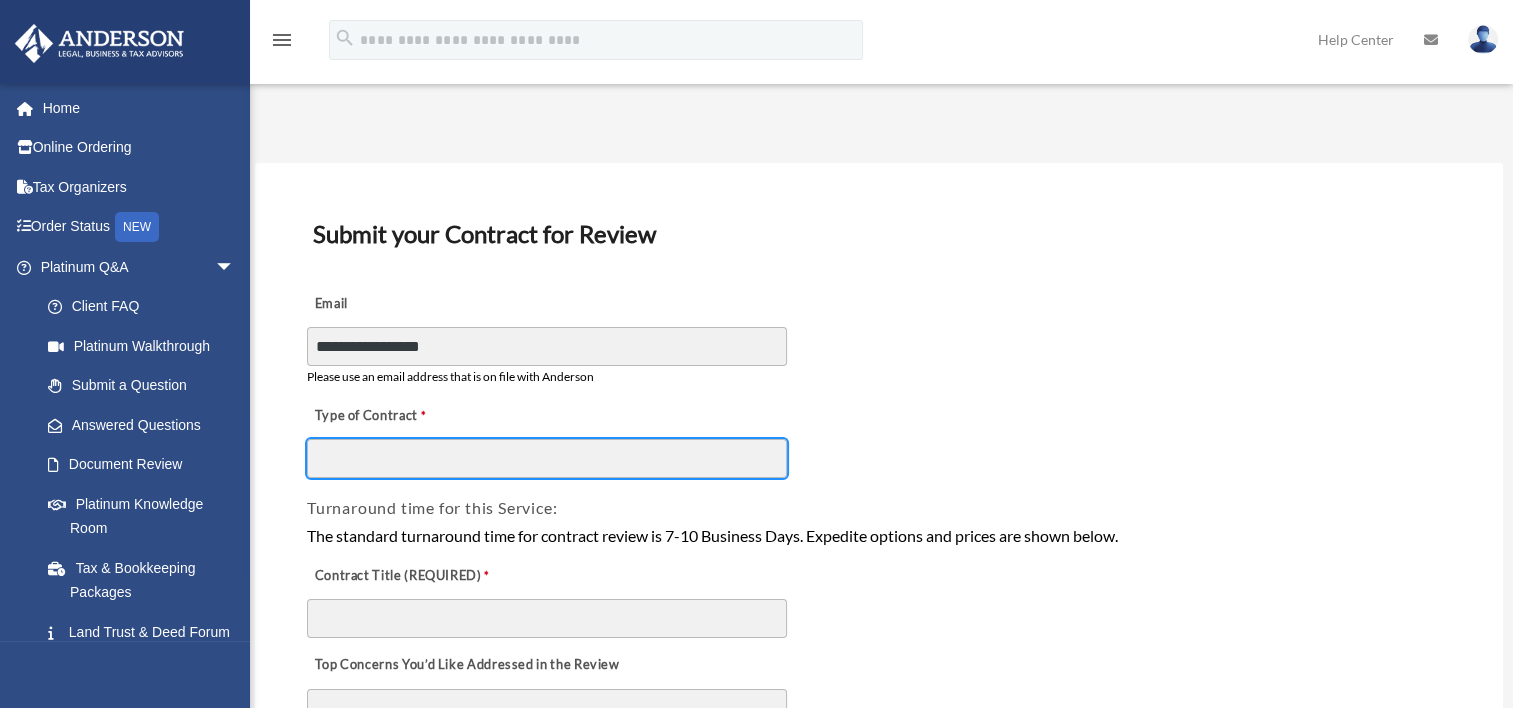 type on "**********" 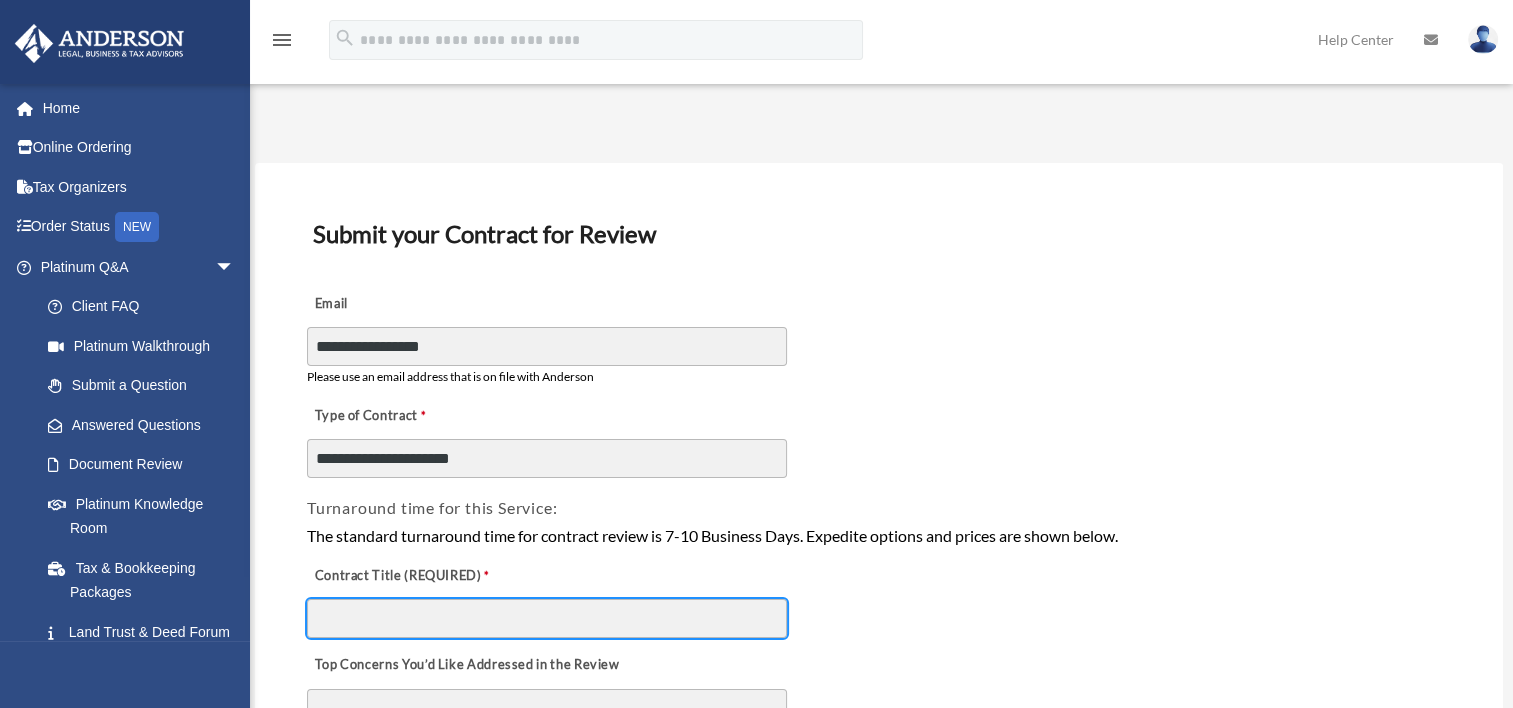 type on "**********" 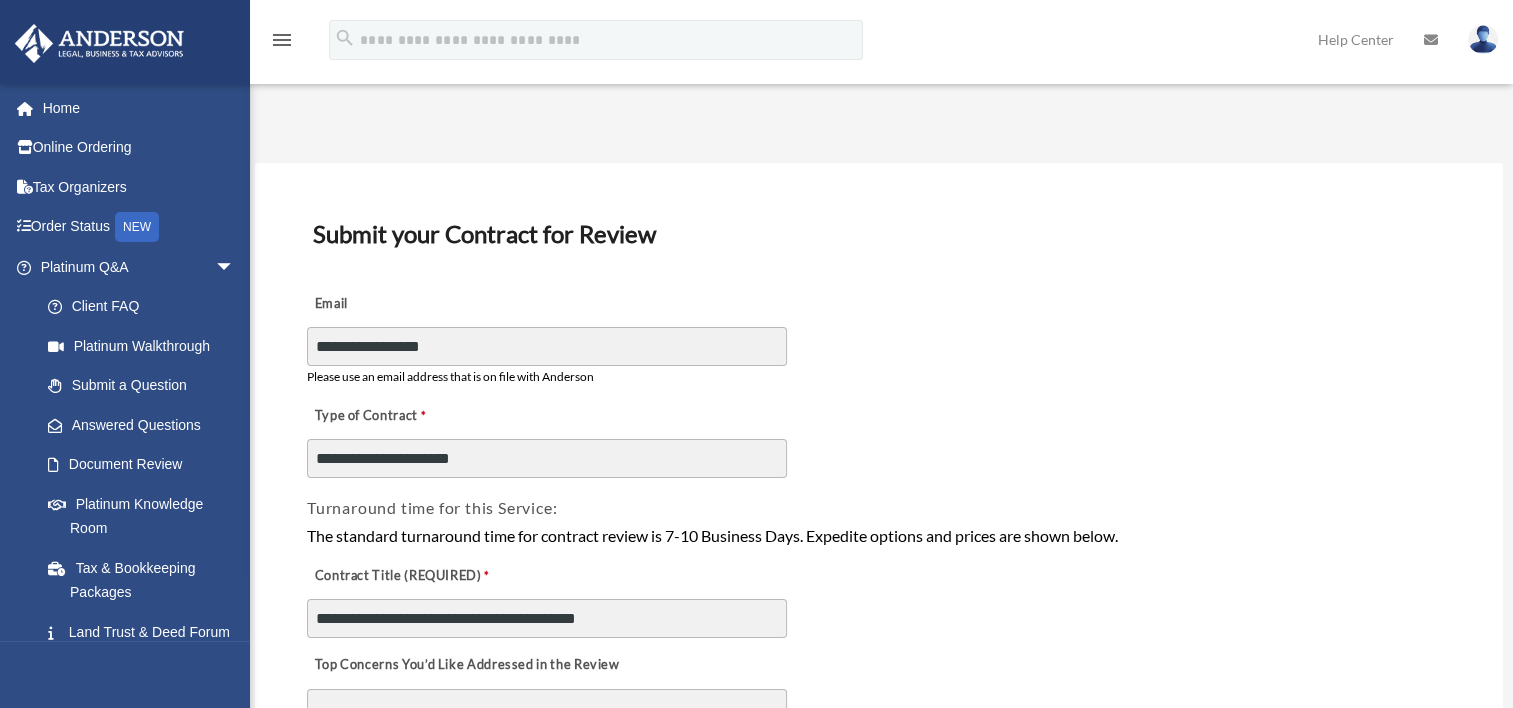 type on "**********" 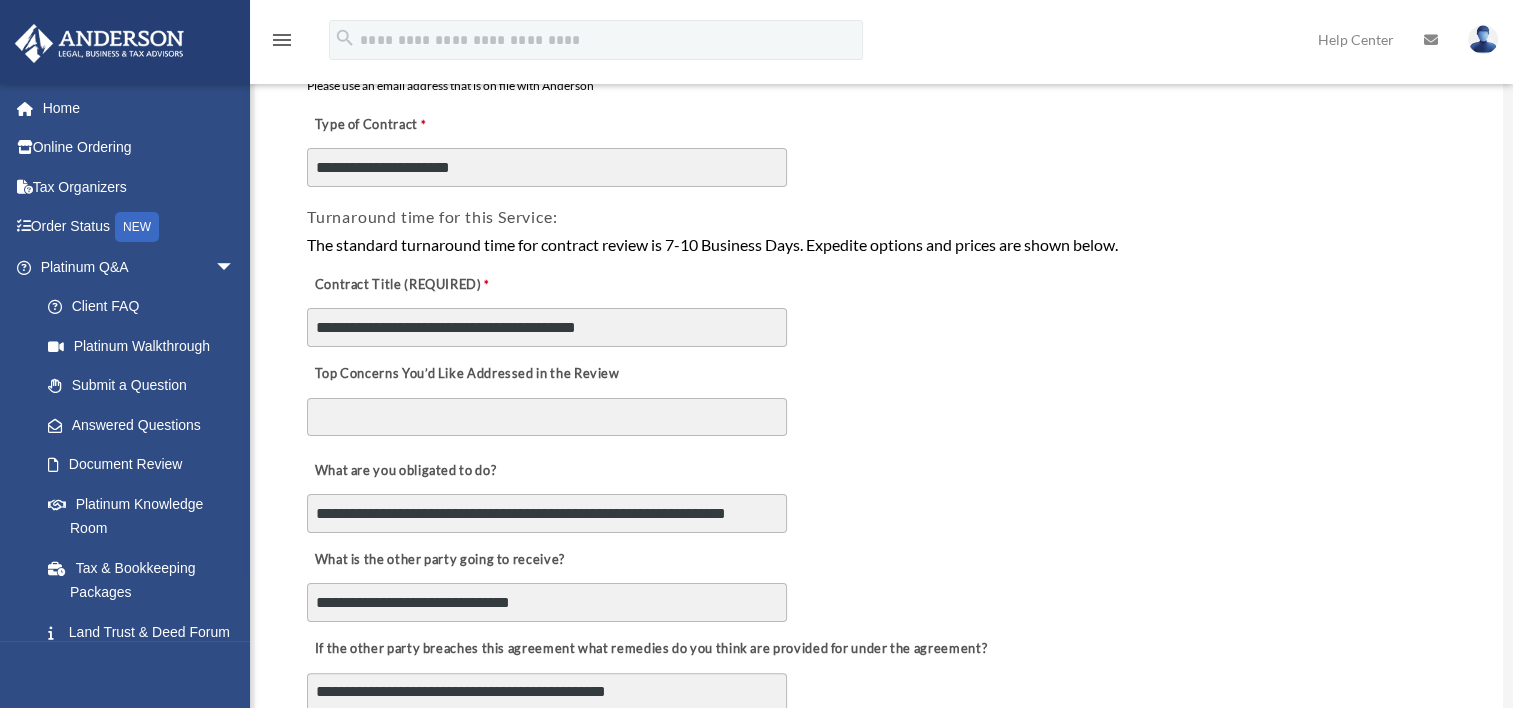 scroll, scrollTop: 307, scrollLeft: 0, axis: vertical 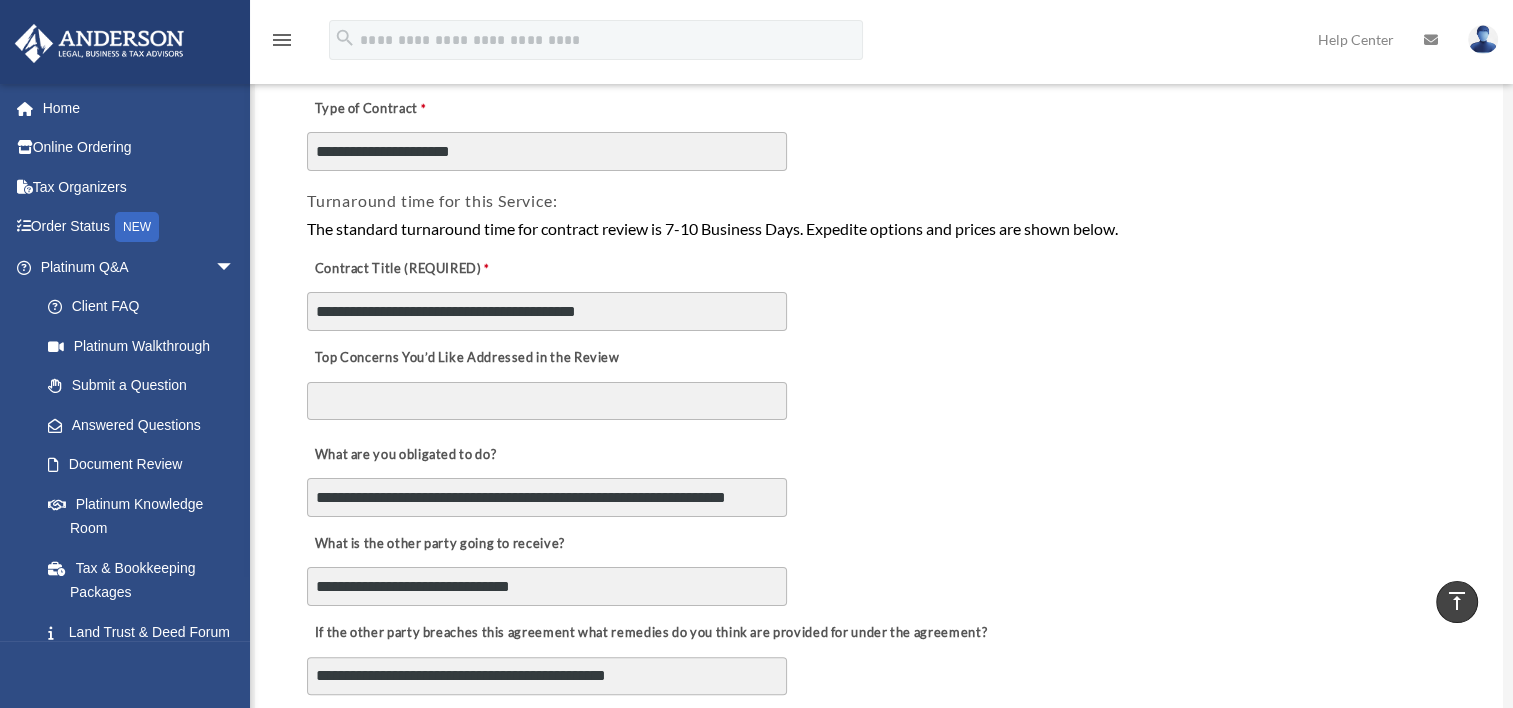 click on "Top Concerns You’d Like Addressed in the Review" at bounding box center [547, 401] 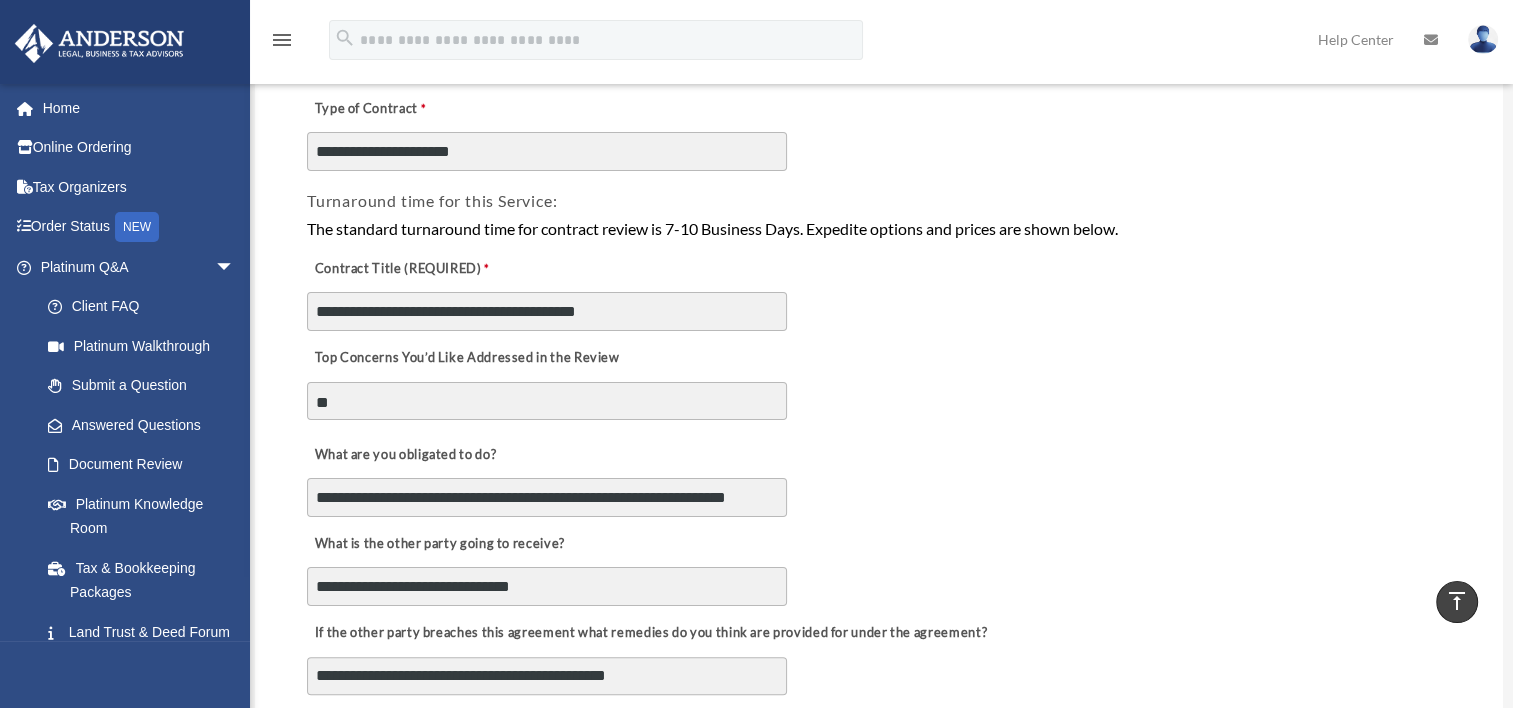 type on "*" 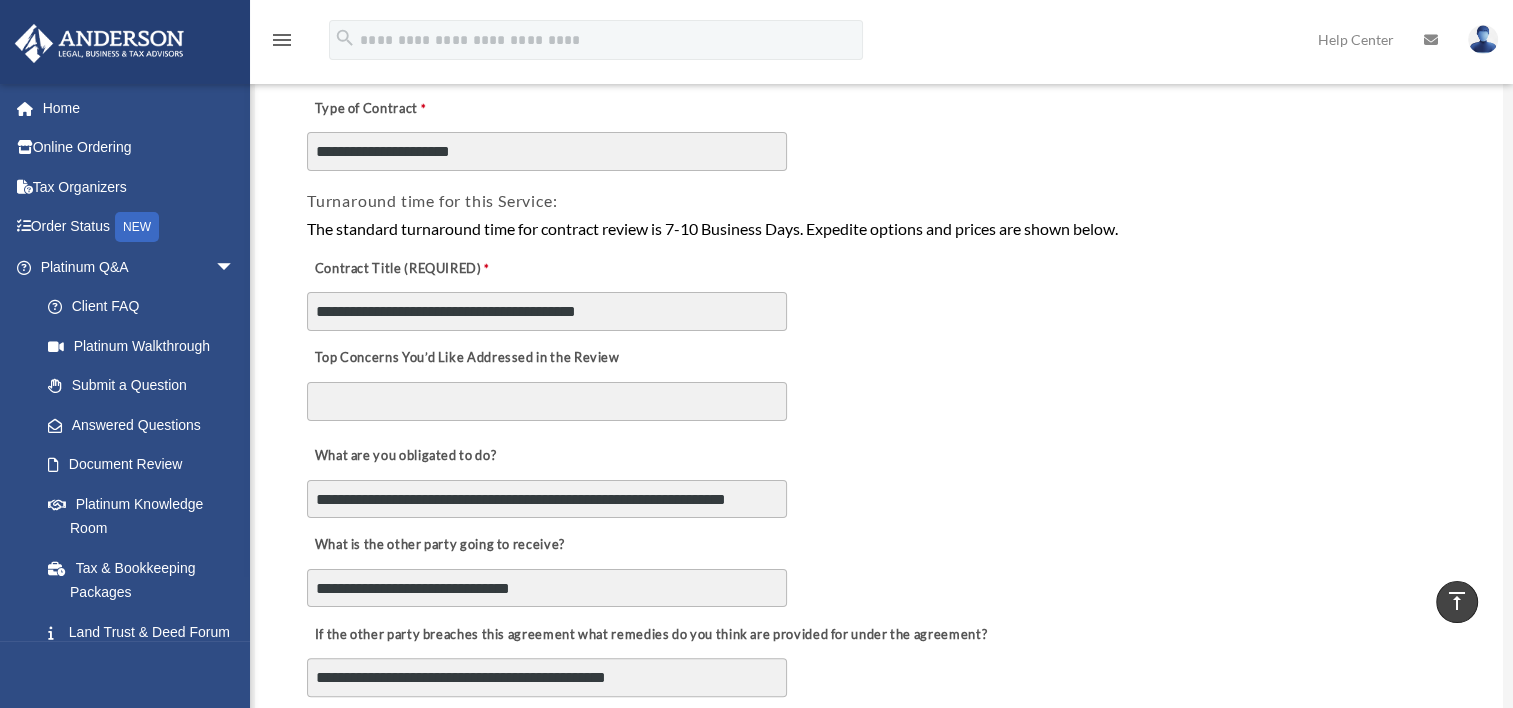 type on "*" 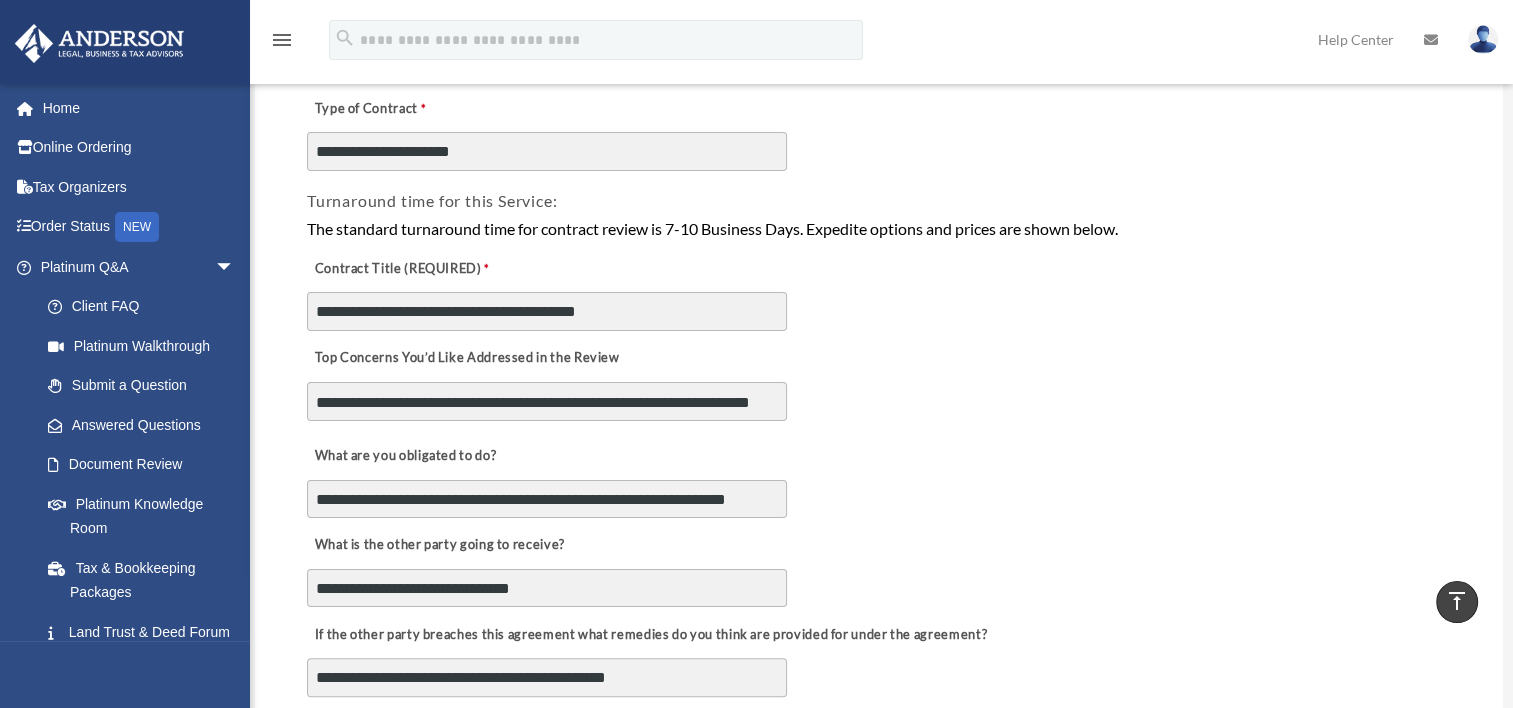 scroll, scrollTop: 16, scrollLeft: 0, axis: vertical 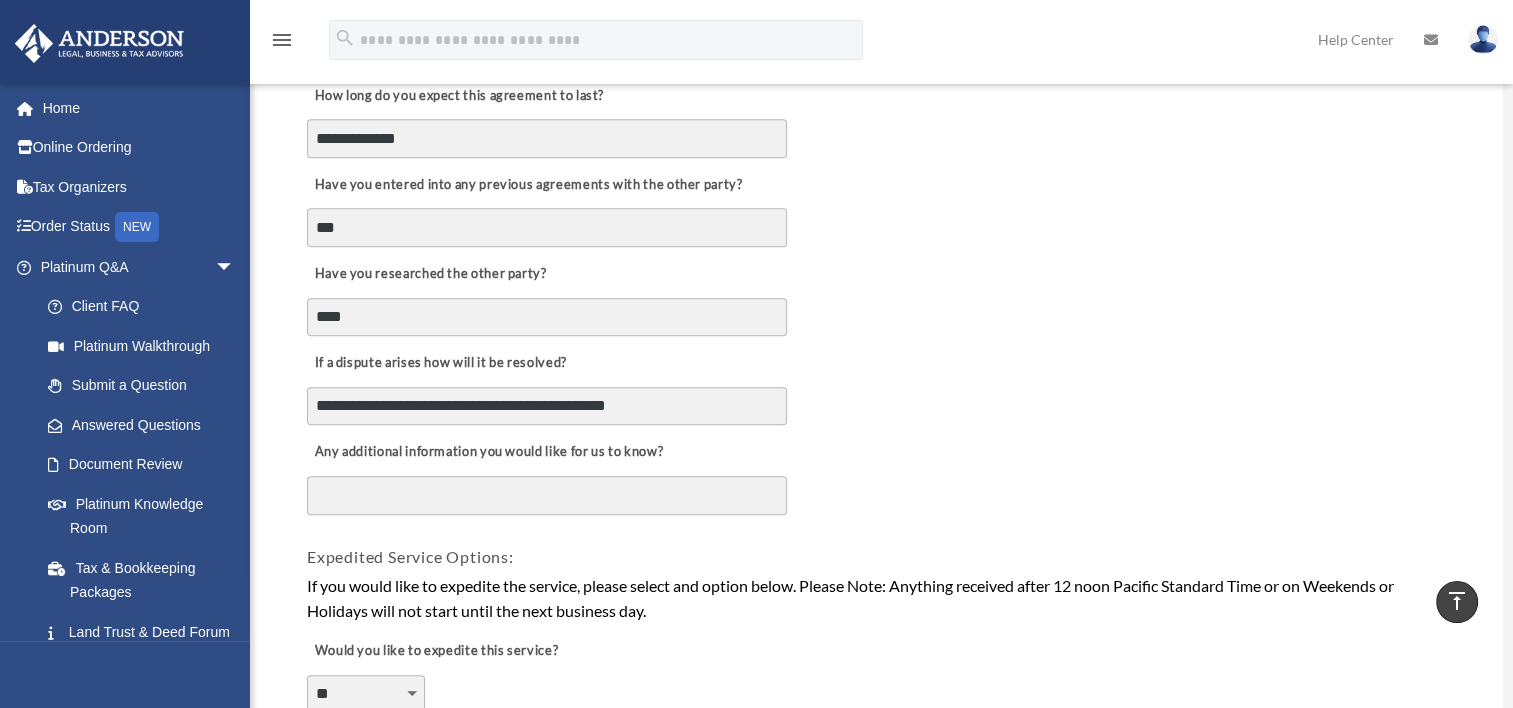 type on "**********" 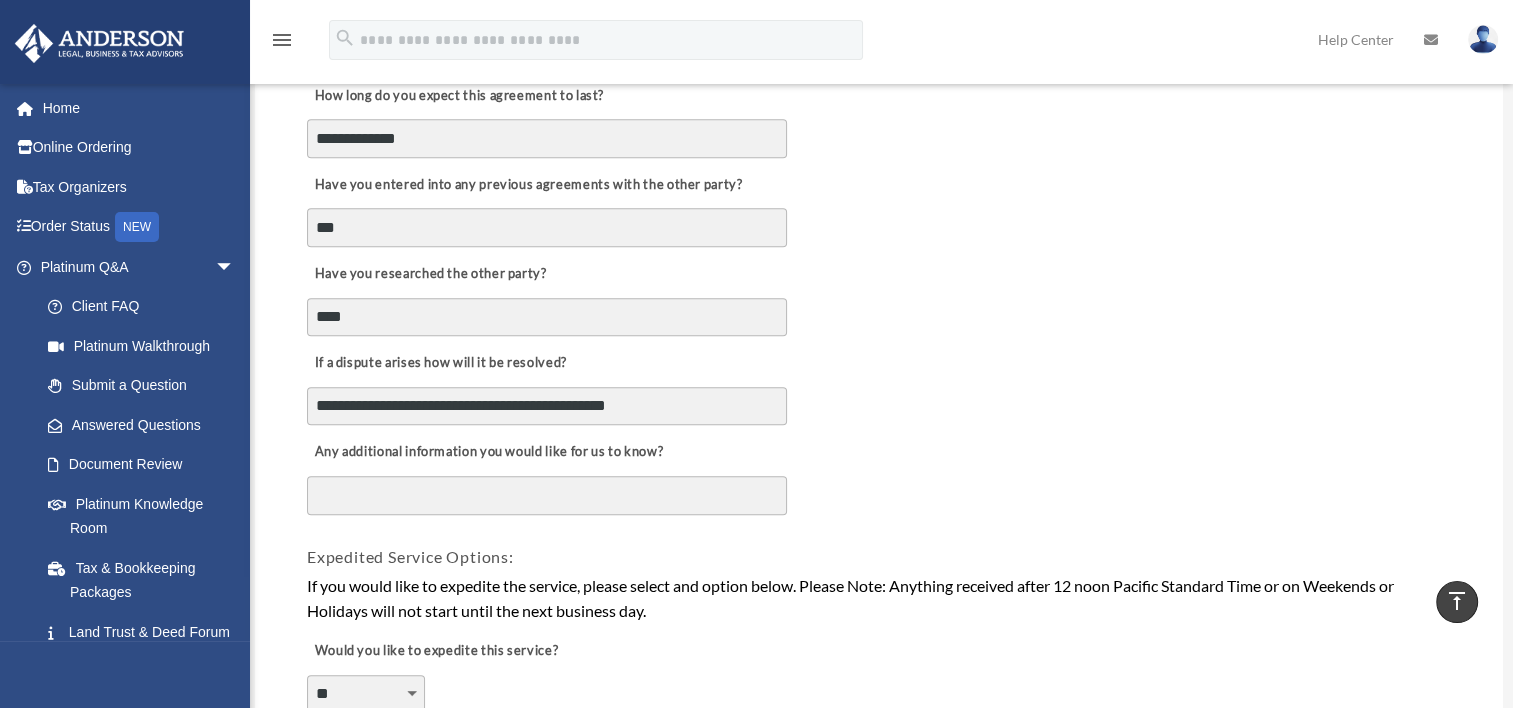 click on "Any additional information you would like for us to know?" at bounding box center (547, 496) 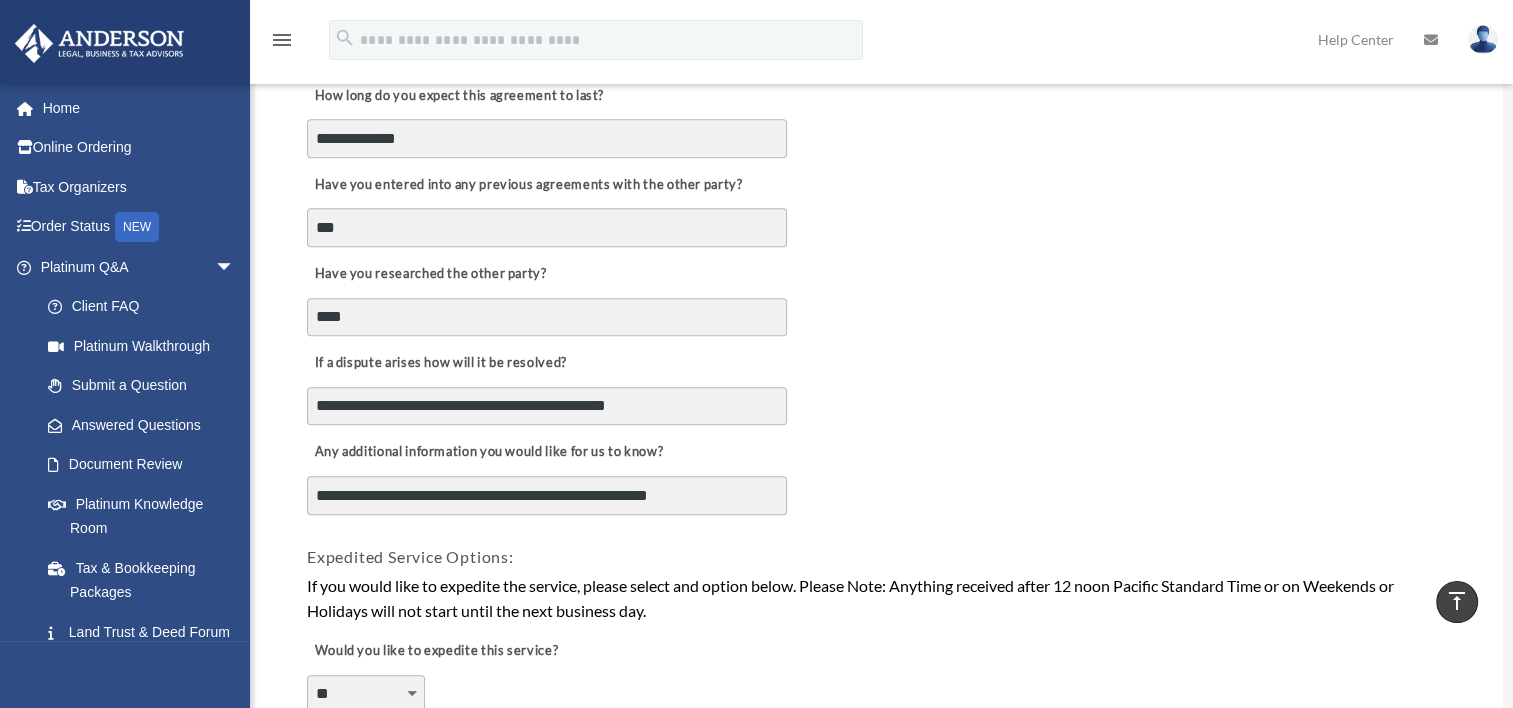 scroll, scrollTop: 40, scrollLeft: 0, axis: vertical 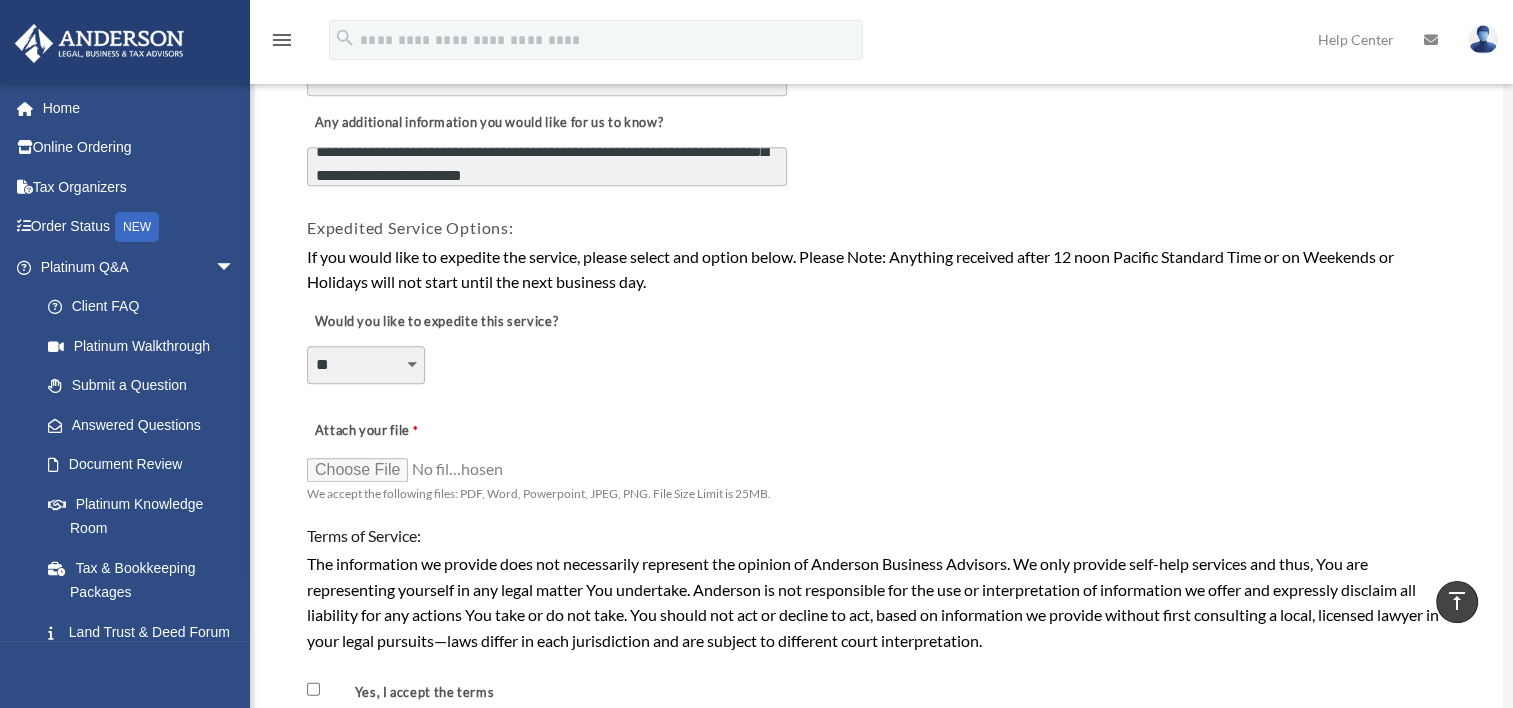 type on "**********" 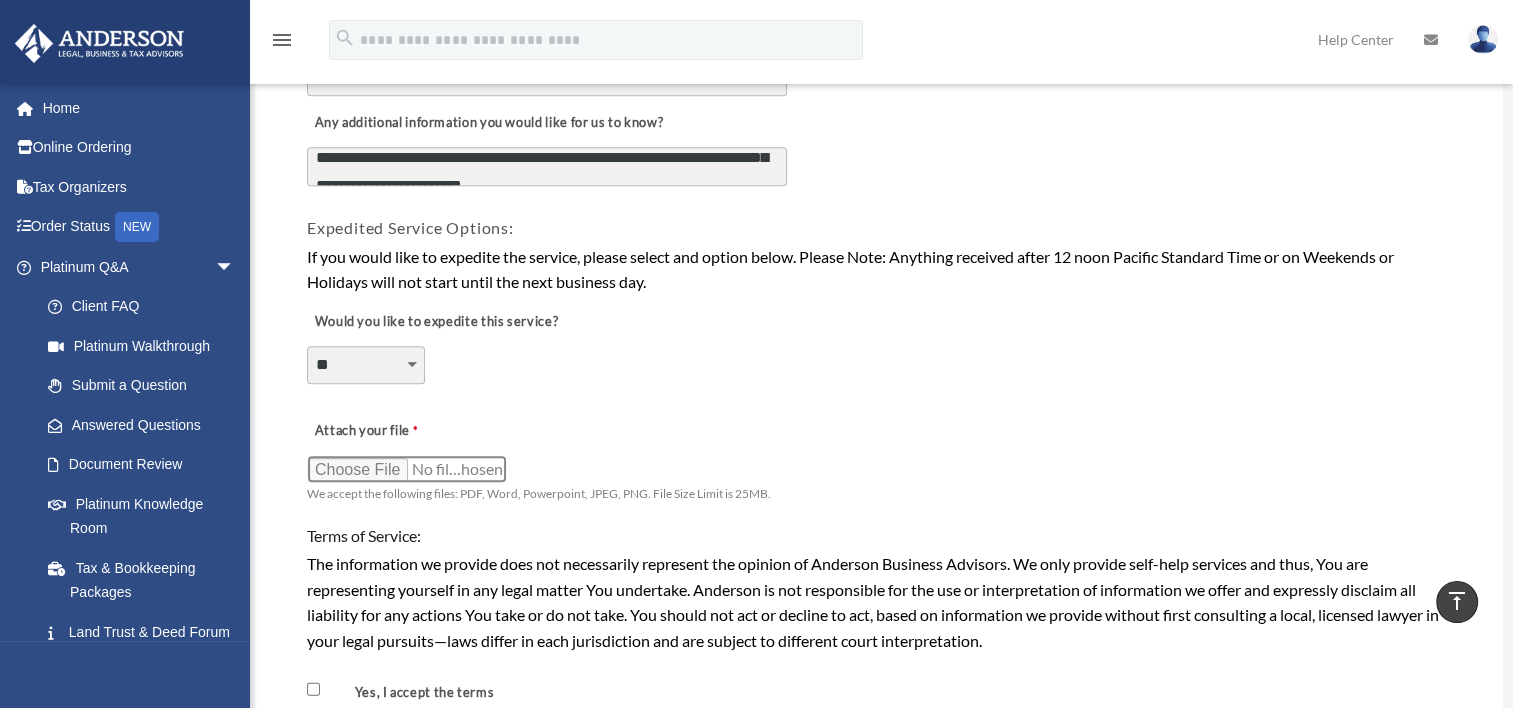 click on "Attach your file" at bounding box center (407, 469) 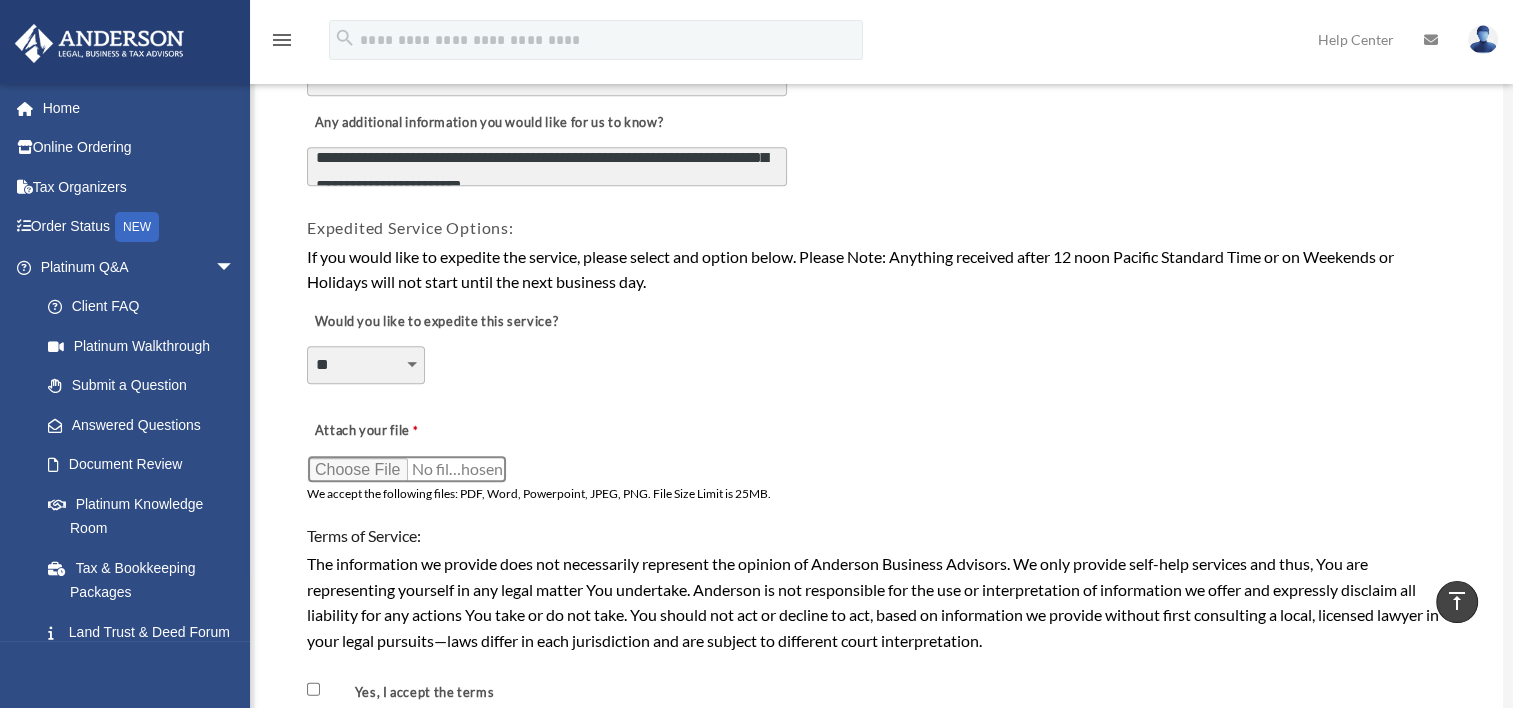 type on "**********" 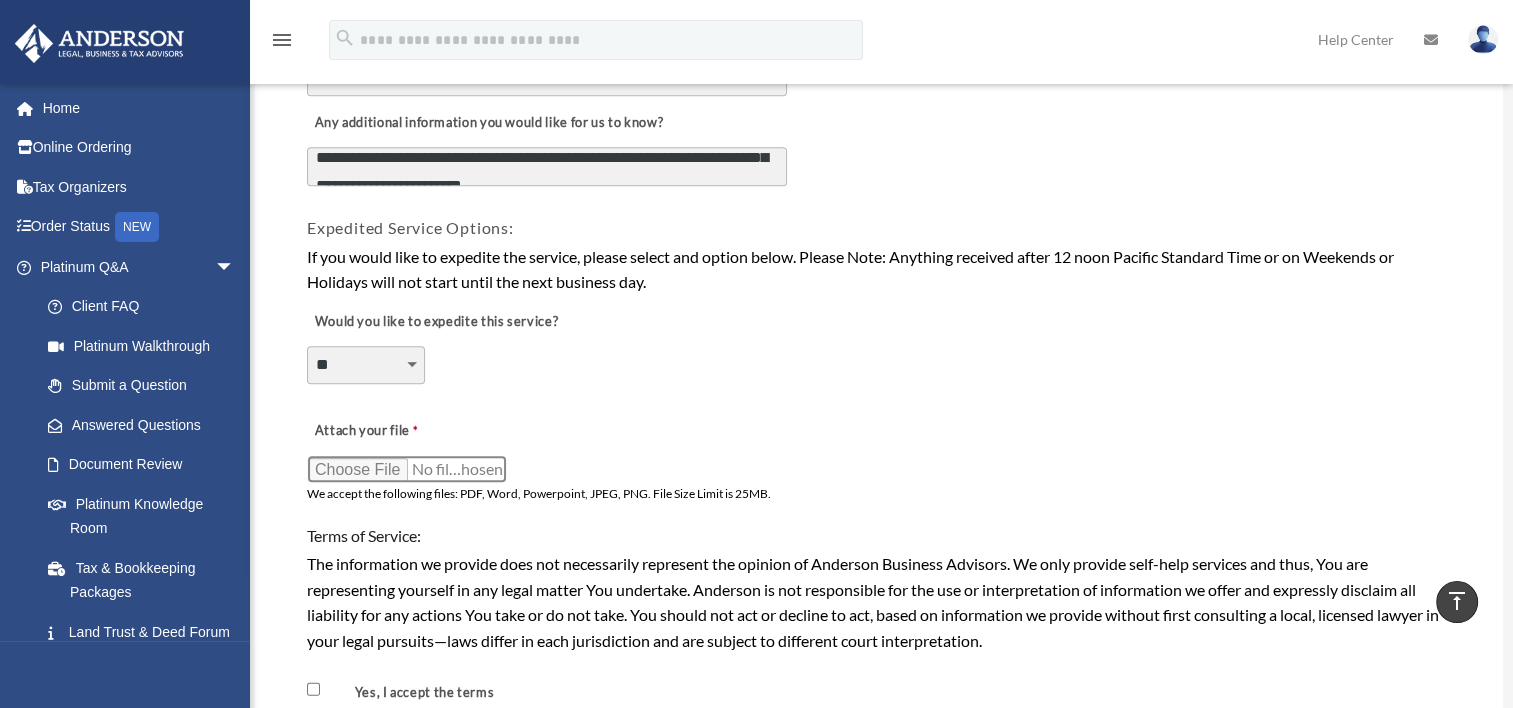 scroll, scrollTop: 1300, scrollLeft: 0, axis: vertical 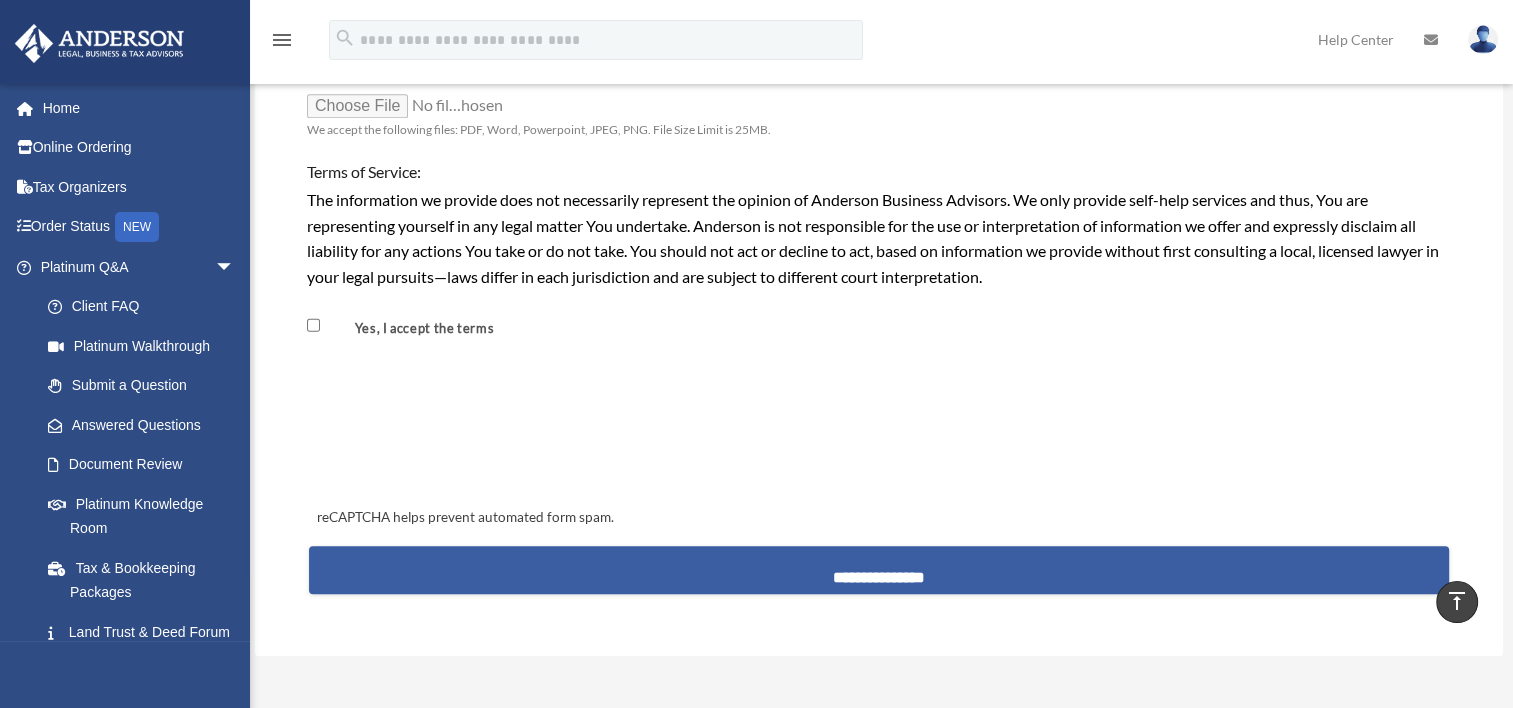 click on "**********" at bounding box center (879, 570) 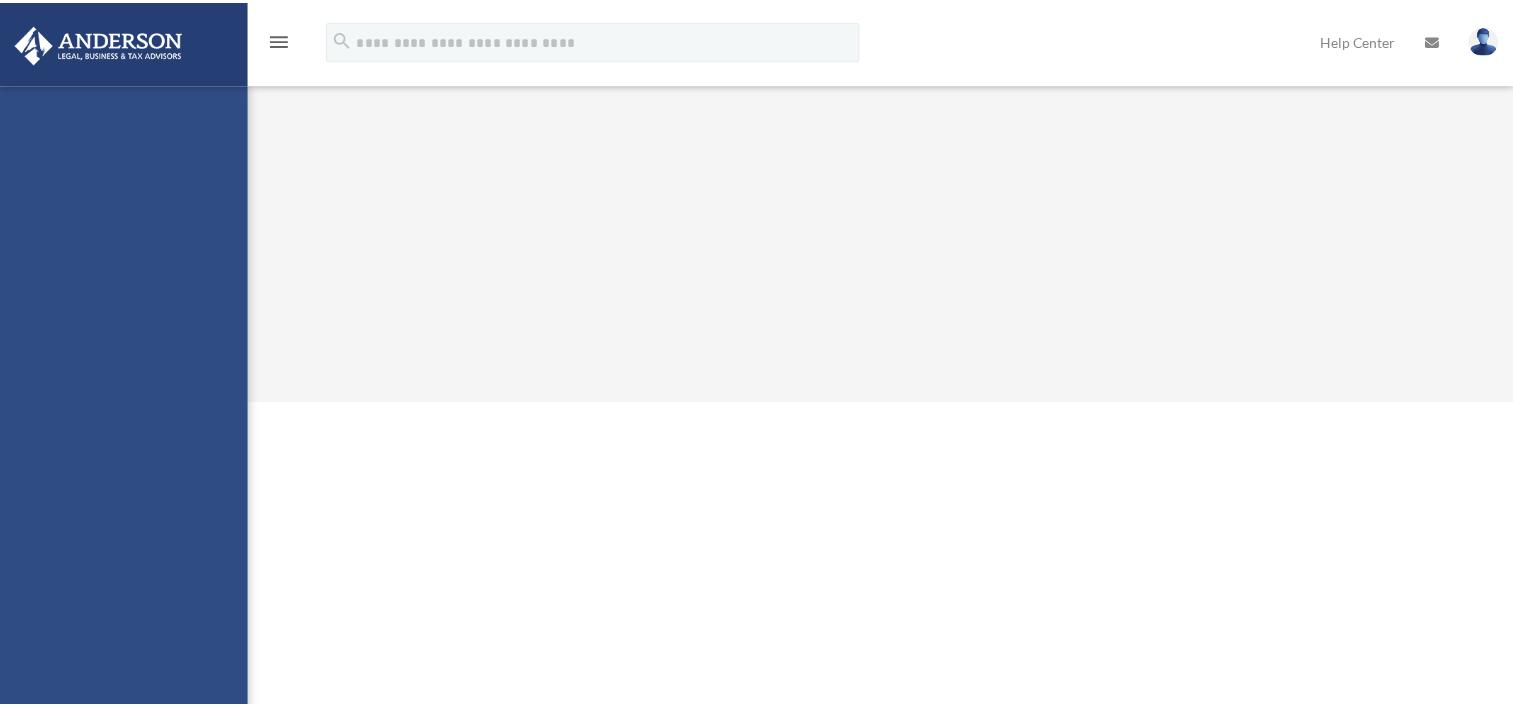 scroll, scrollTop: 0, scrollLeft: 0, axis: both 